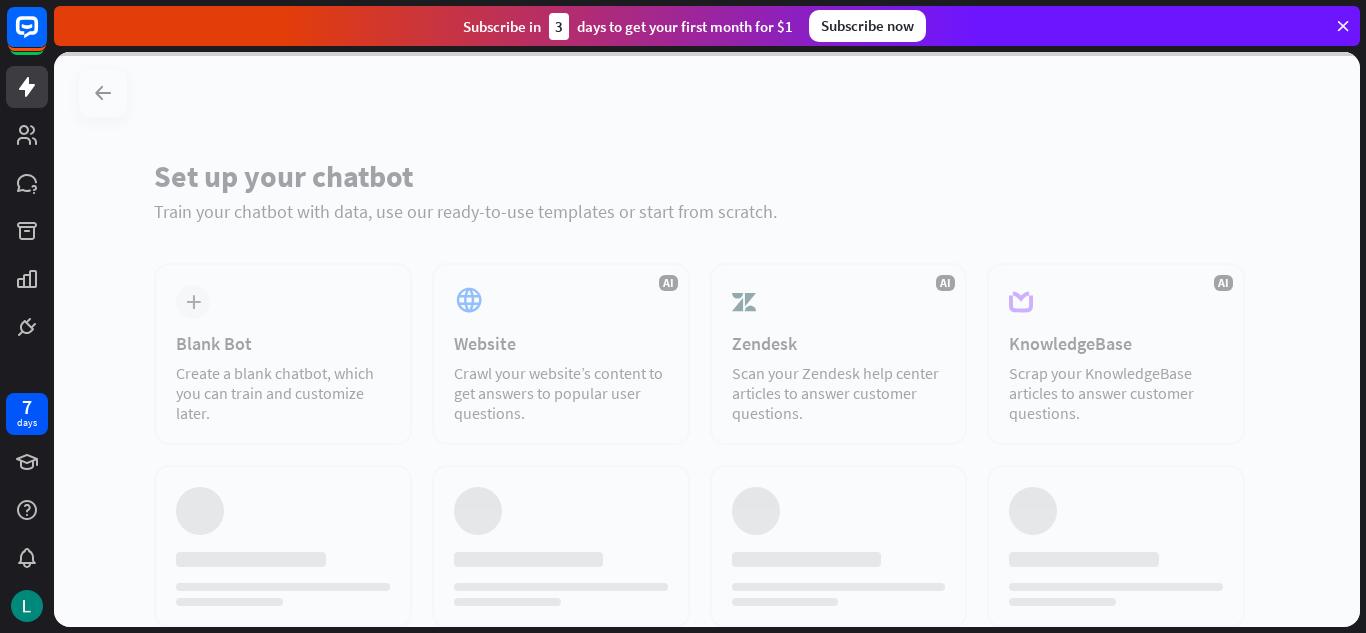 scroll, scrollTop: 0, scrollLeft: 0, axis: both 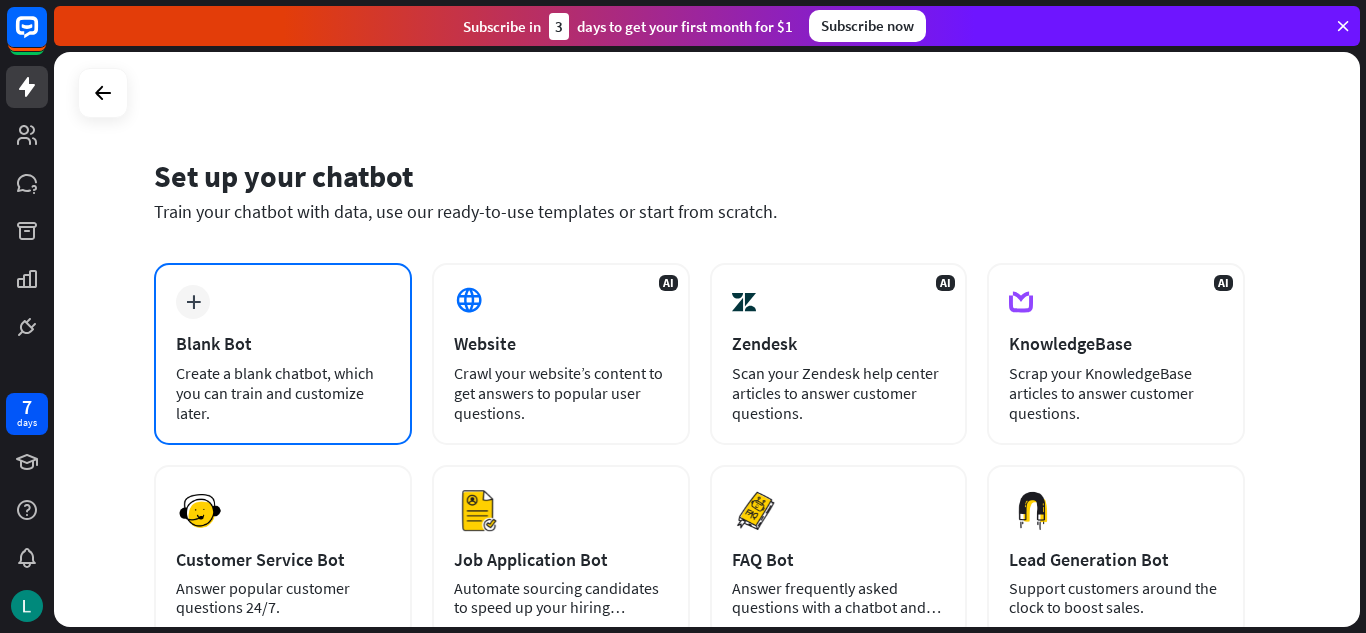 click on "Blank Bot" at bounding box center [283, 343] 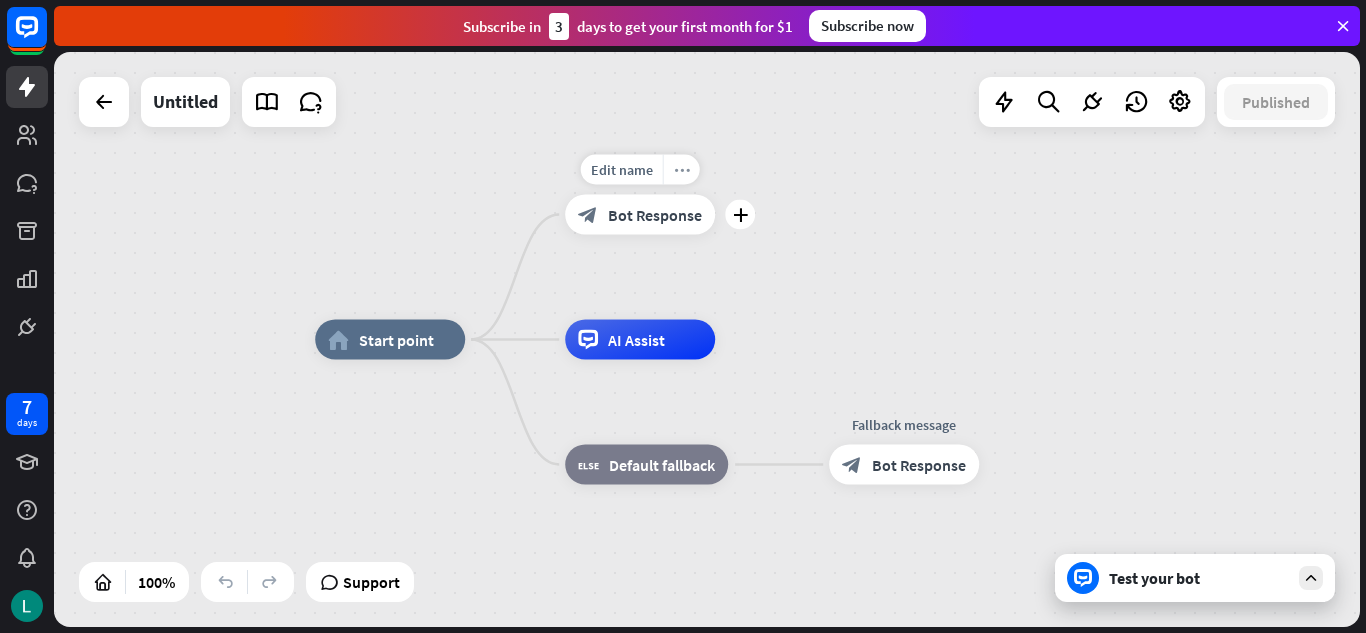 click on "more_horiz" at bounding box center [682, 169] 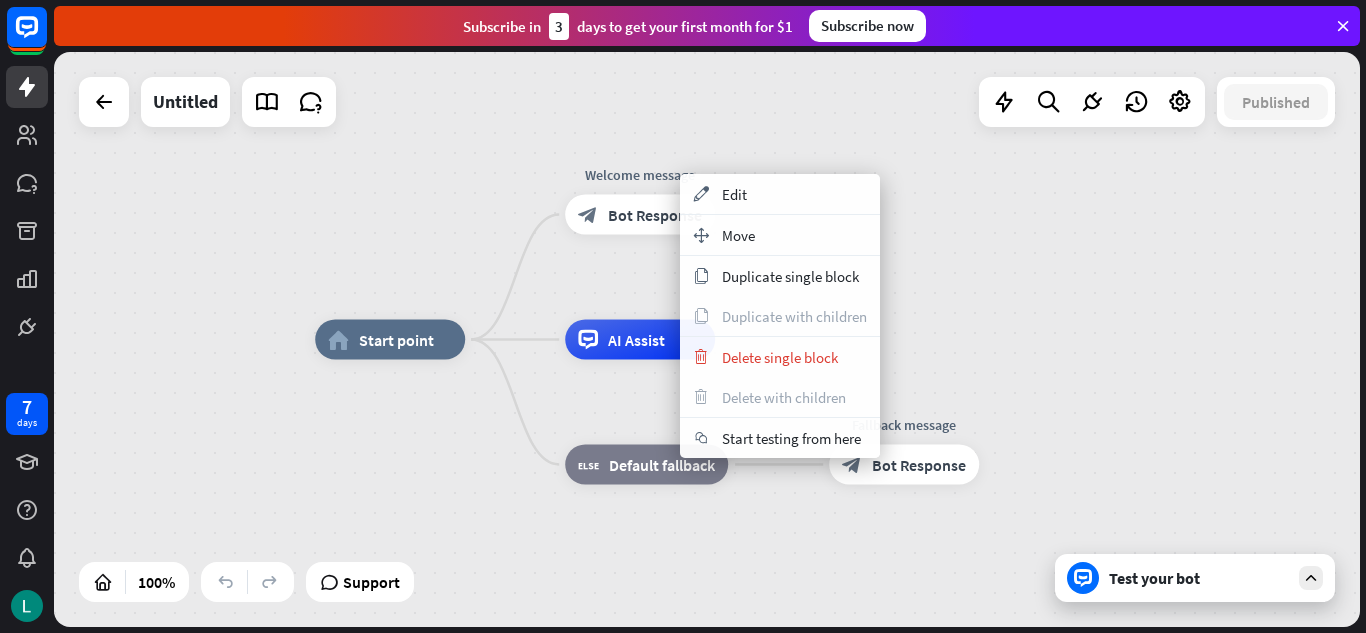 click on "Edit name" at bounding box center [622, 295] 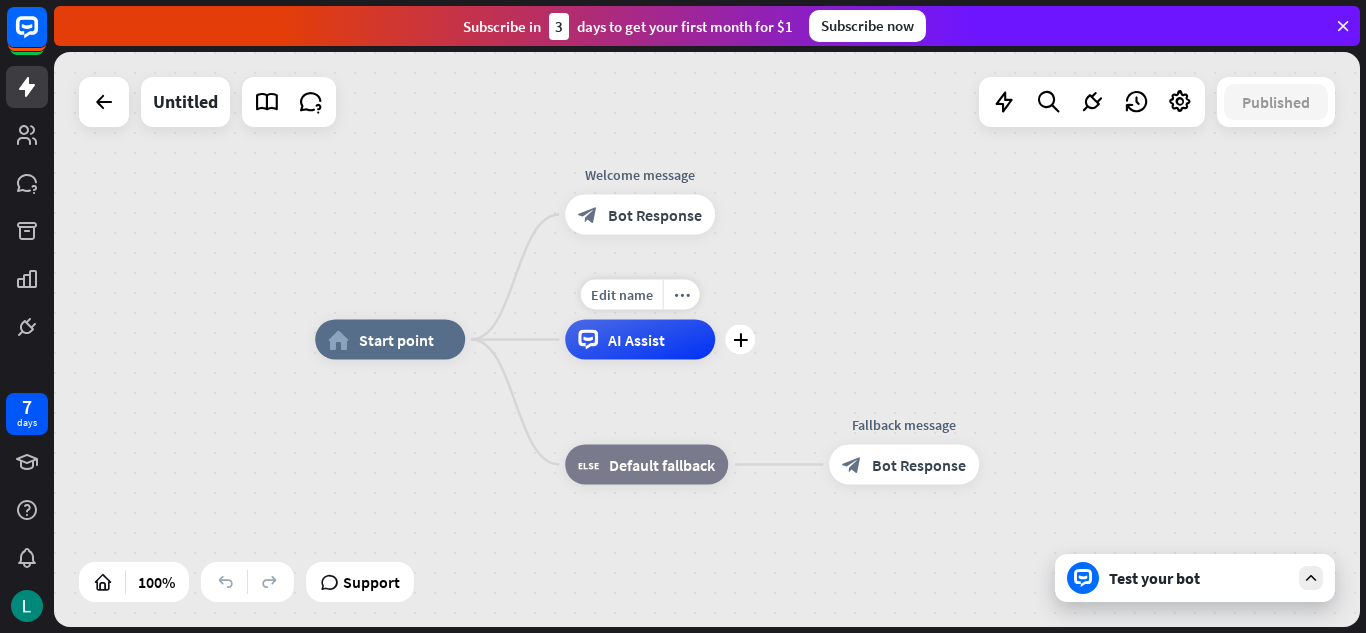click 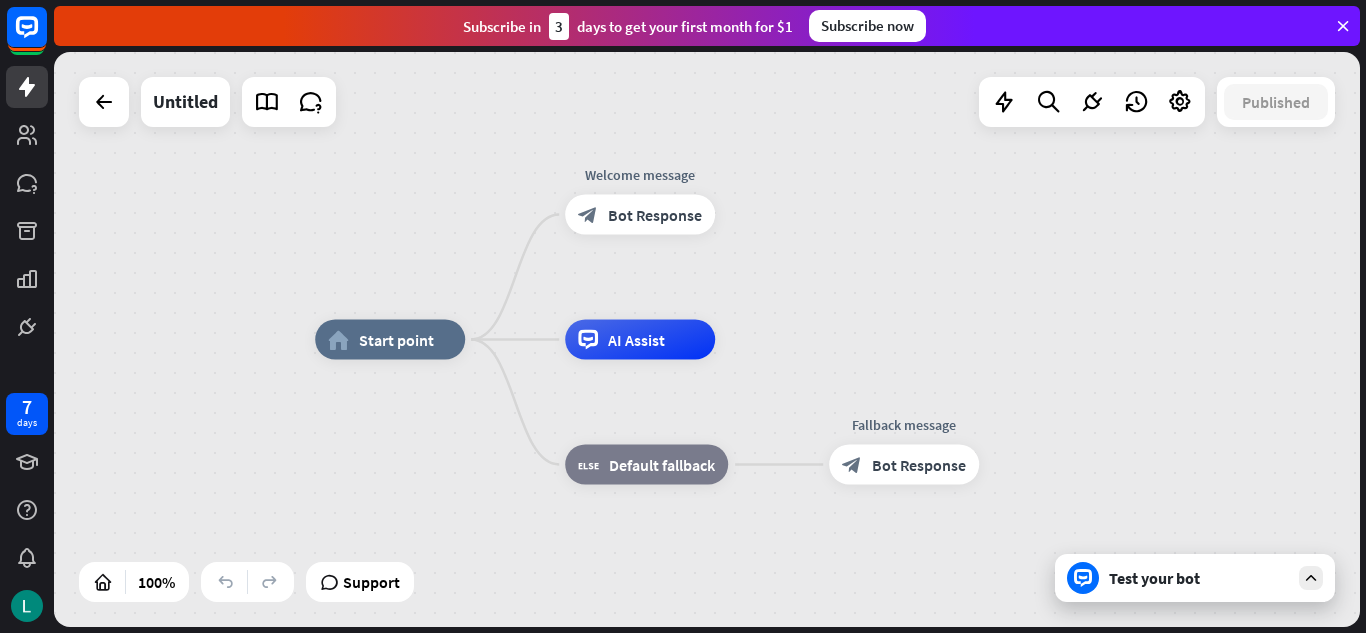 click on "home_2   Start point                 Welcome message   block_bot_response   Bot Response                     AI Assist                   block_fallback   Default fallback                 Fallback message   block_bot_response   Bot Response" at bounding box center (707, 339) 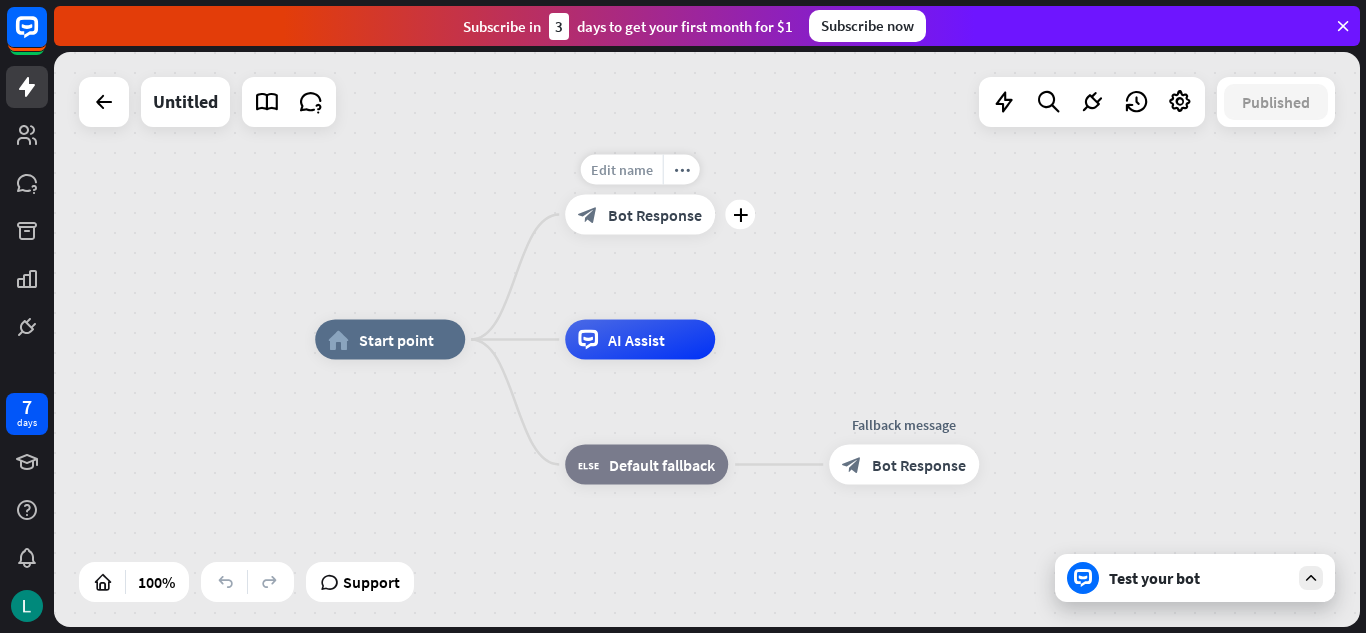 click on "Edit name" at bounding box center (622, 170) 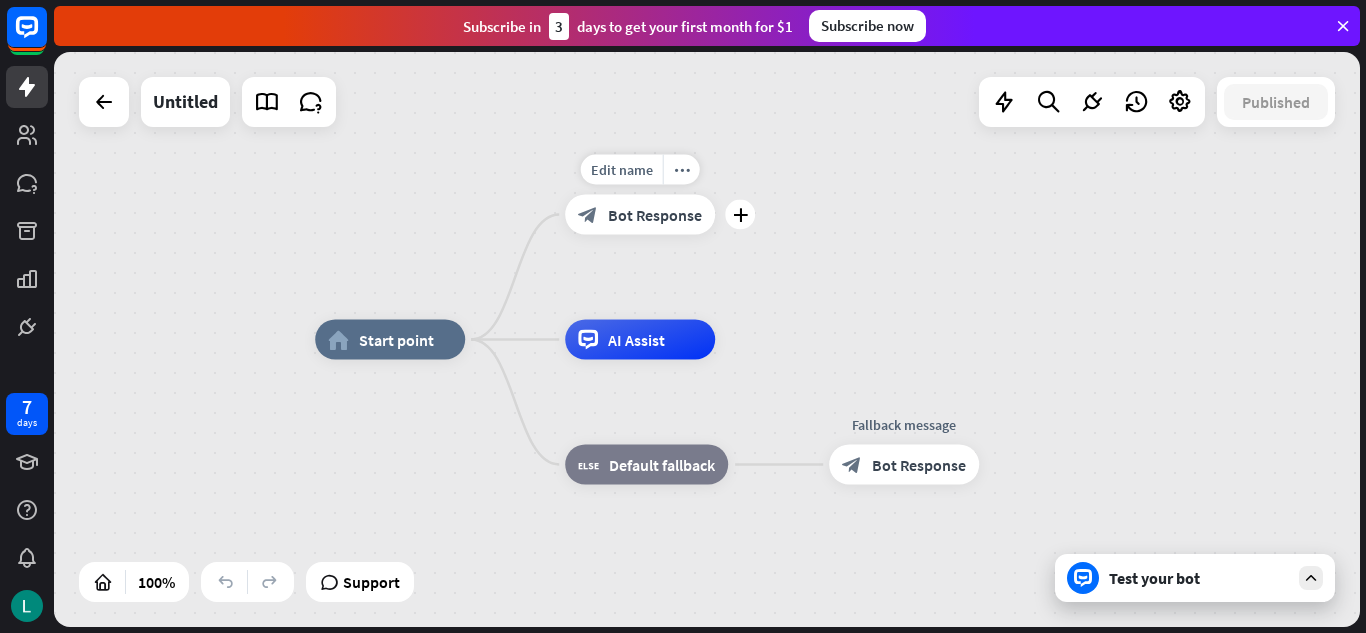 click on "block_bot_response   Bot Response" at bounding box center (640, 215) 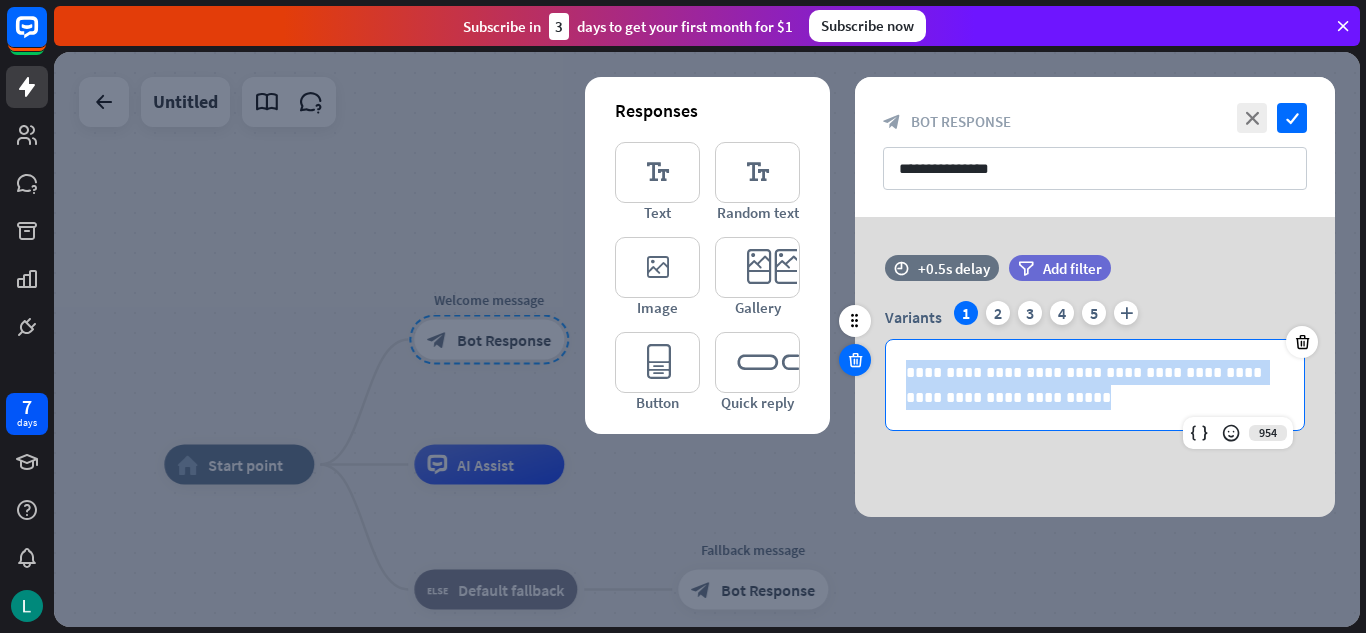 drag, startPoint x: 1147, startPoint y: 398, endPoint x: 851, endPoint y: 353, distance: 299.40106 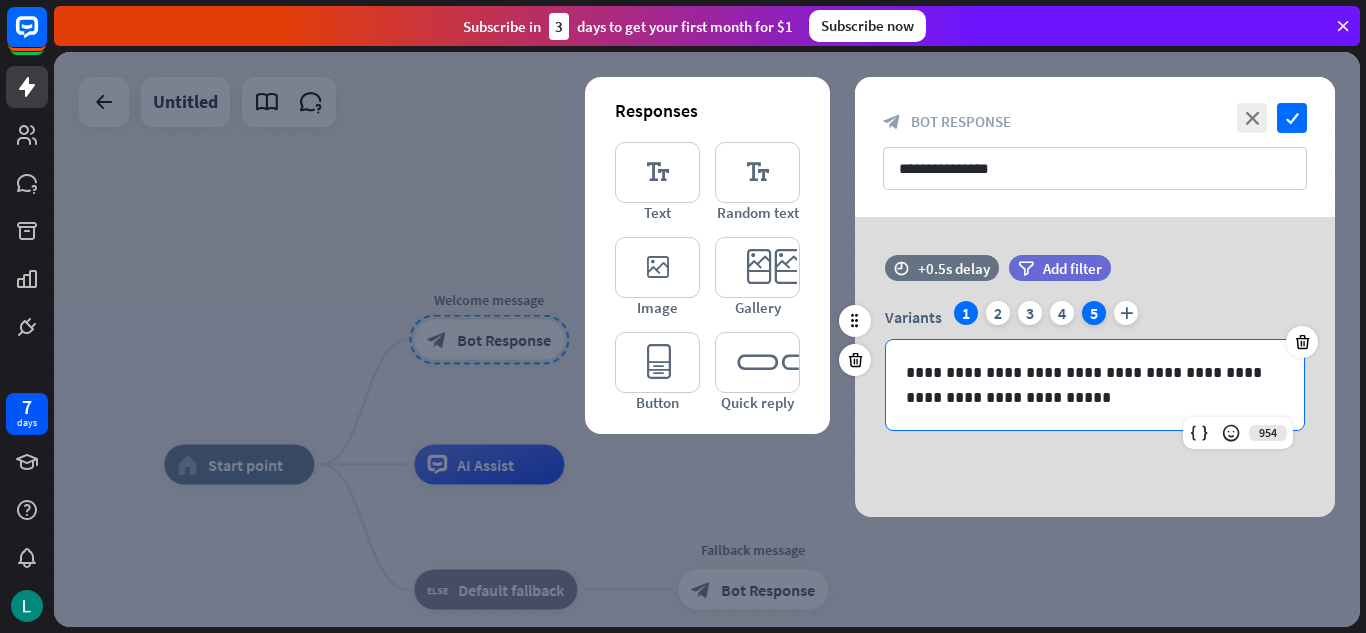 click on "5" at bounding box center (1094, 313) 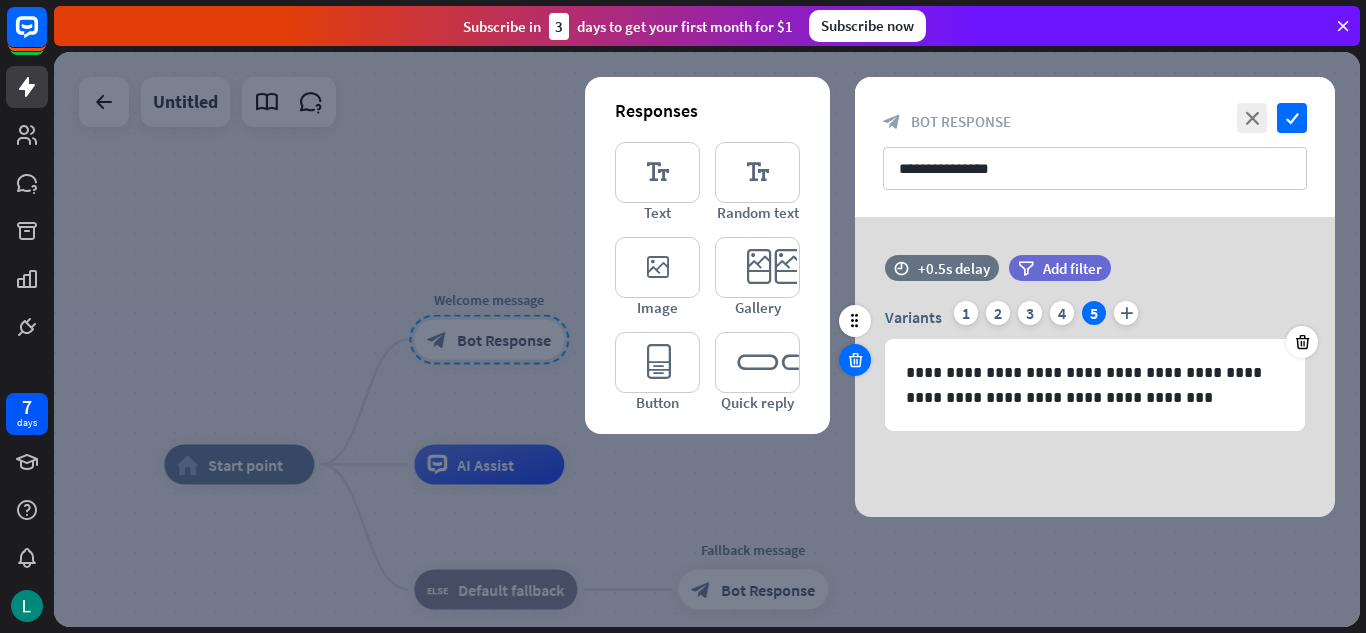 click at bounding box center (855, 360) 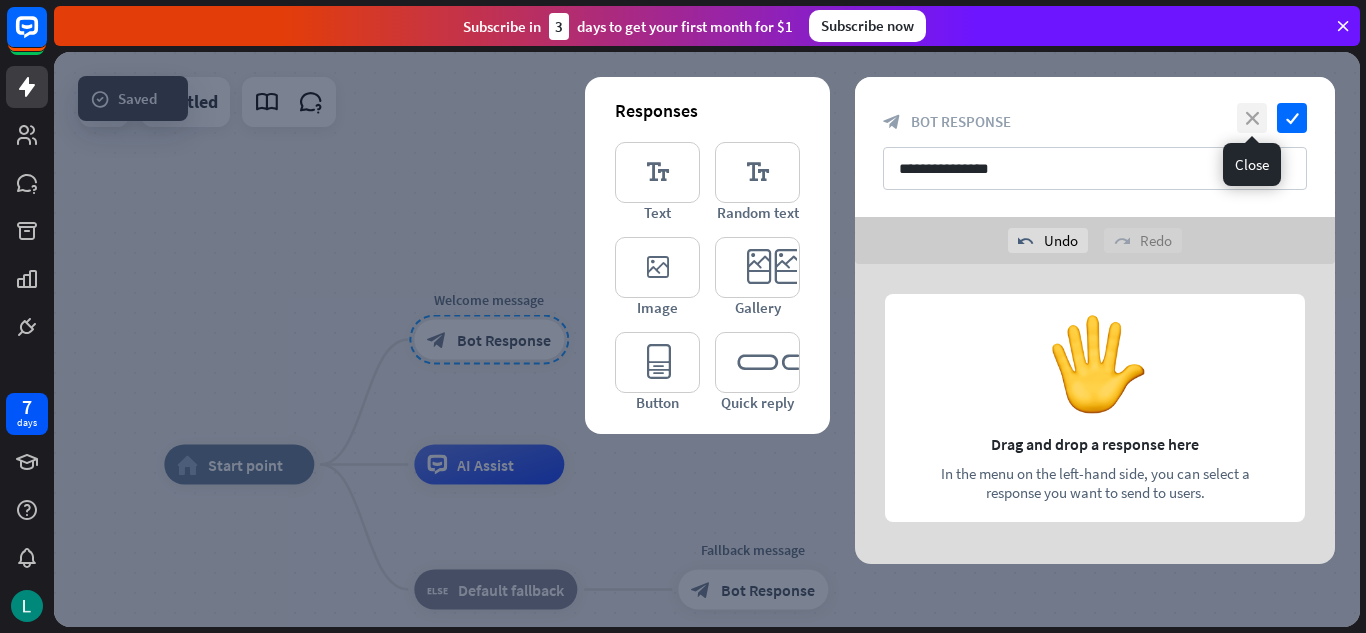 click on "close" at bounding box center (1252, 118) 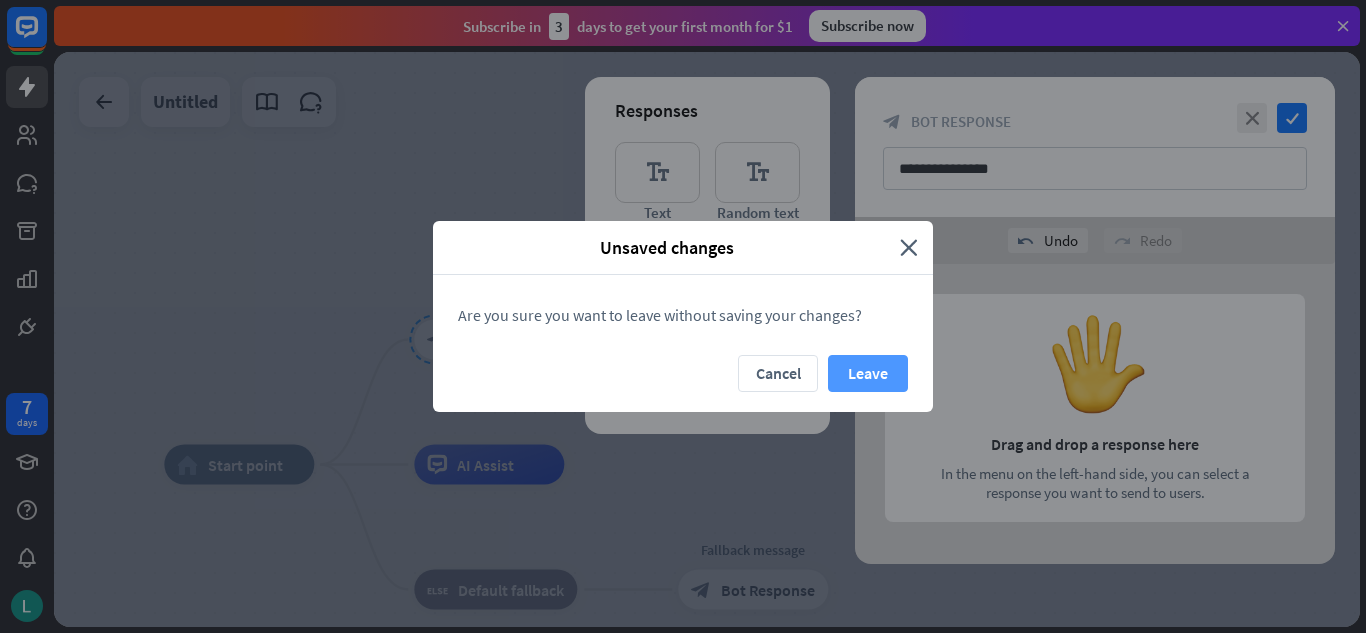 click on "Leave" at bounding box center [868, 373] 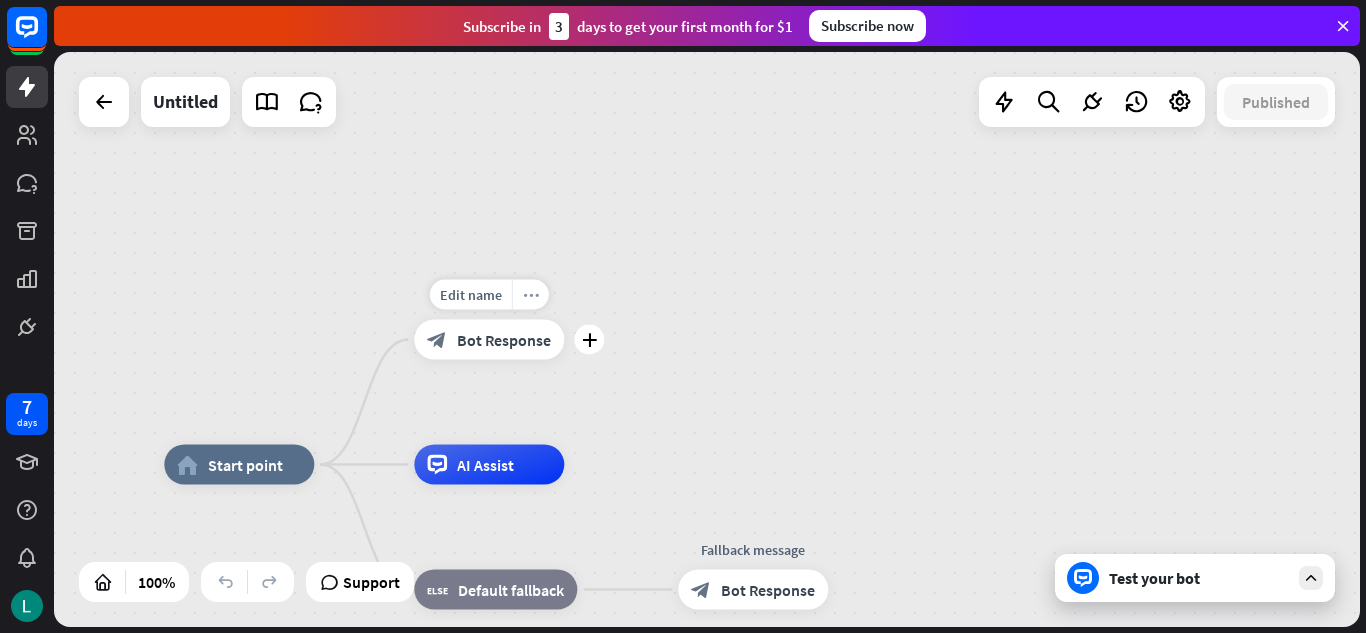 click on "more_horiz" at bounding box center (531, 294) 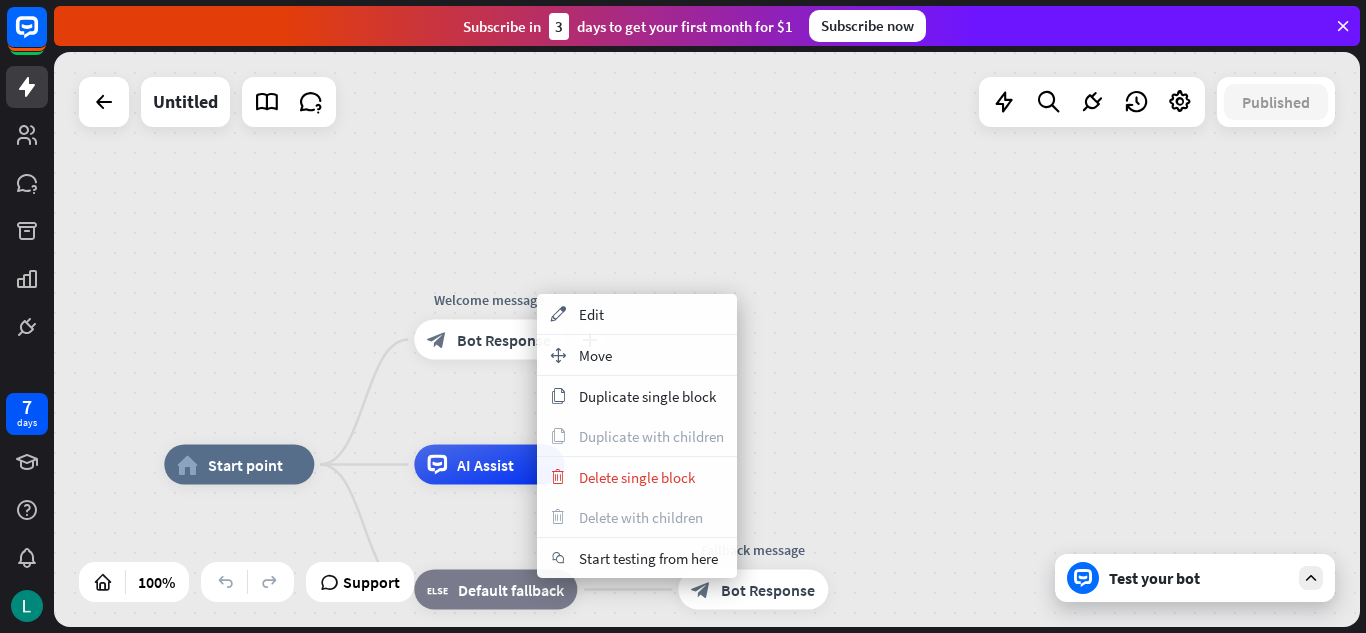 click on "block_bot_response   Bot Response" at bounding box center [489, 340] 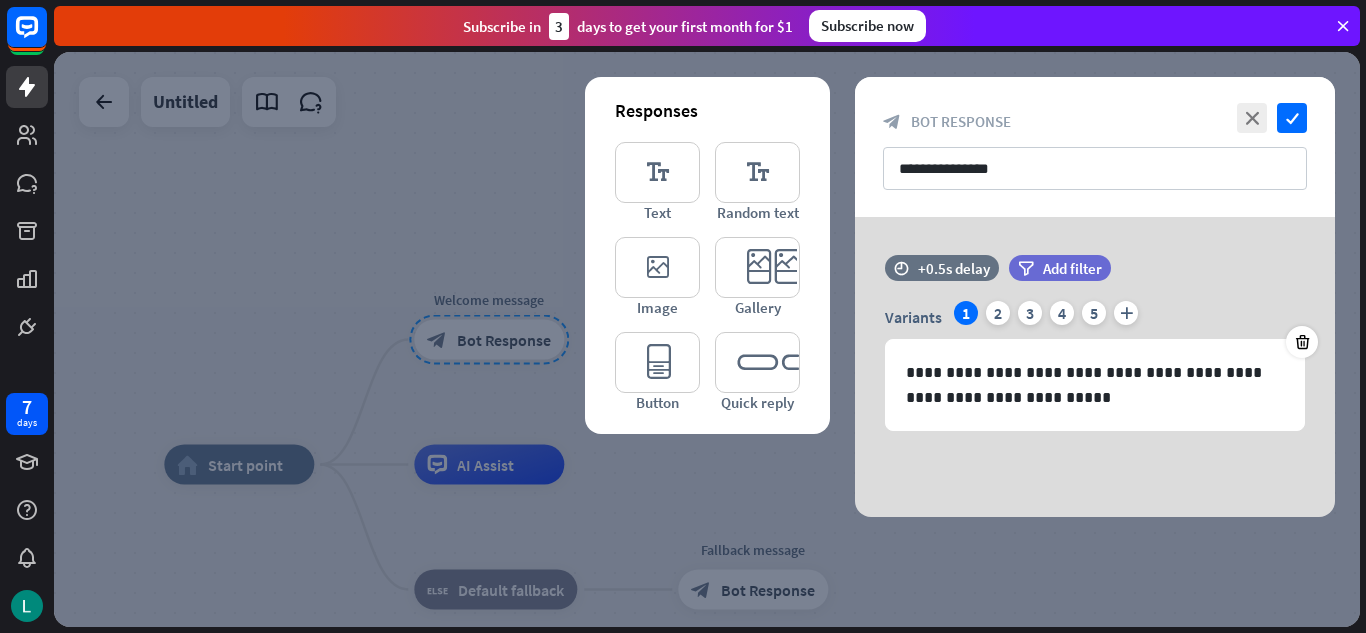 click at bounding box center (707, 339) 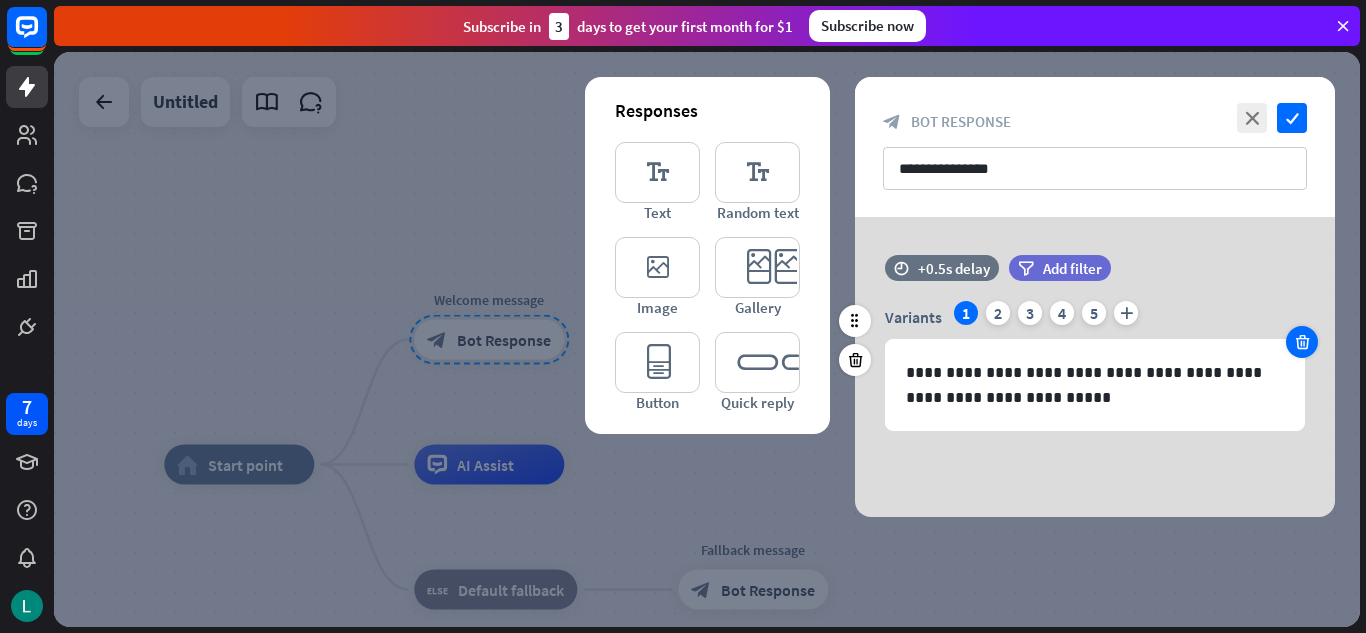 click at bounding box center [1302, 342] 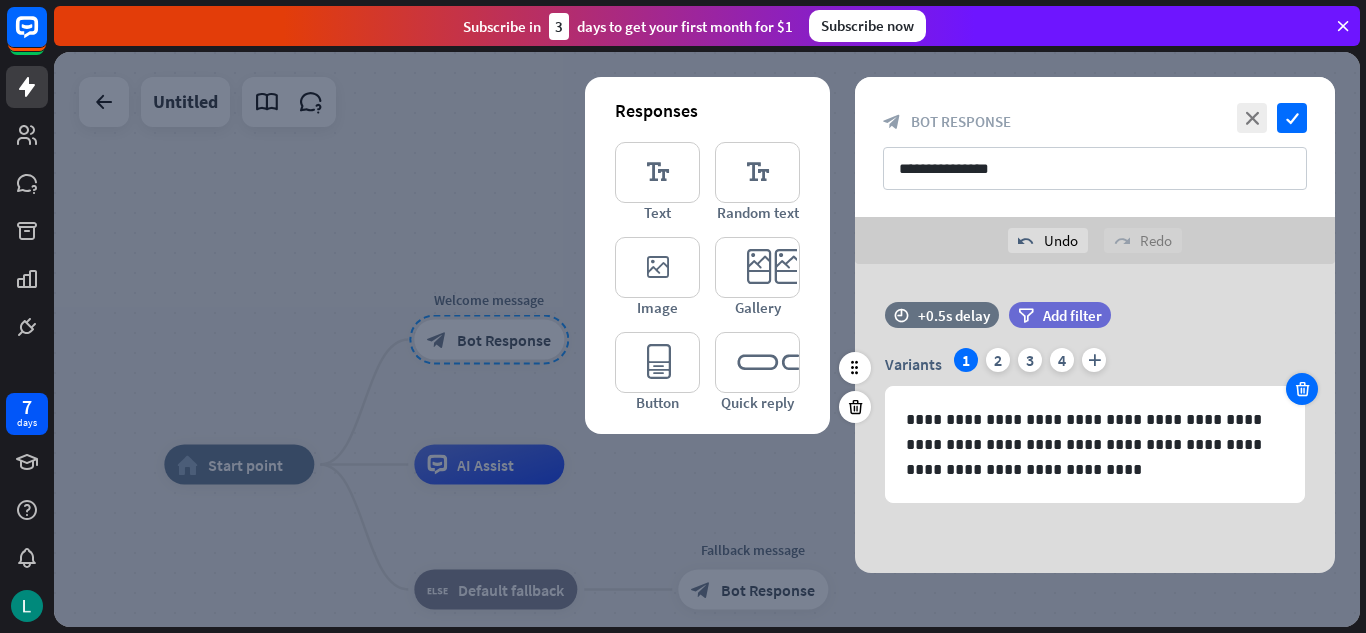 click at bounding box center [1302, 389] 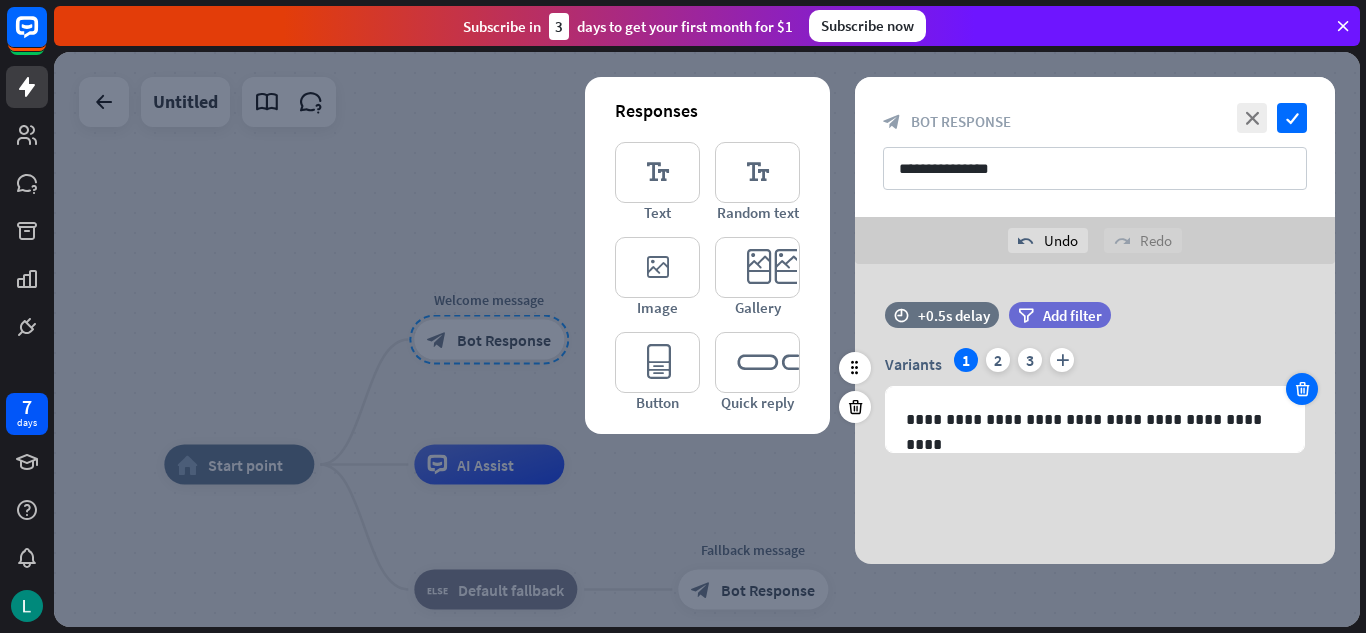 click at bounding box center (1302, 389) 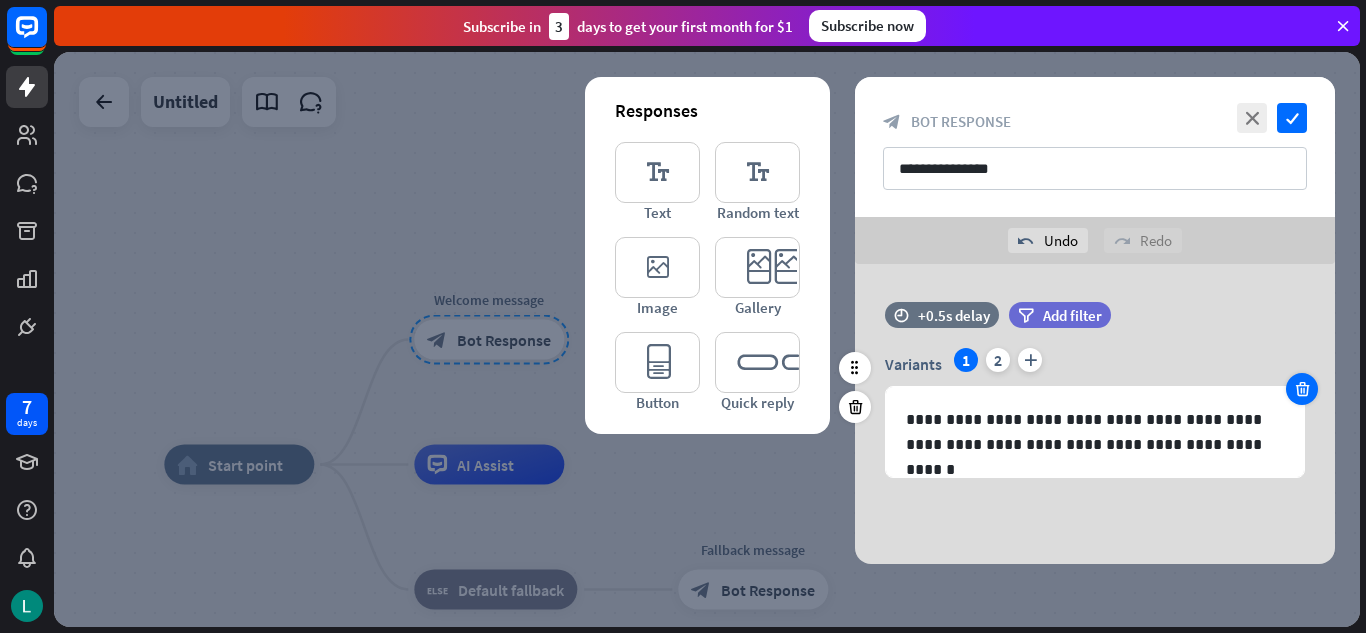 click at bounding box center (1302, 389) 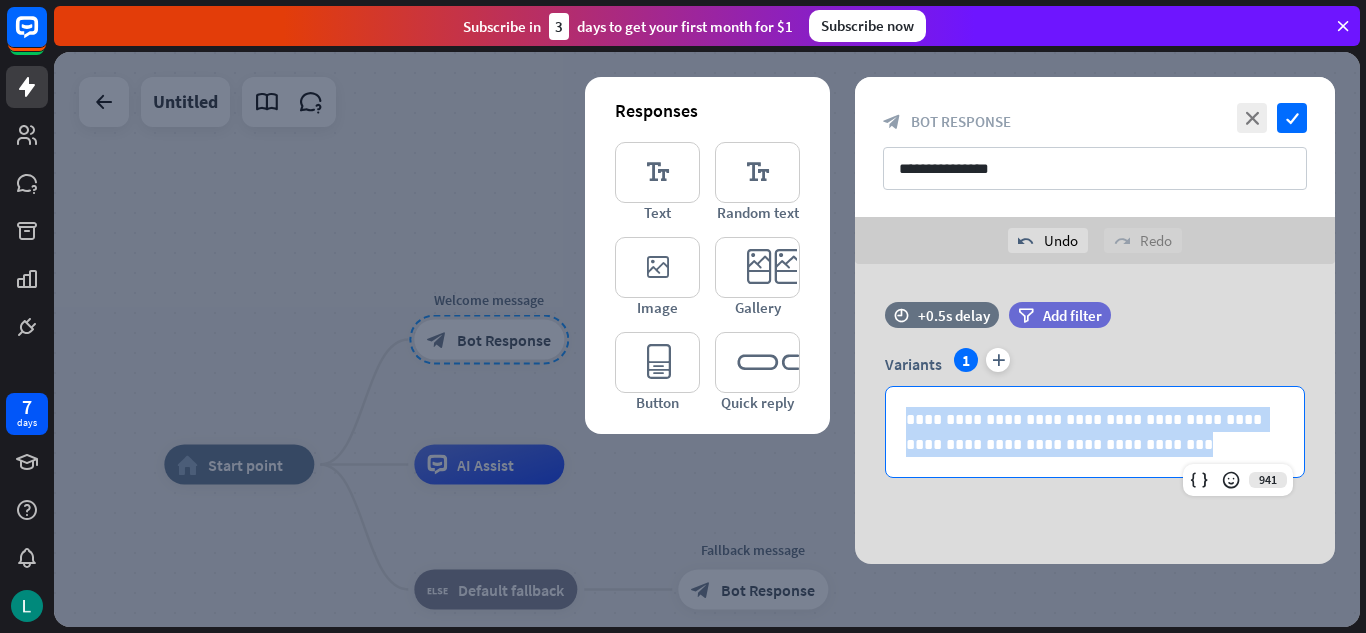 drag, startPoint x: 1120, startPoint y: 447, endPoint x: 837, endPoint y: 378, distance: 291.29022 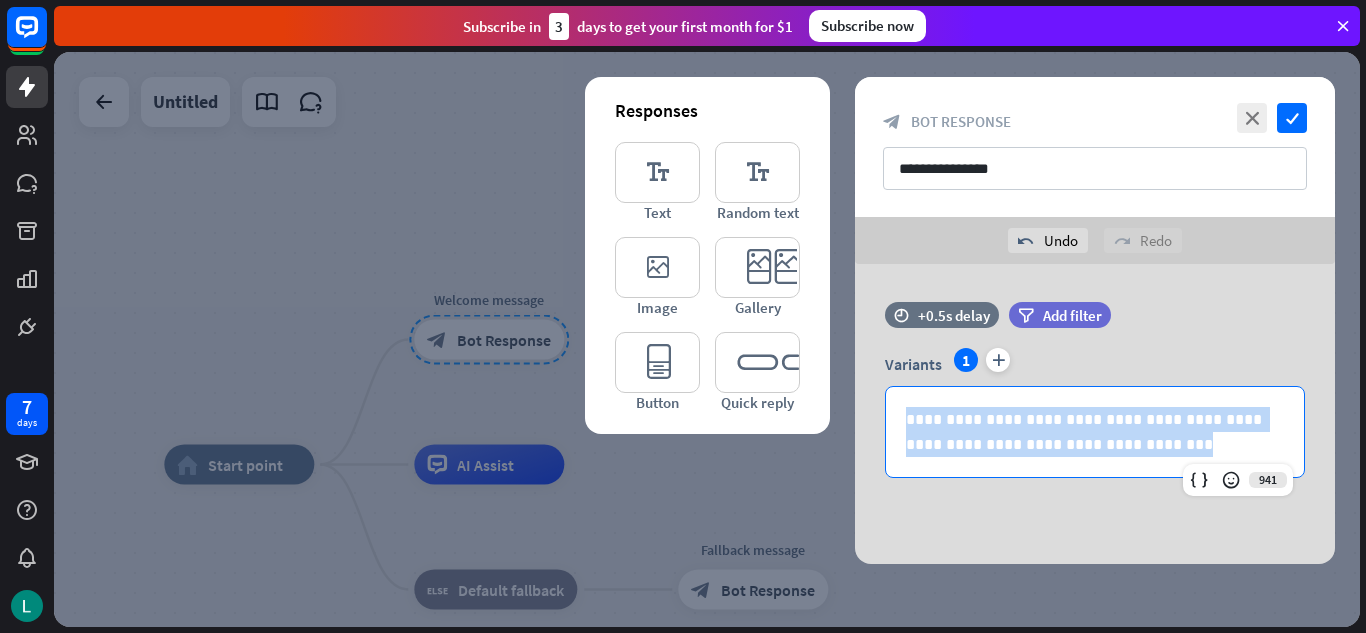 type 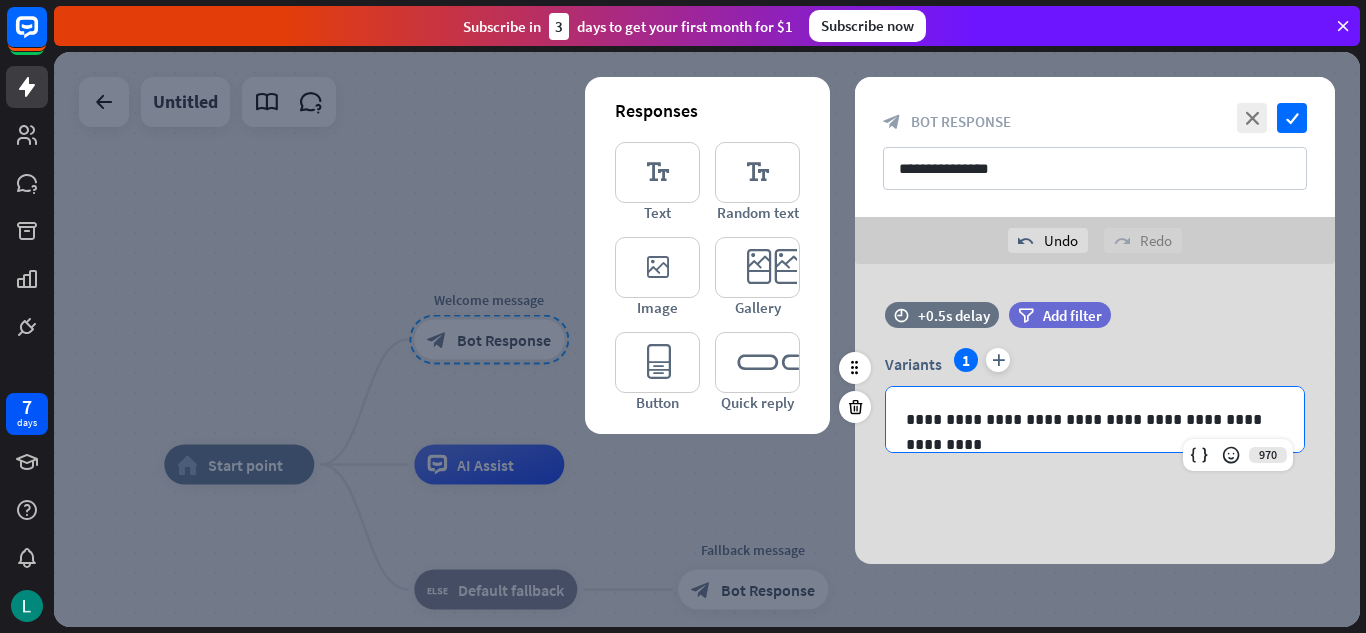 click on "**********" at bounding box center (1095, 419) 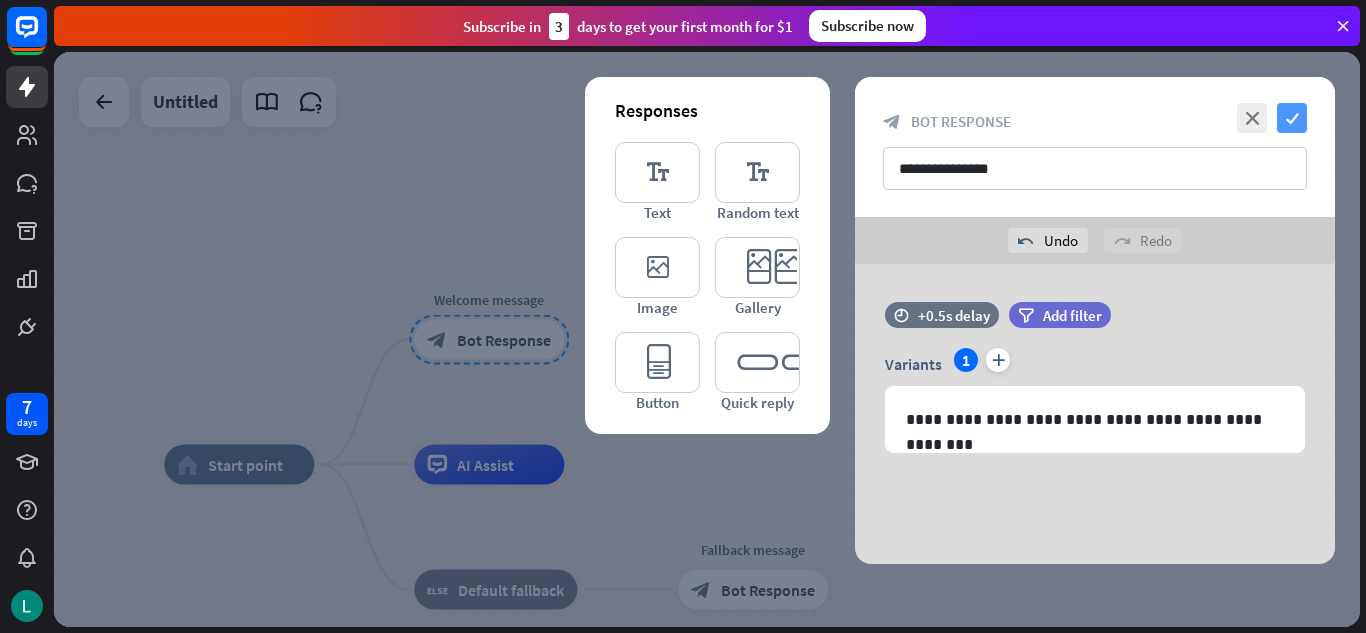 click on "check" at bounding box center (1292, 118) 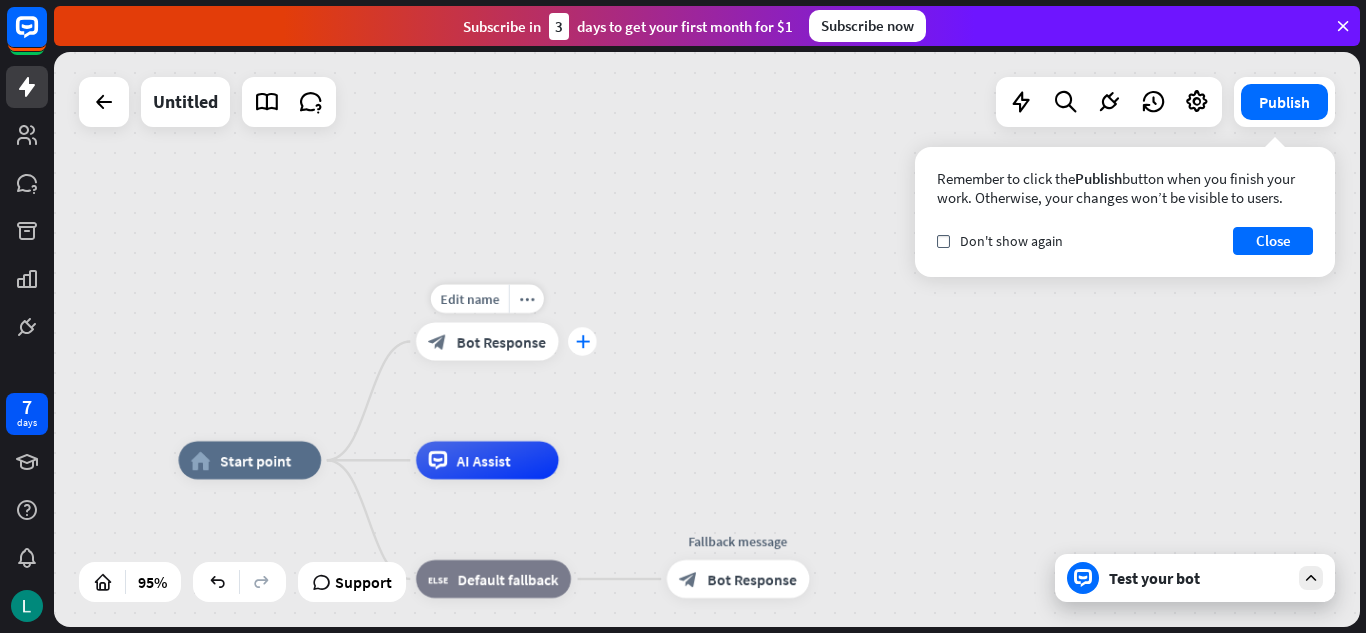 click on "plus" at bounding box center [582, 341] 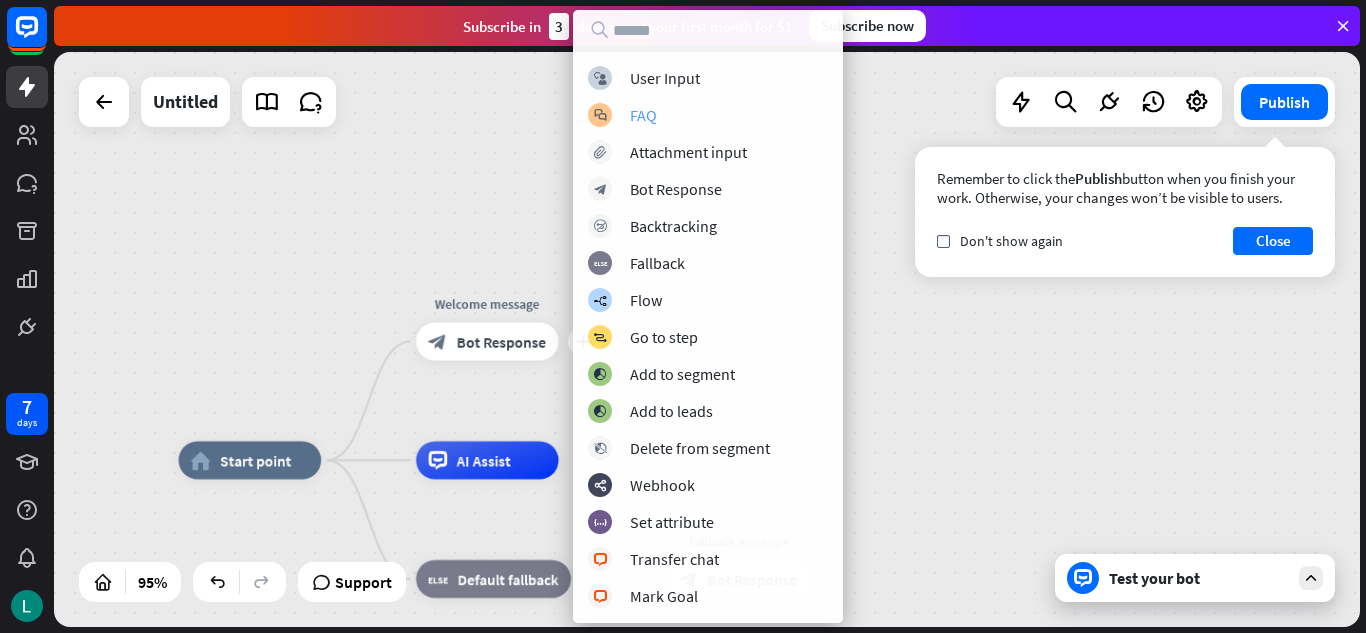 click on "block_faq
FAQ" at bounding box center (708, 115) 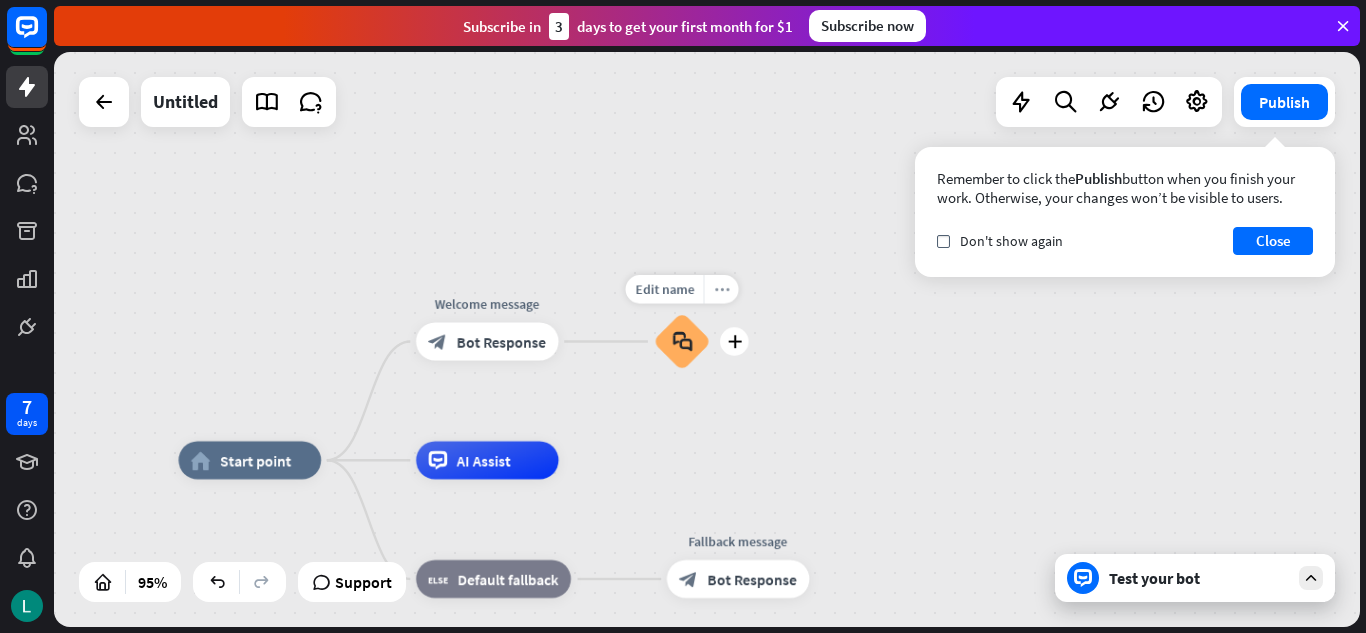 click on "more_horiz" at bounding box center (721, 289) 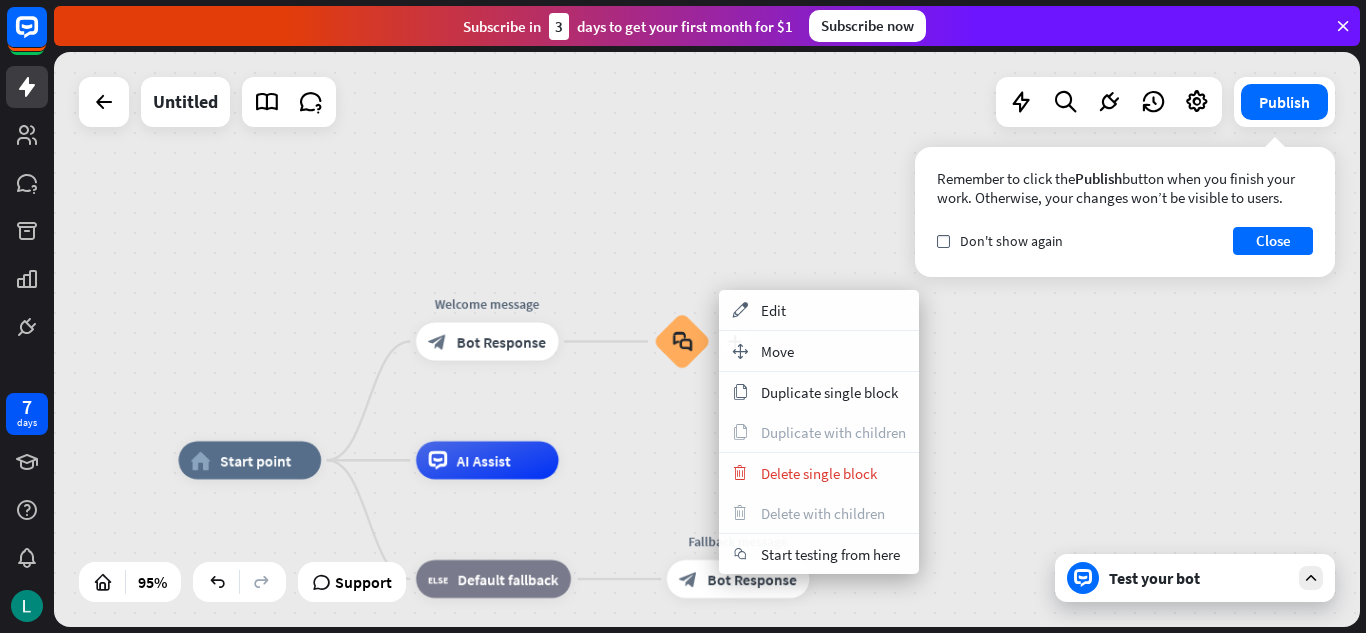 click on "block_faq" at bounding box center [682, 341] 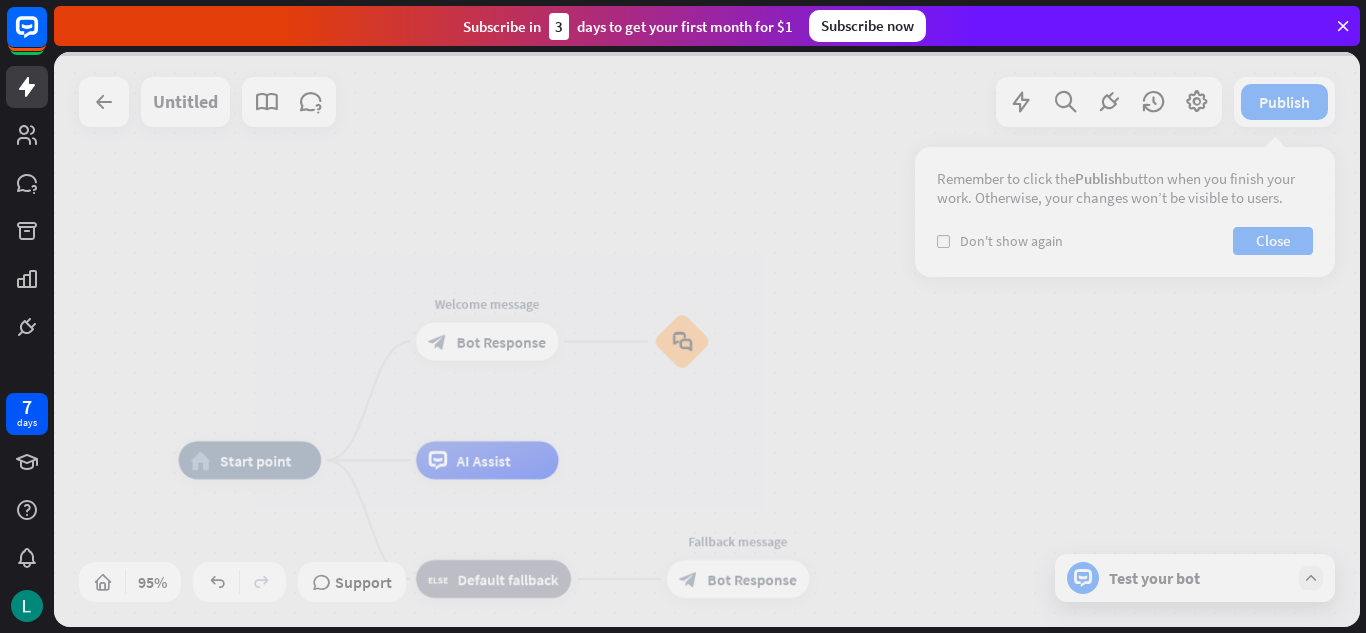 click at bounding box center (707, 339) 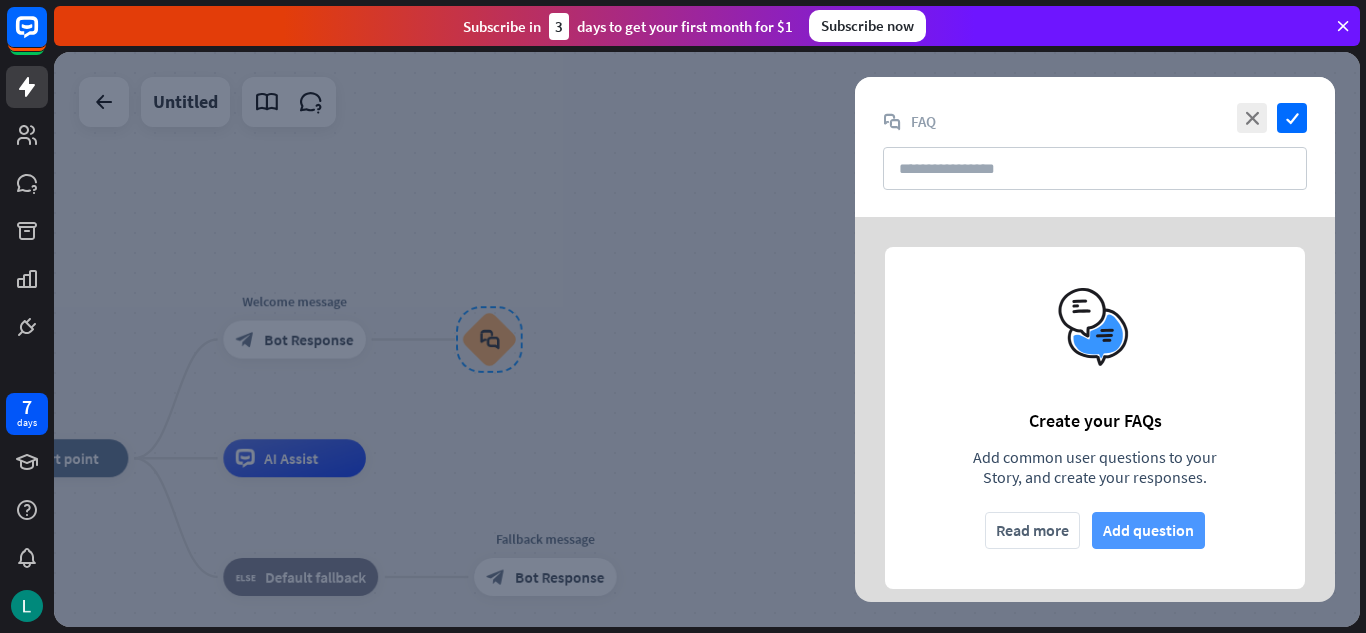 click on "Add question" at bounding box center [1148, 530] 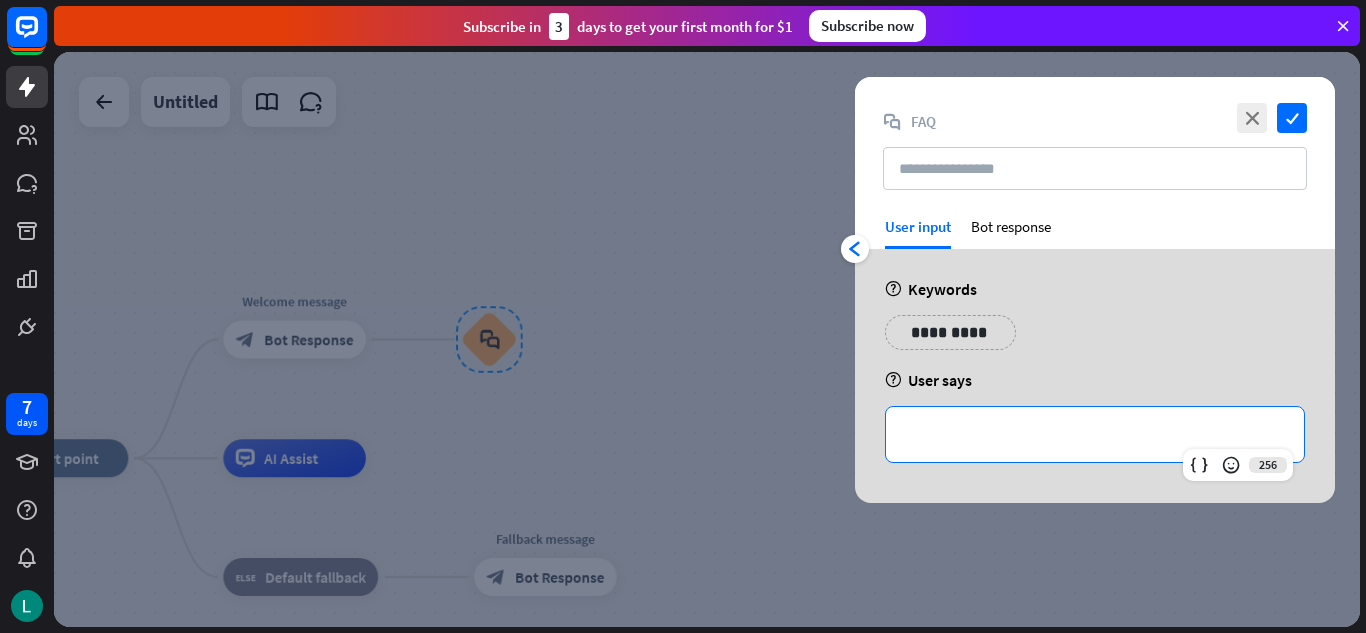 click on "**********" at bounding box center (1095, 434) 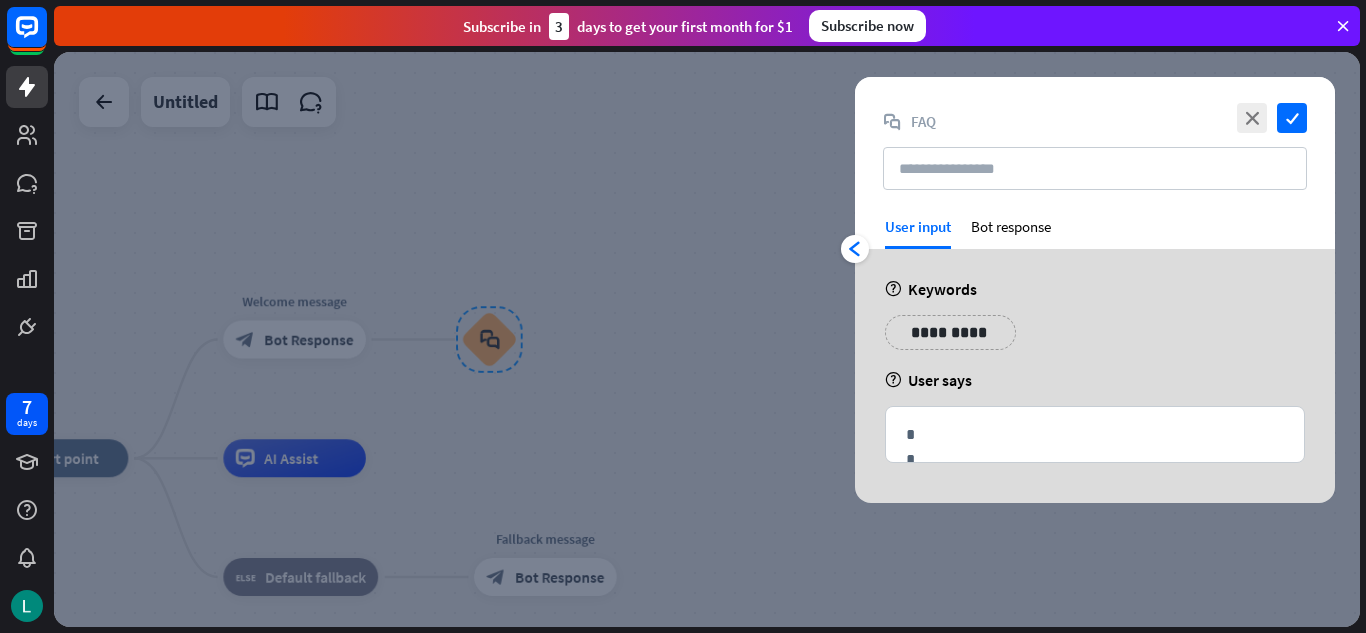 click on "**********" at bounding box center [950, 332] 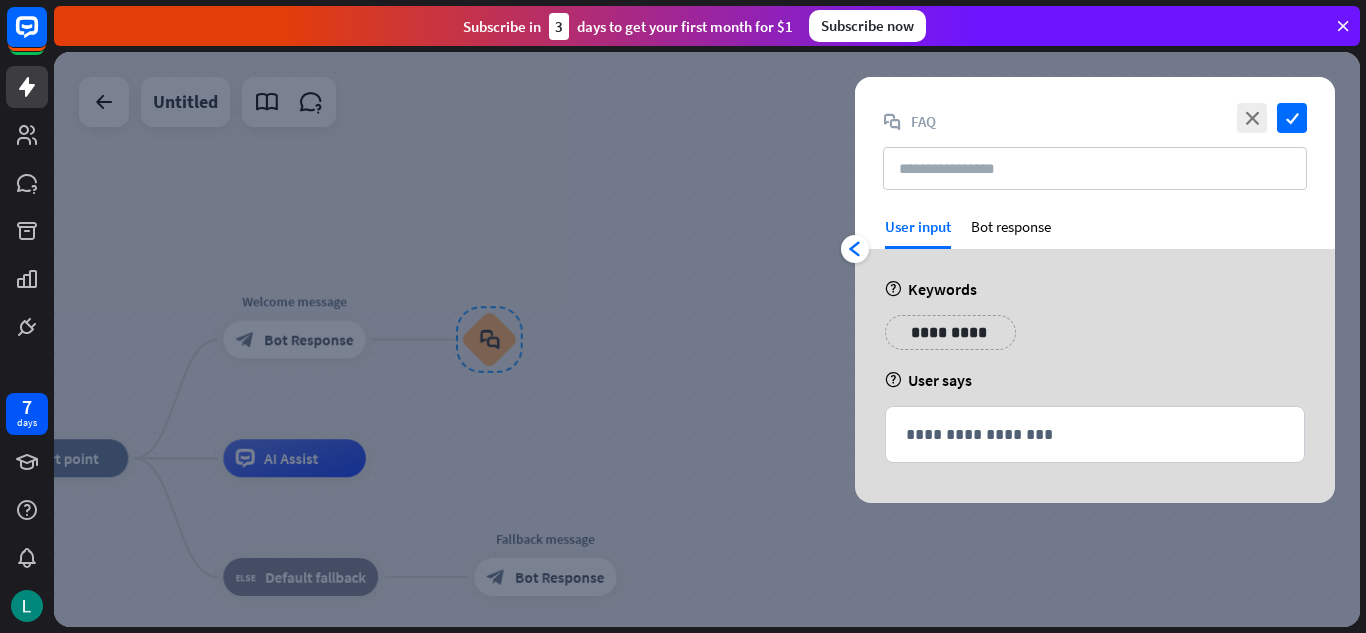 click on "**********" at bounding box center (950, 332) 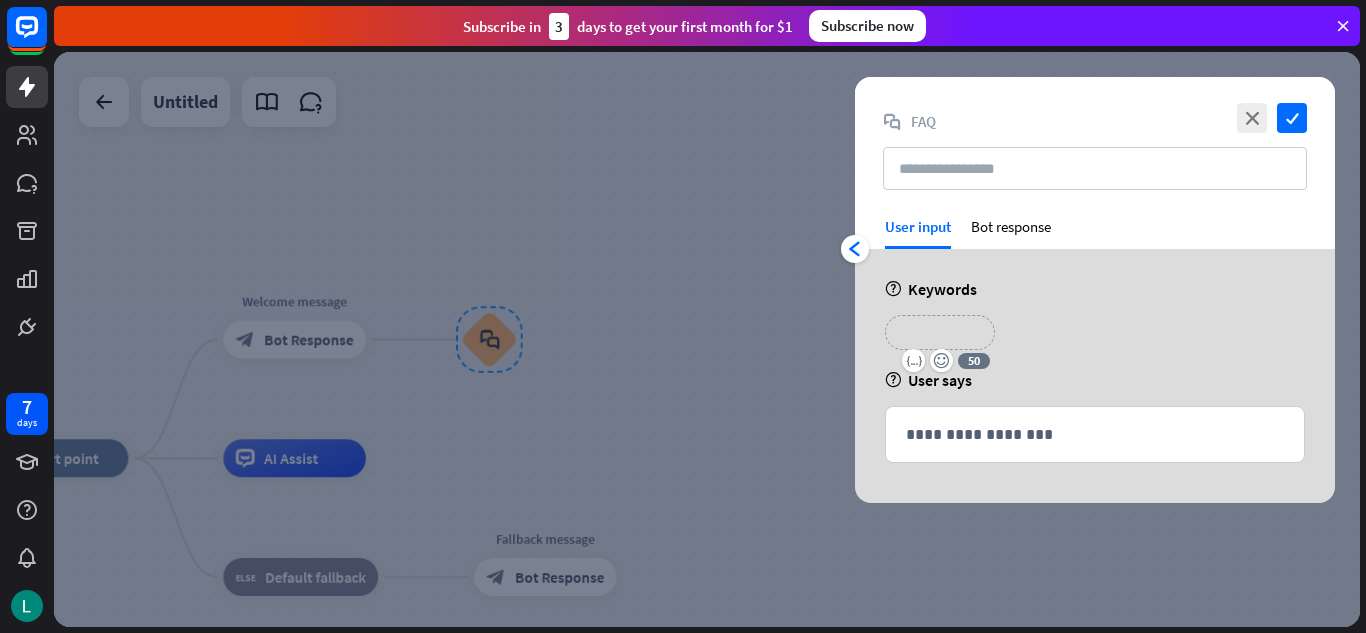 type 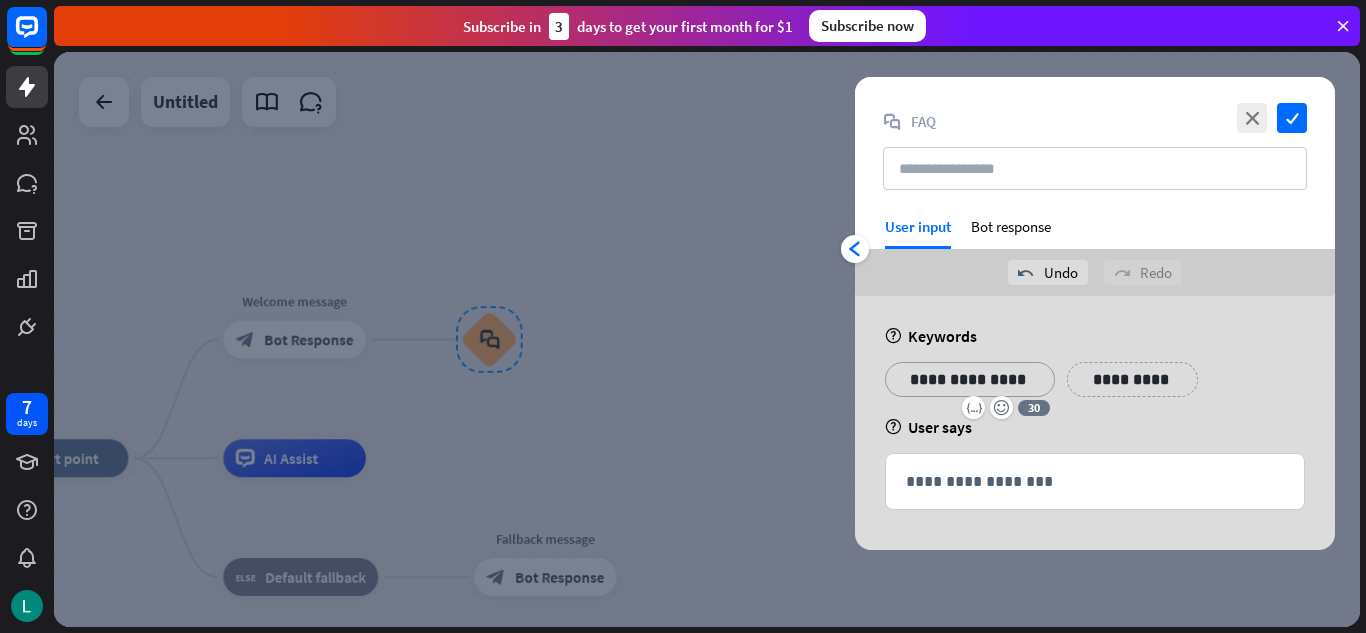 click on "**********" at bounding box center [970, 379] 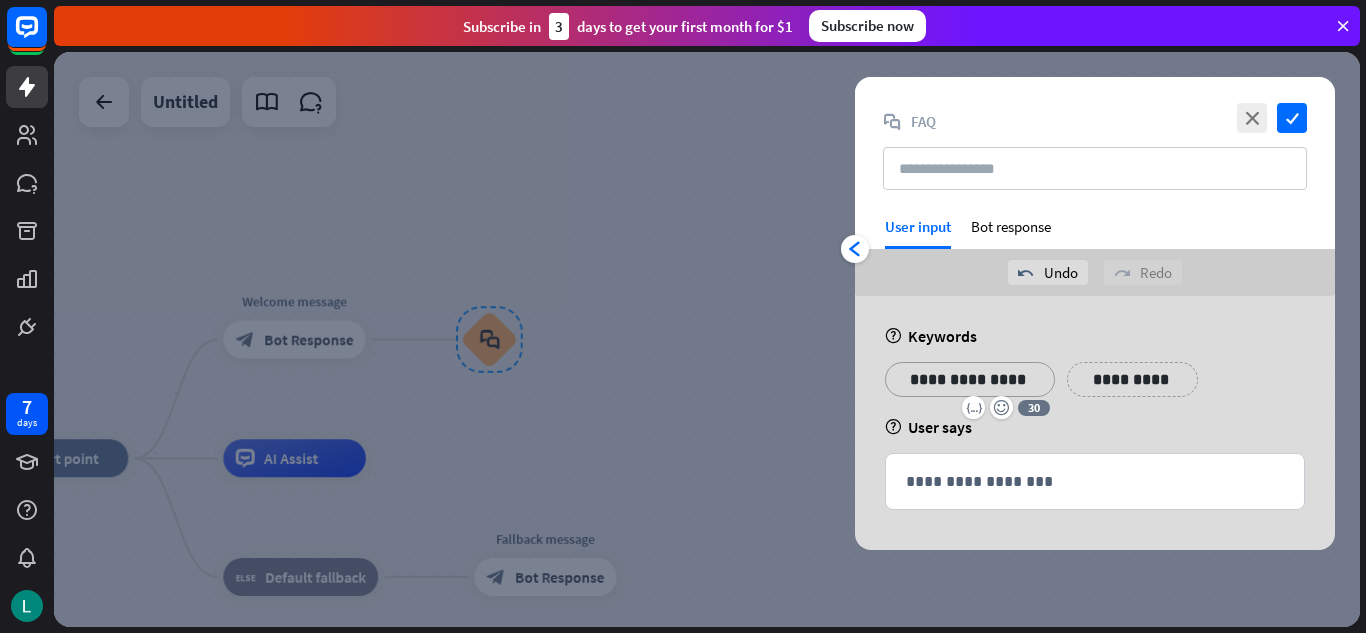 click on "**********" at bounding box center [1132, 379] 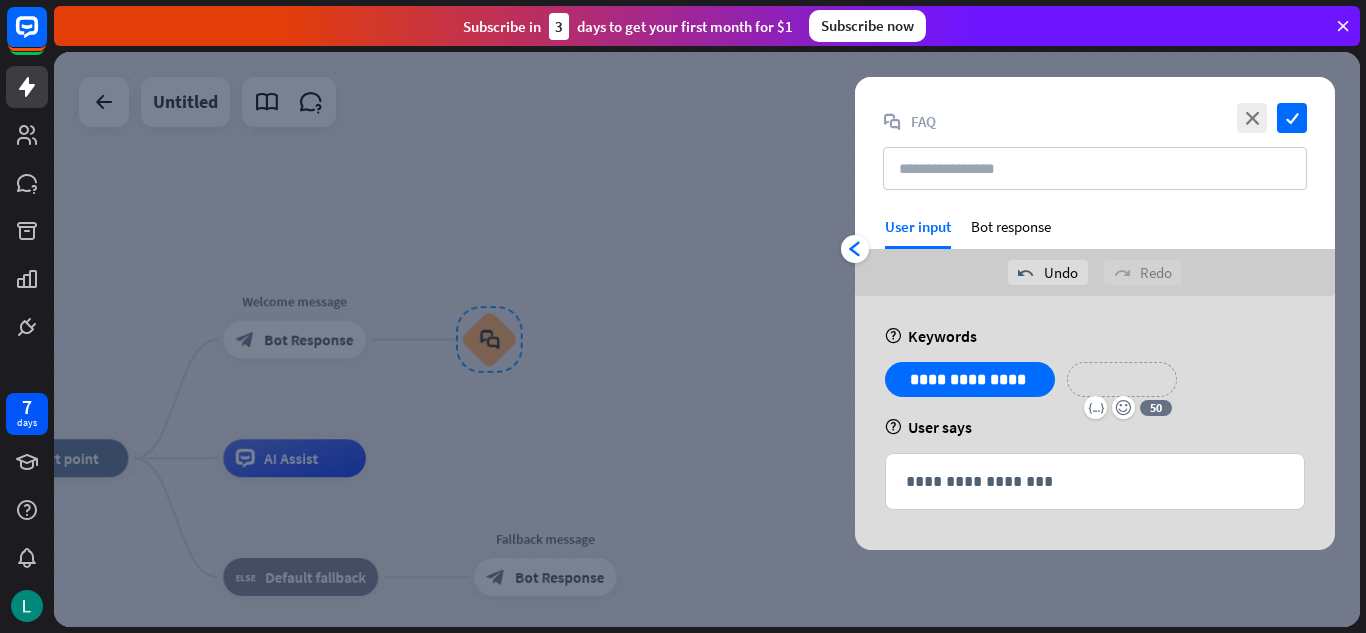 type 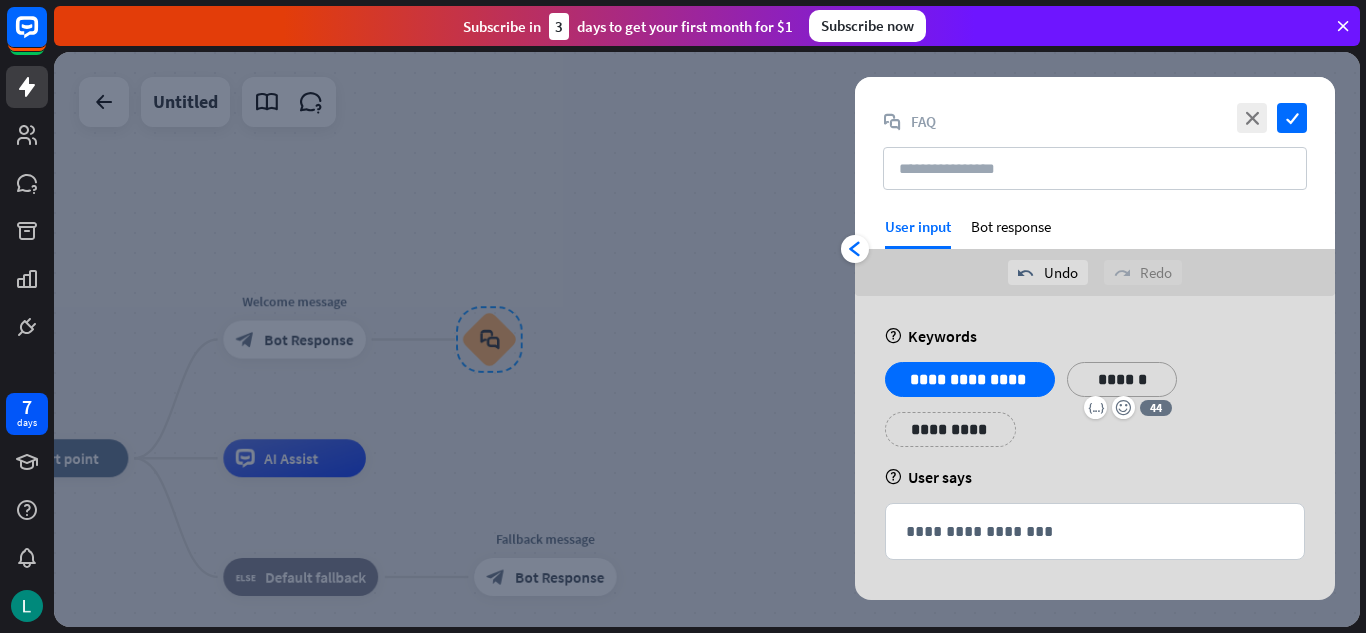 click on "******" at bounding box center [1122, 379] 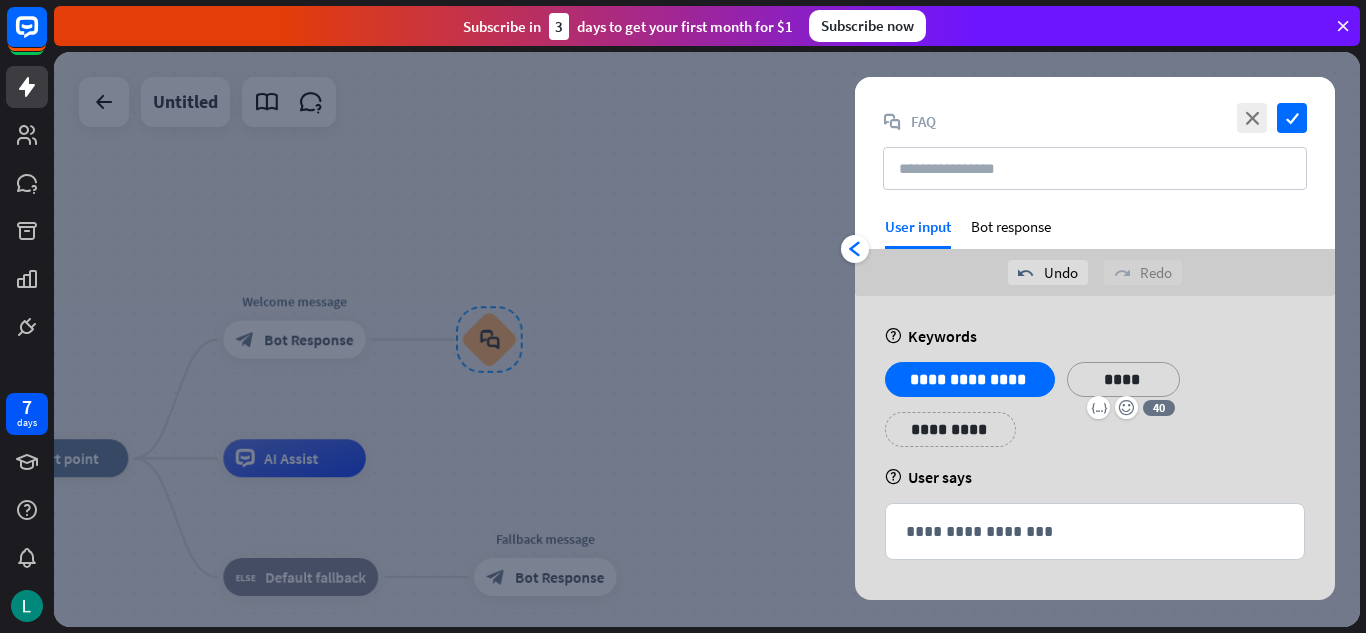 click on "**********" at bounding box center (1123, 379) 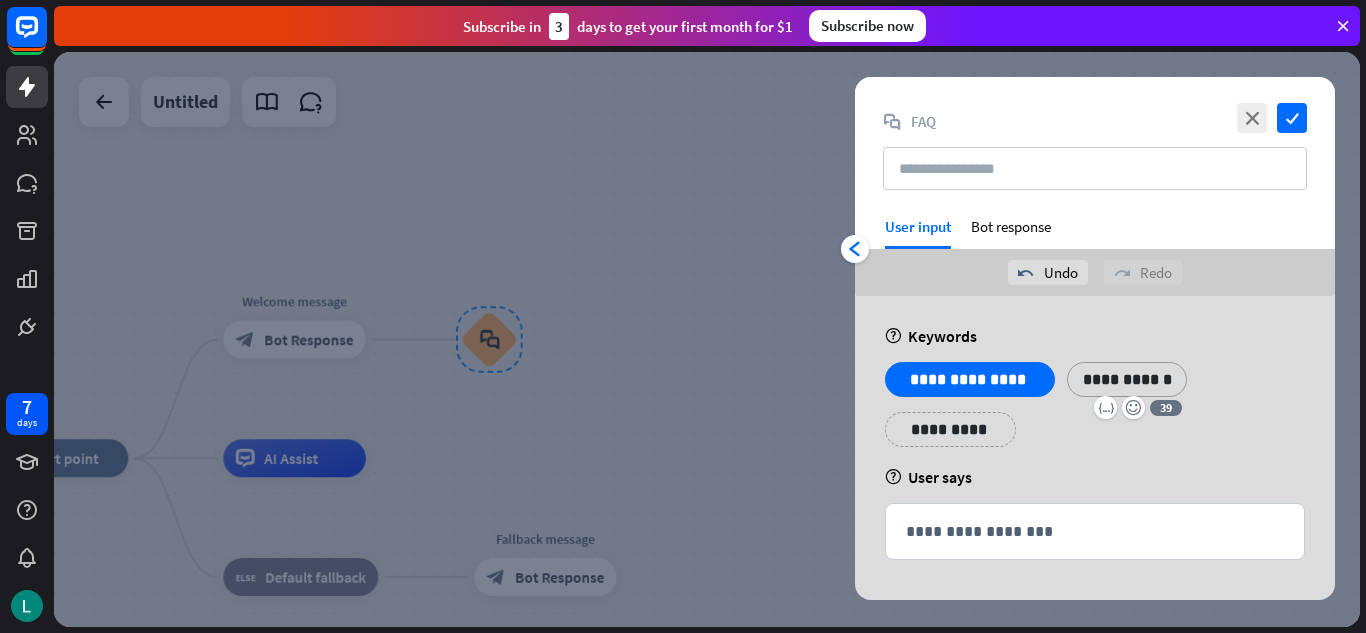 click on "**********" at bounding box center (1127, 379) 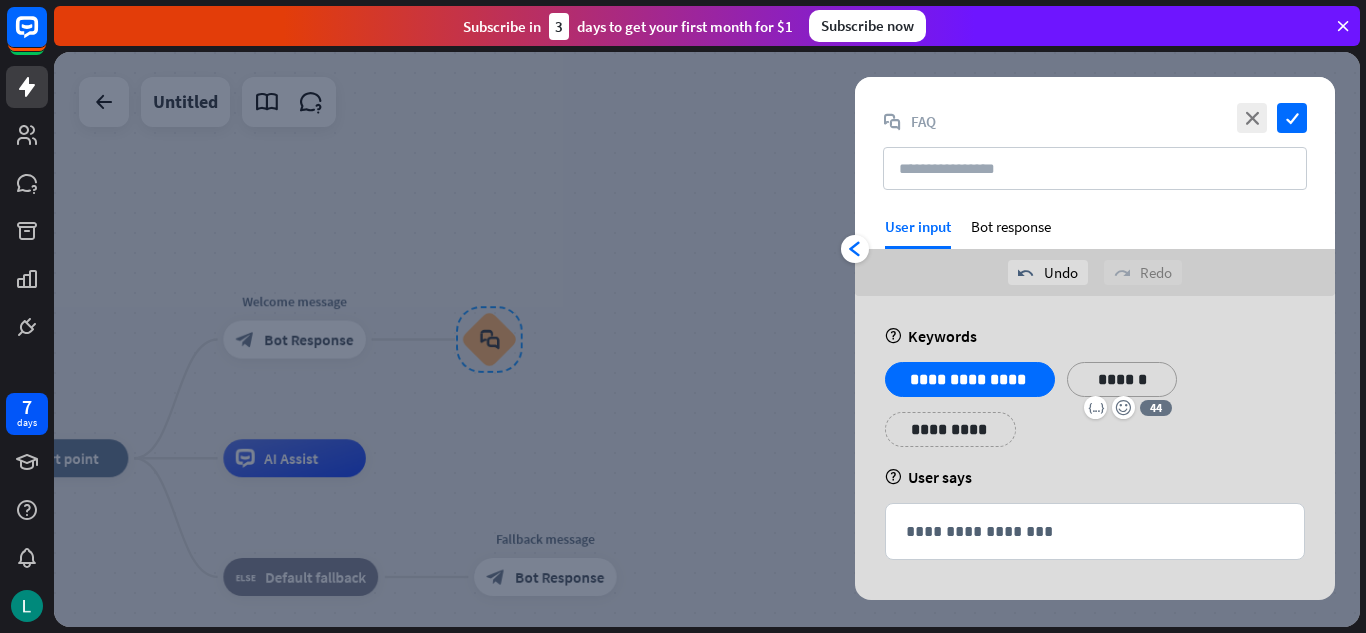 click on "******" at bounding box center [1122, 379] 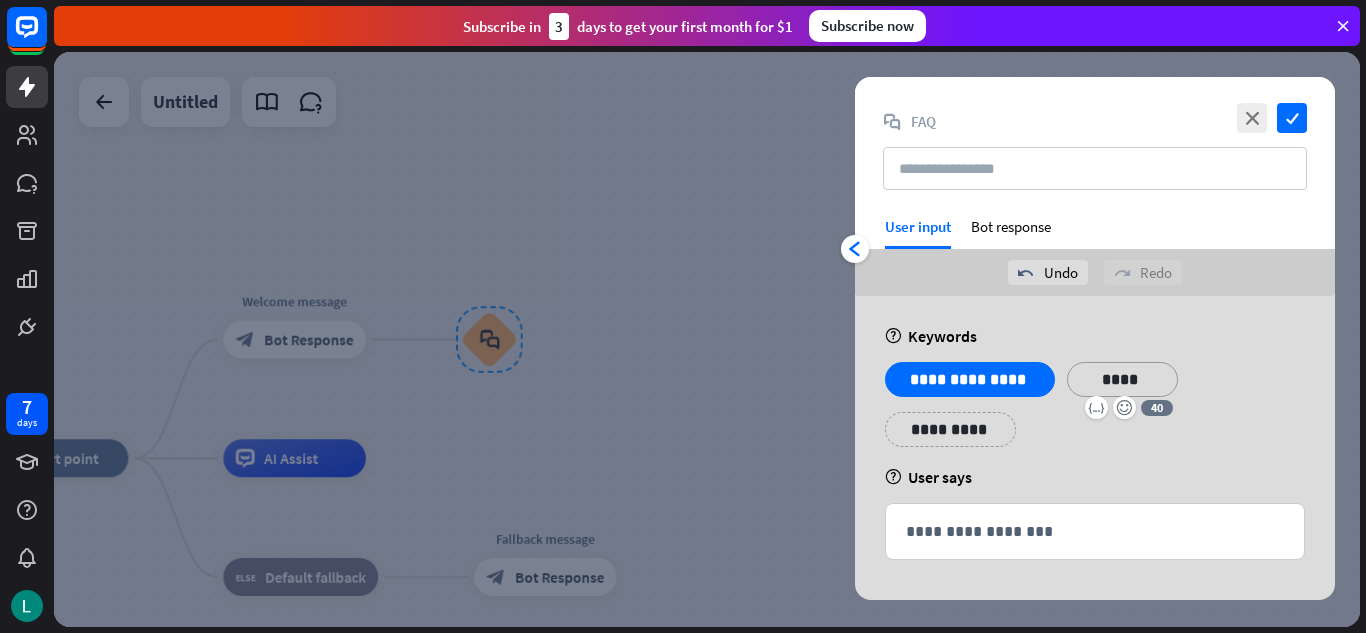 click on "**********" at bounding box center (1122, 379) 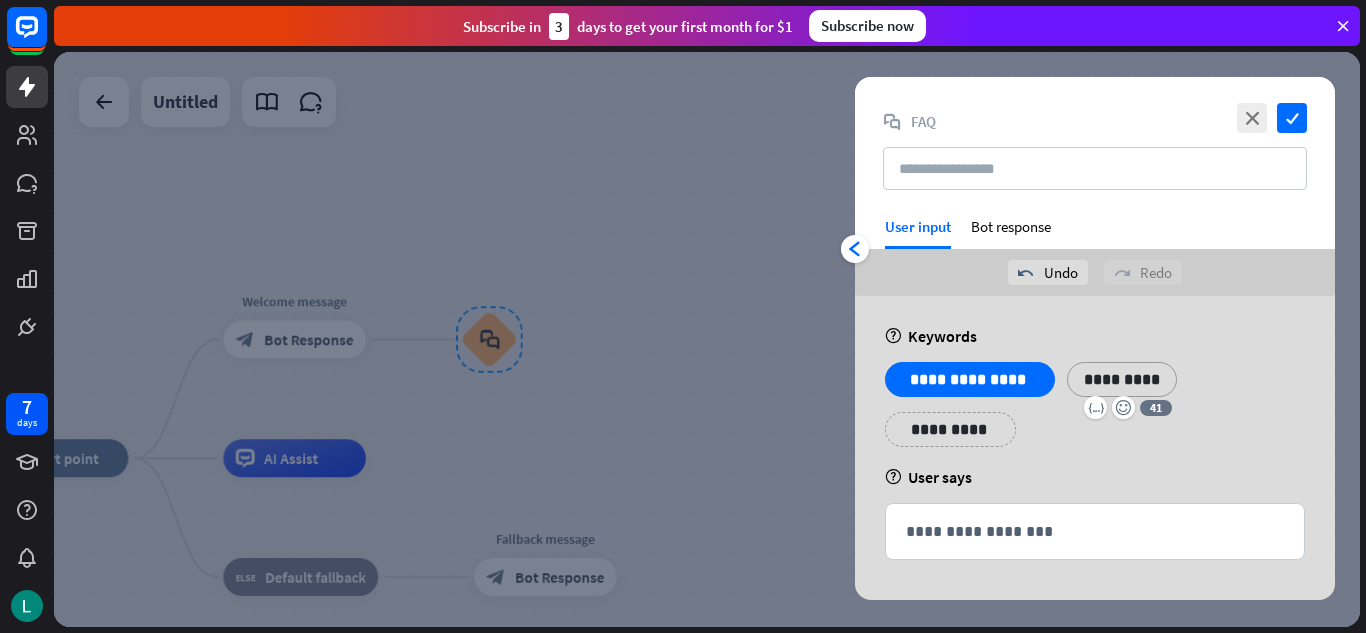 click on "*********" at bounding box center [1122, 379] 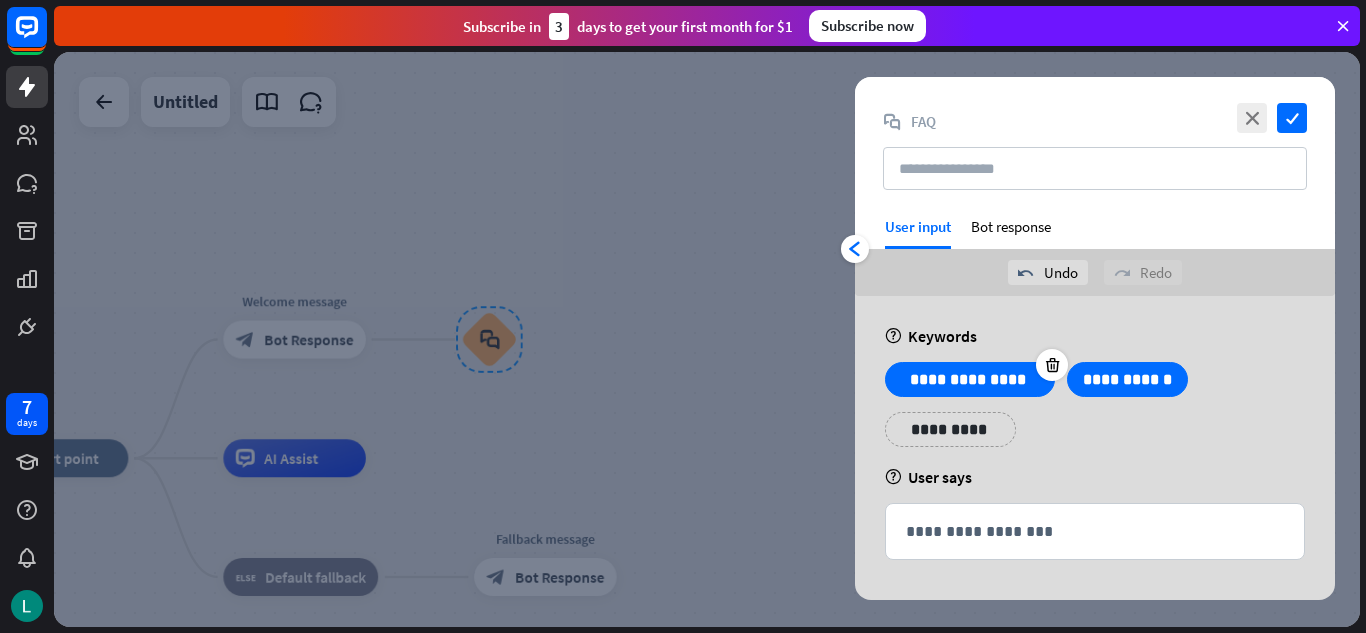 click at bounding box center (1052, 365) 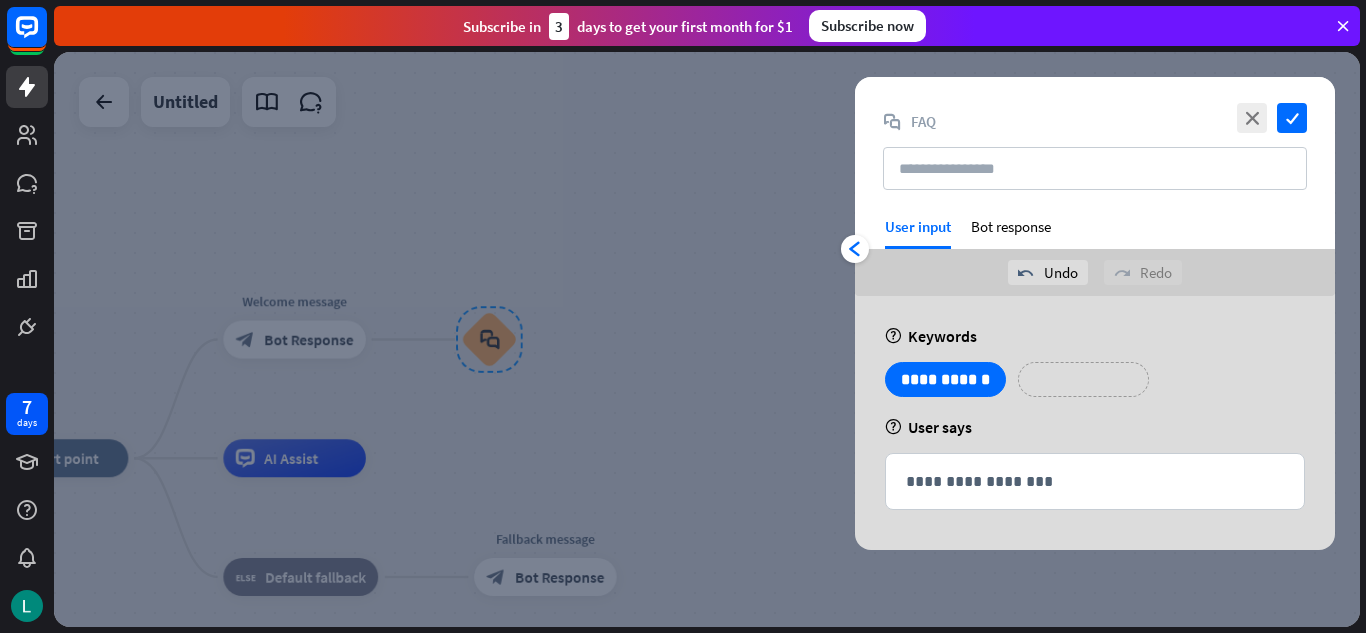 click on "**********" at bounding box center (1083, 379) 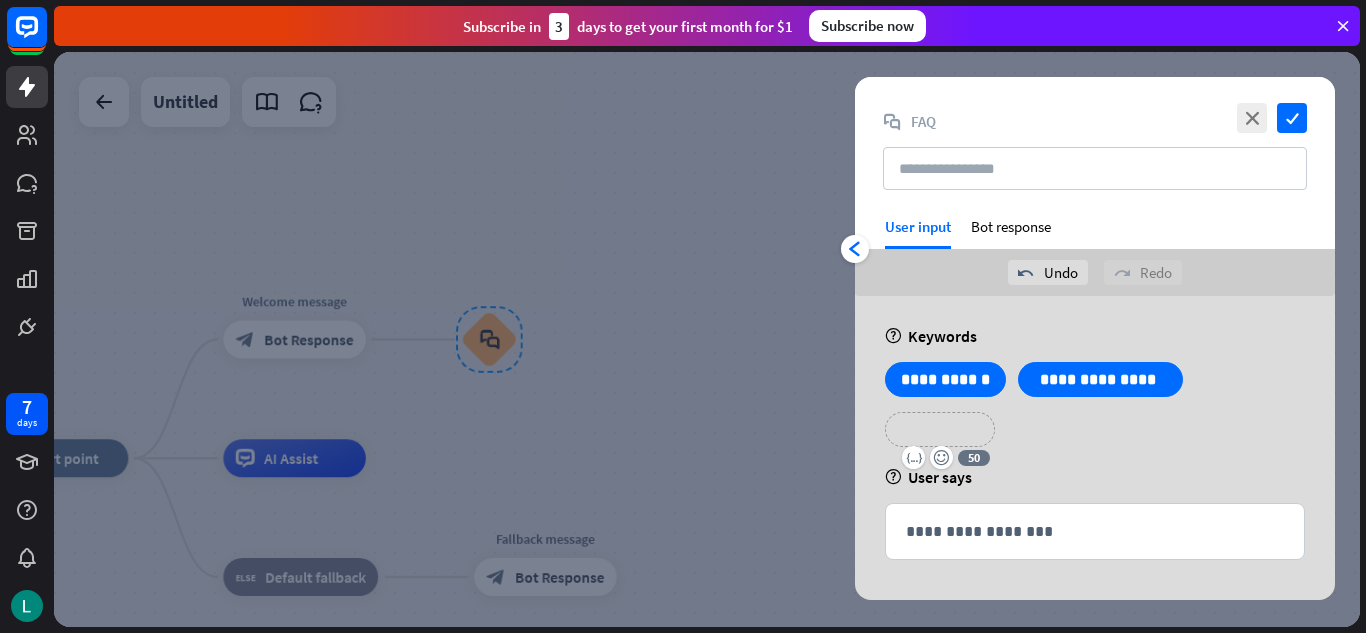 click on "**********" at bounding box center (940, 429) 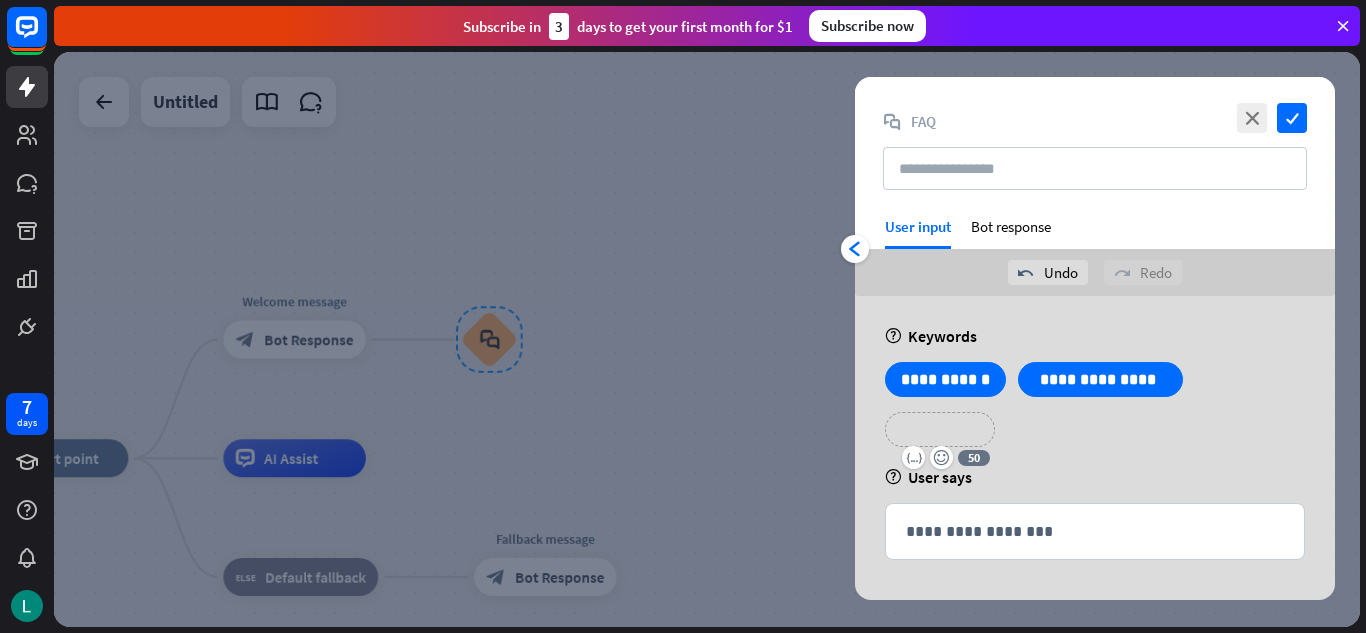 type 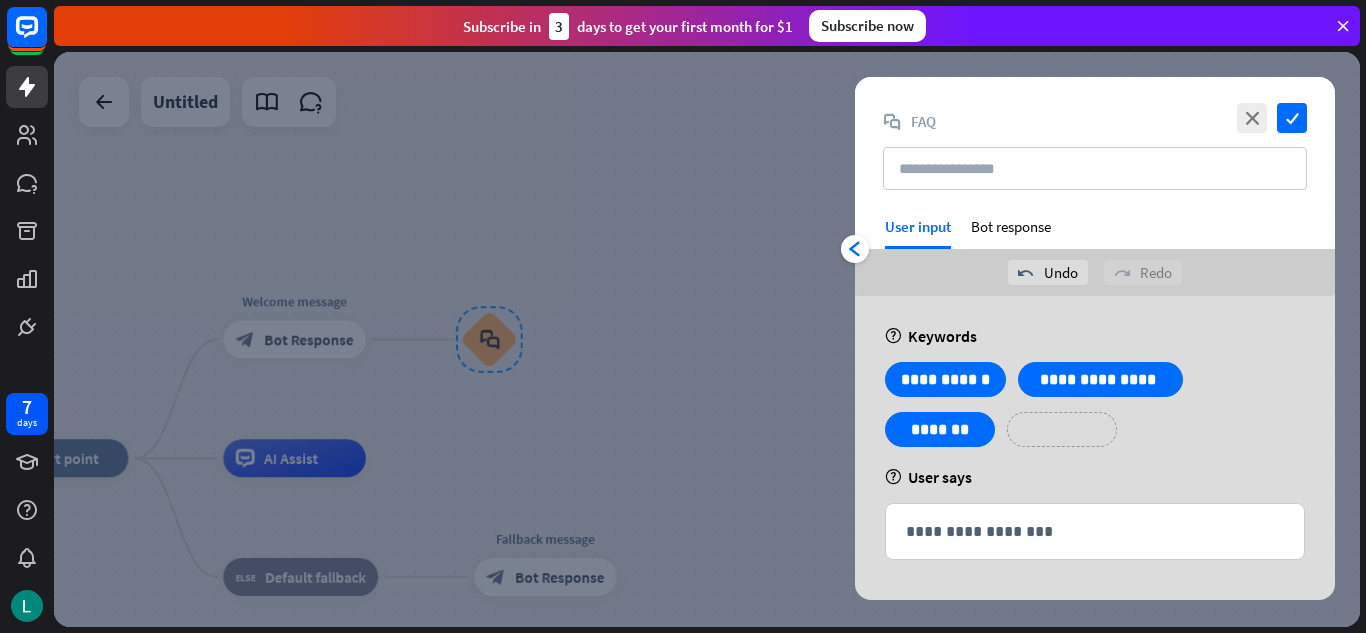 click on "**********" at bounding box center [1062, 429] 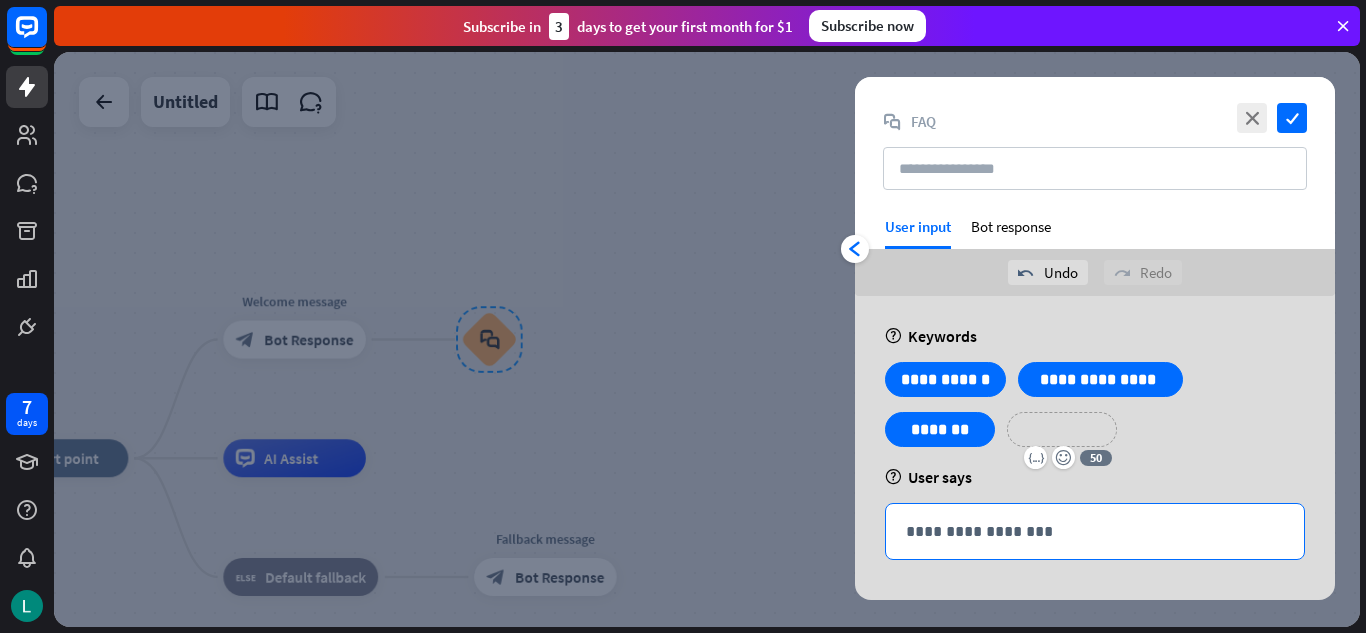 type 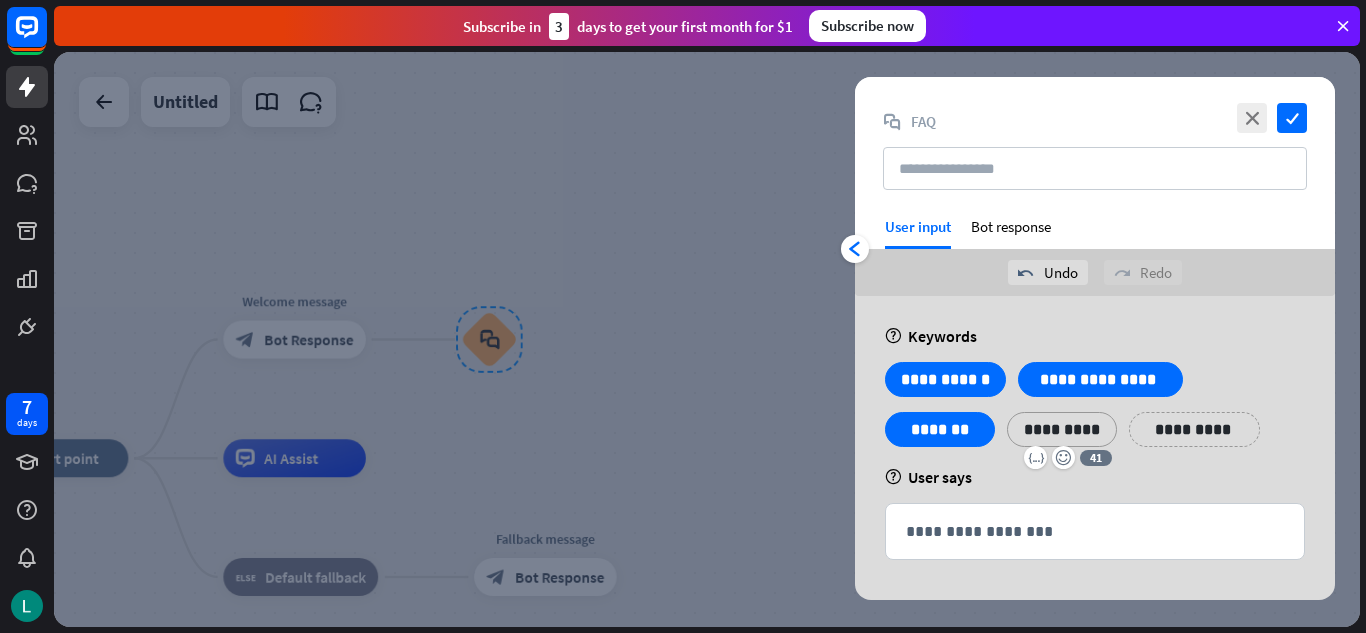 click on "**********" at bounding box center [1194, 429] 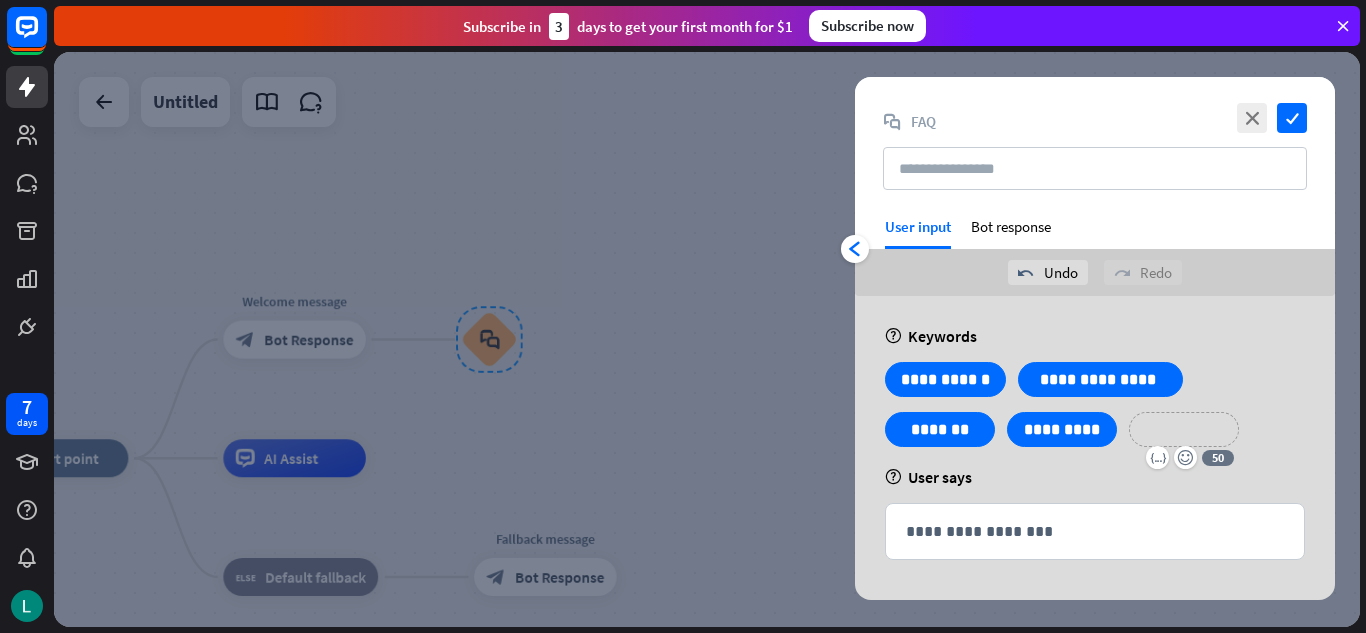 type 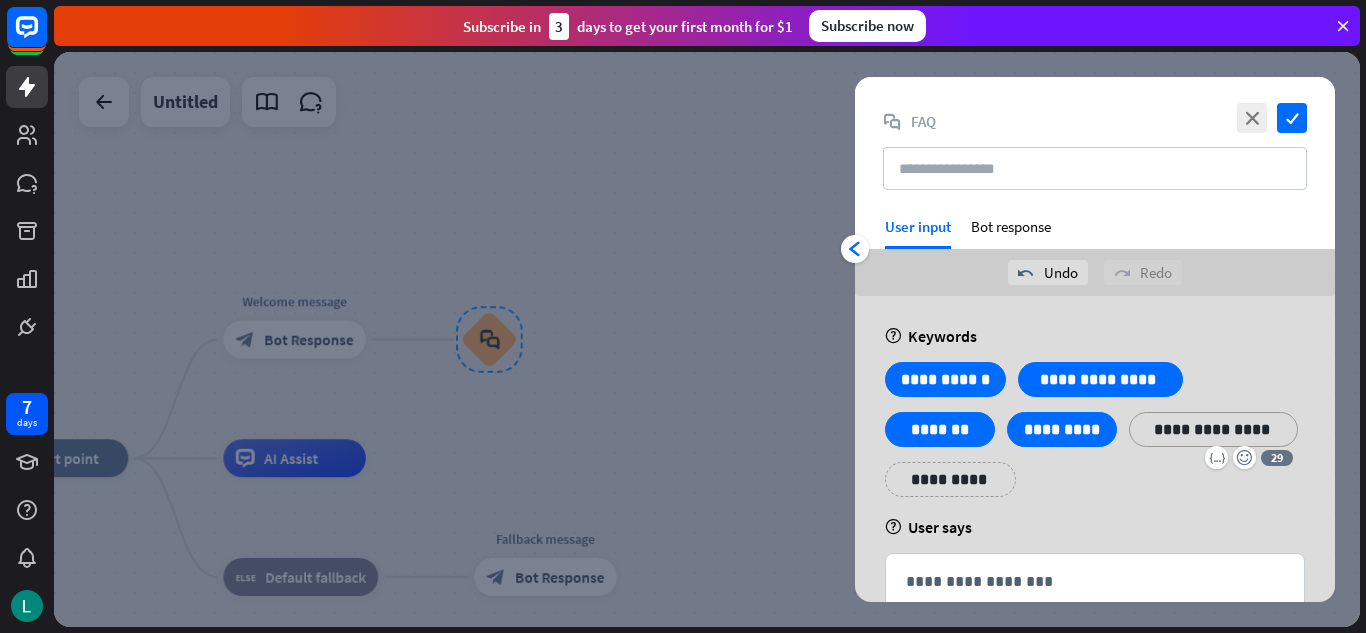 click on "**********" at bounding box center [1095, 437] 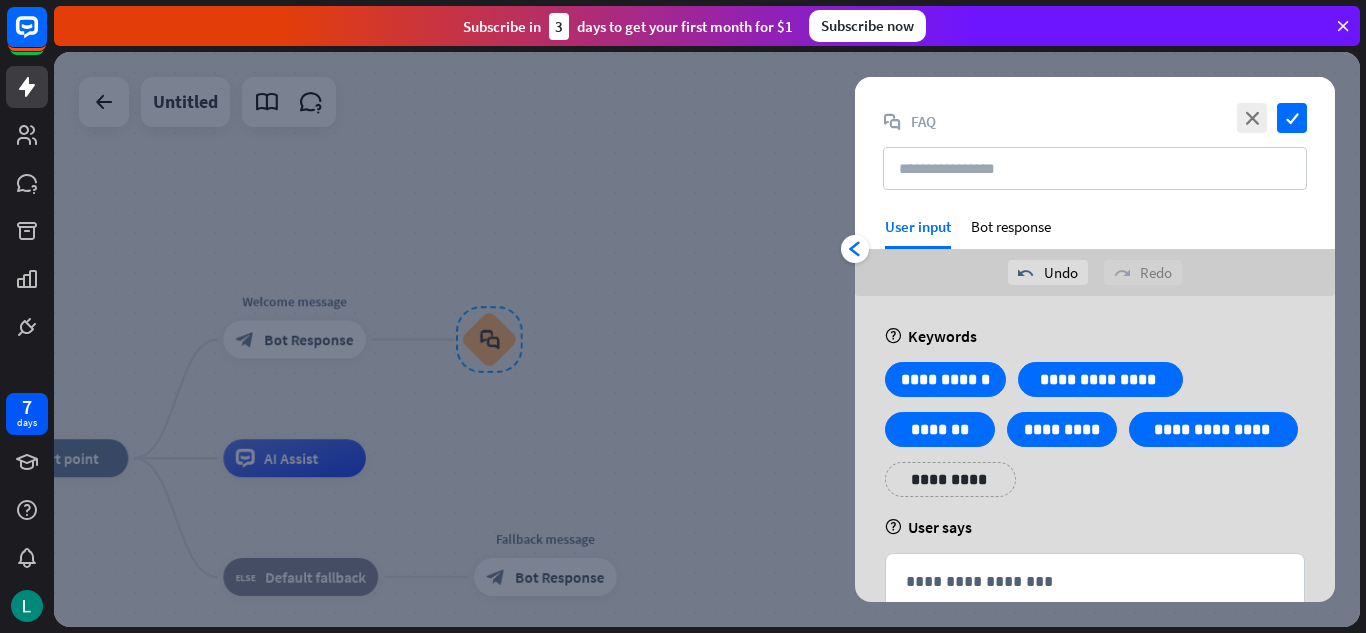 scroll, scrollTop: 48, scrollLeft: 0, axis: vertical 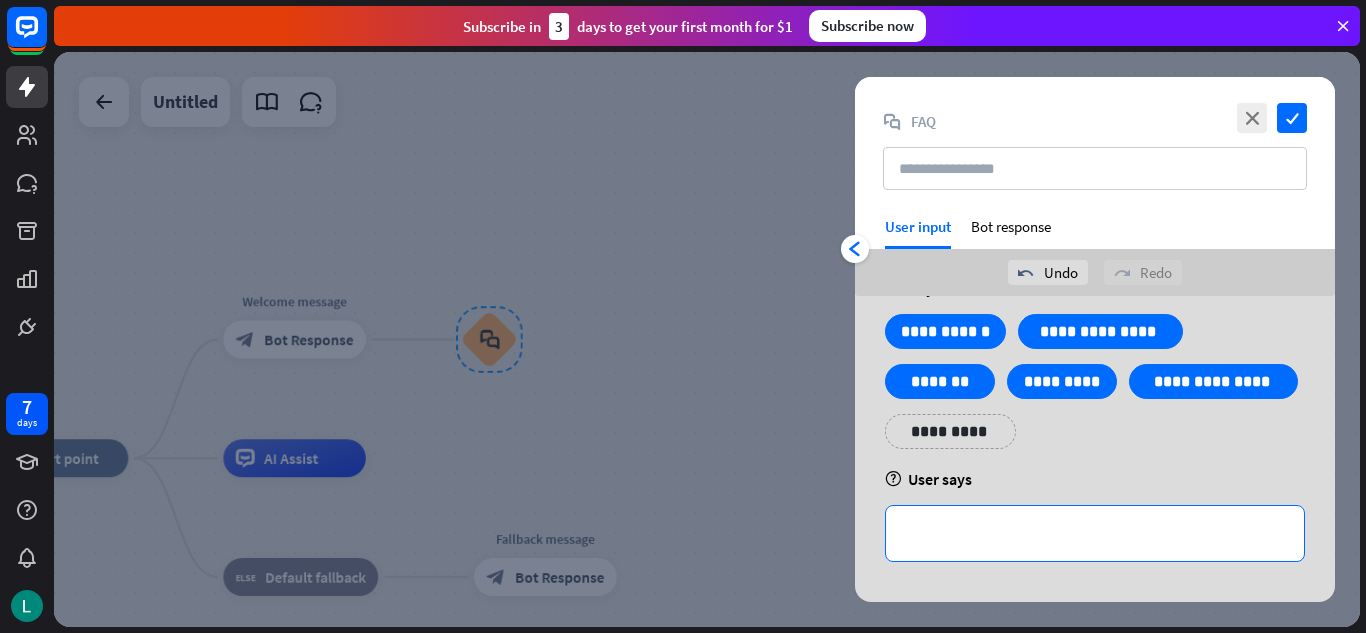 click on "**********" at bounding box center (1095, 533) 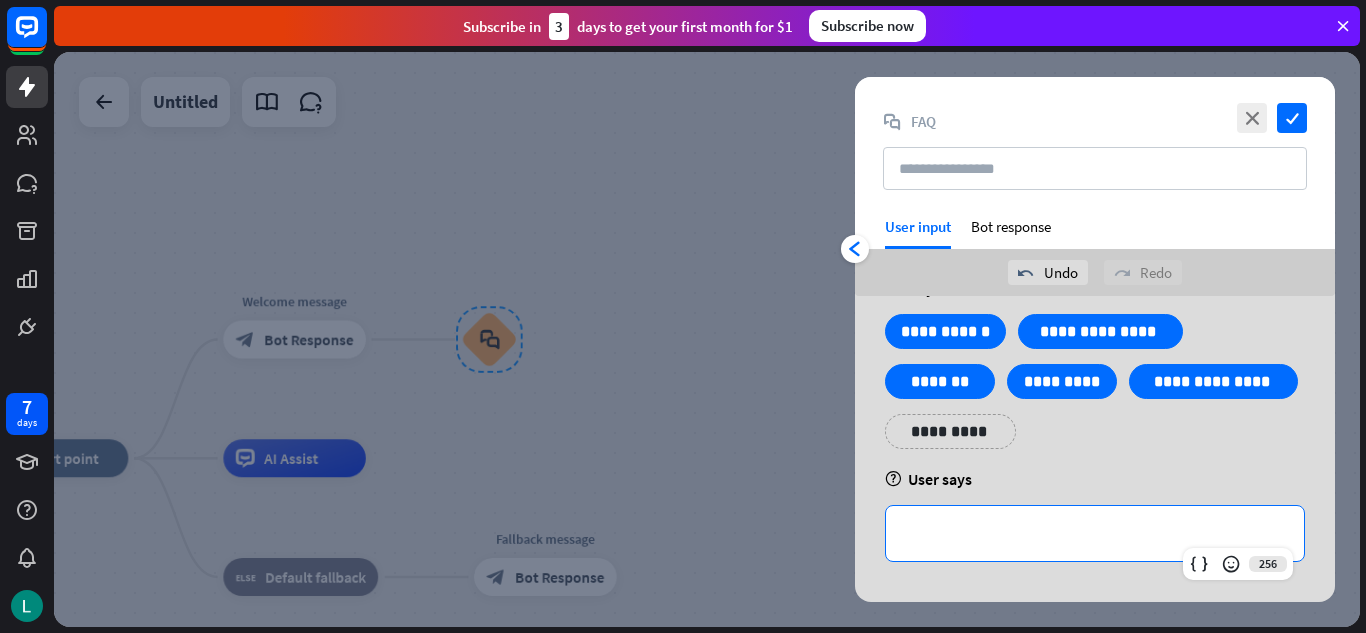 type 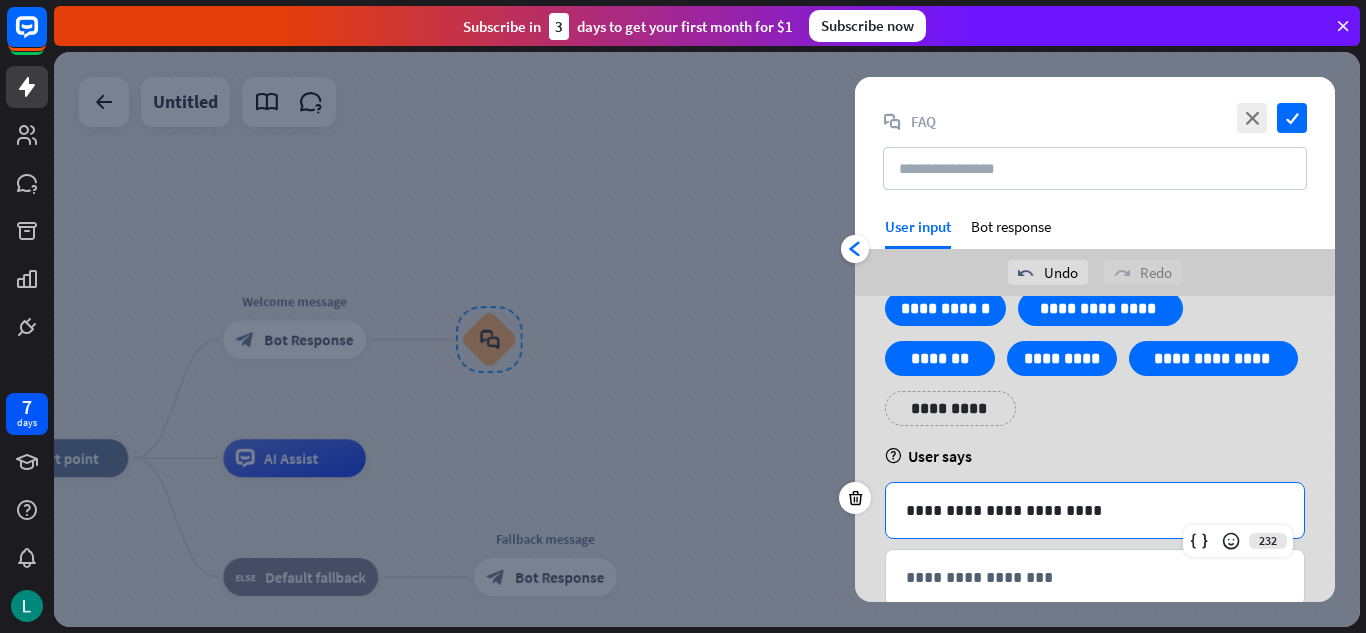 scroll, scrollTop: 115, scrollLeft: 0, axis: vertical 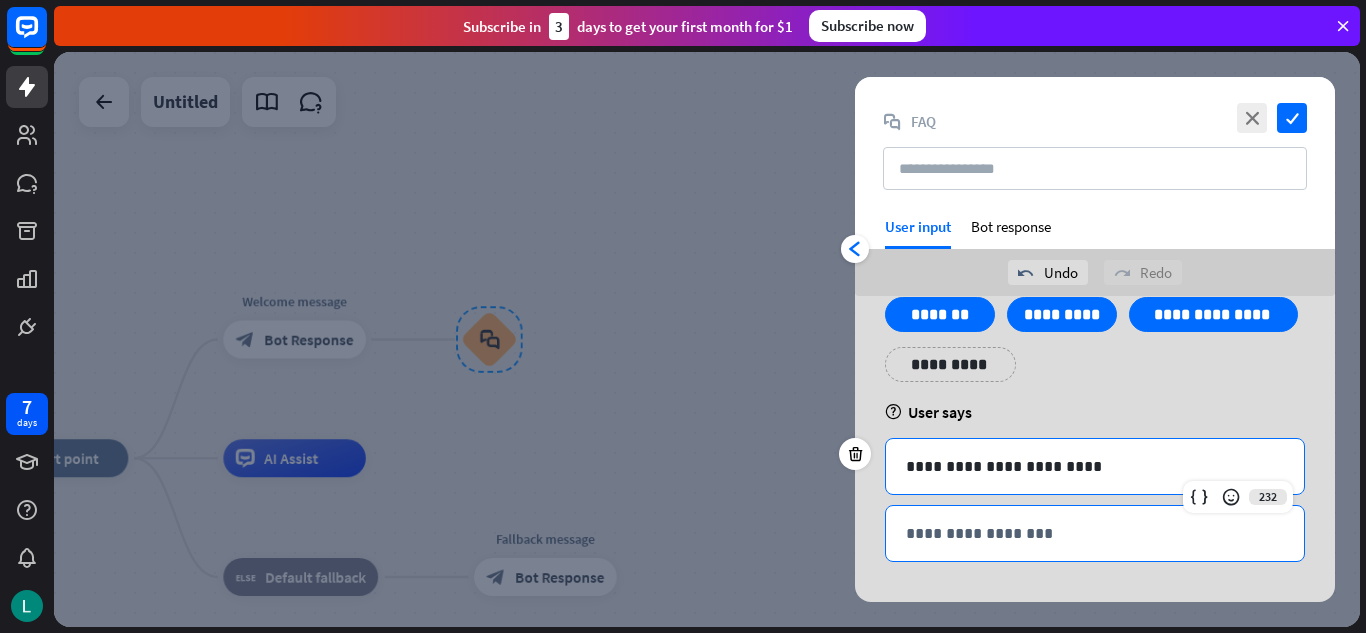 click on "**********" at bounding box center [1095, 533] 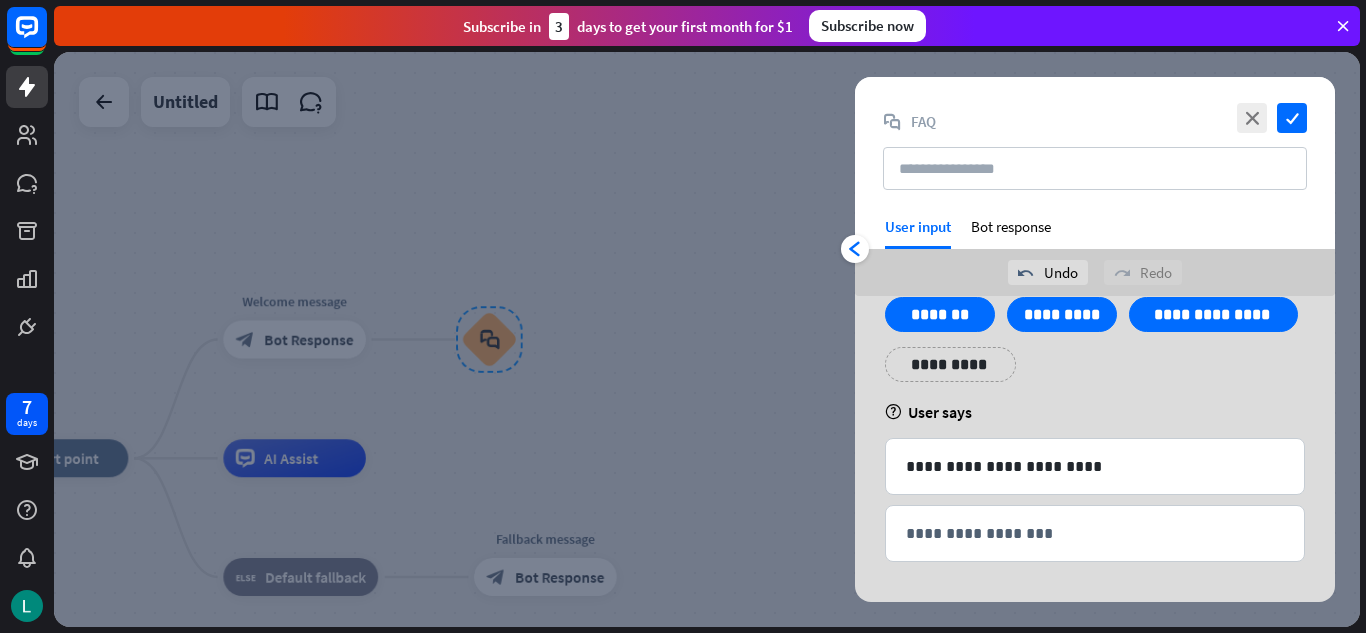 drag, startPoint x: 890, startPoint y: 410, endPoint x: 954, endPoint y: 433, distance: 68.007355 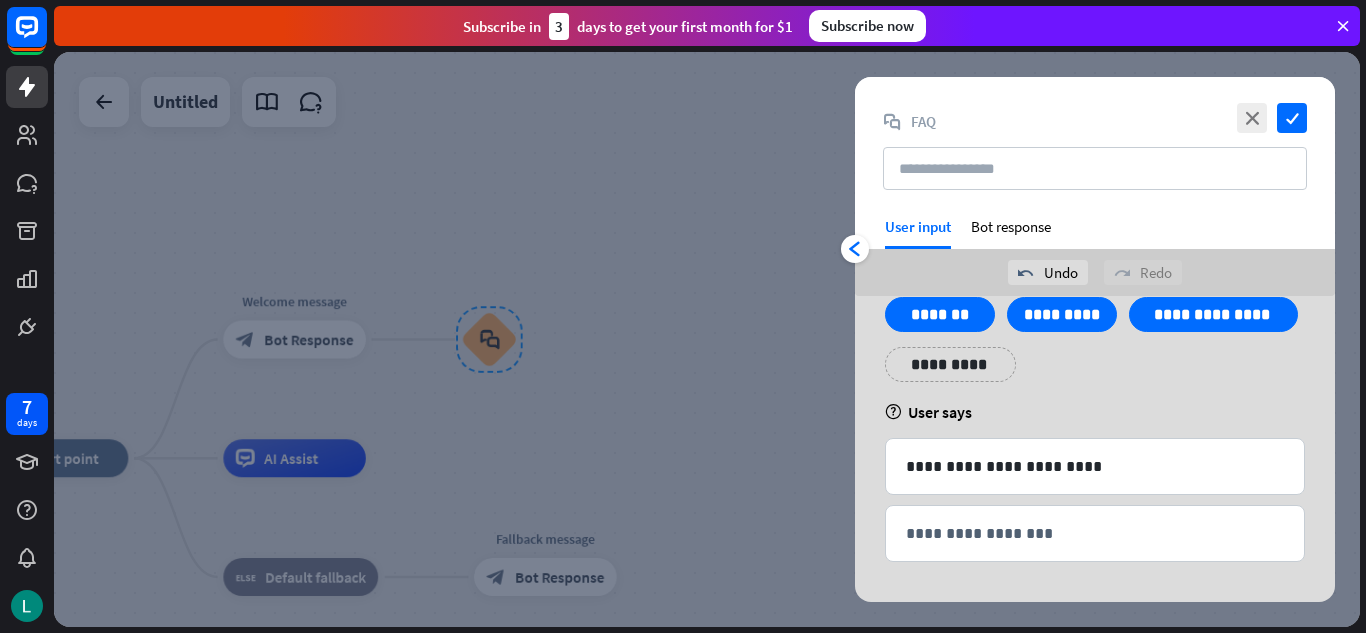 drag, startPoint x: 884, startPoint y: 406, endPoint x: 988, endPoint y: 420, distance: 104.93808 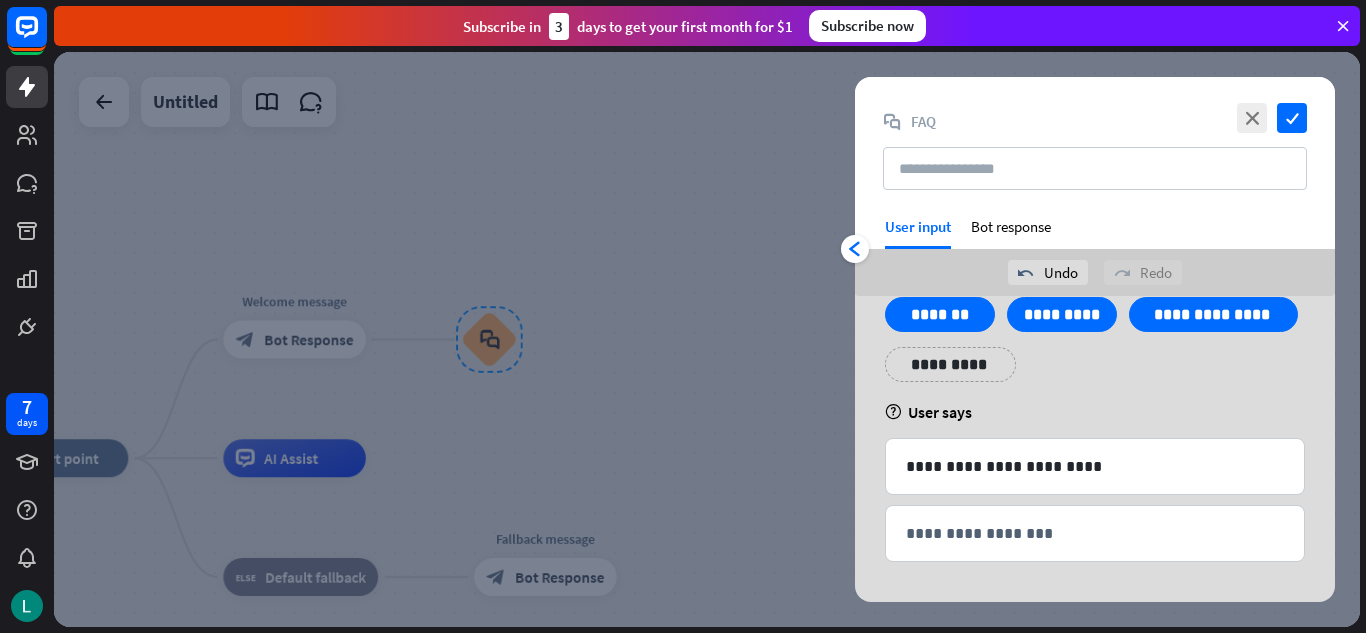 click on "**********" at bounding box center (1095, 391) 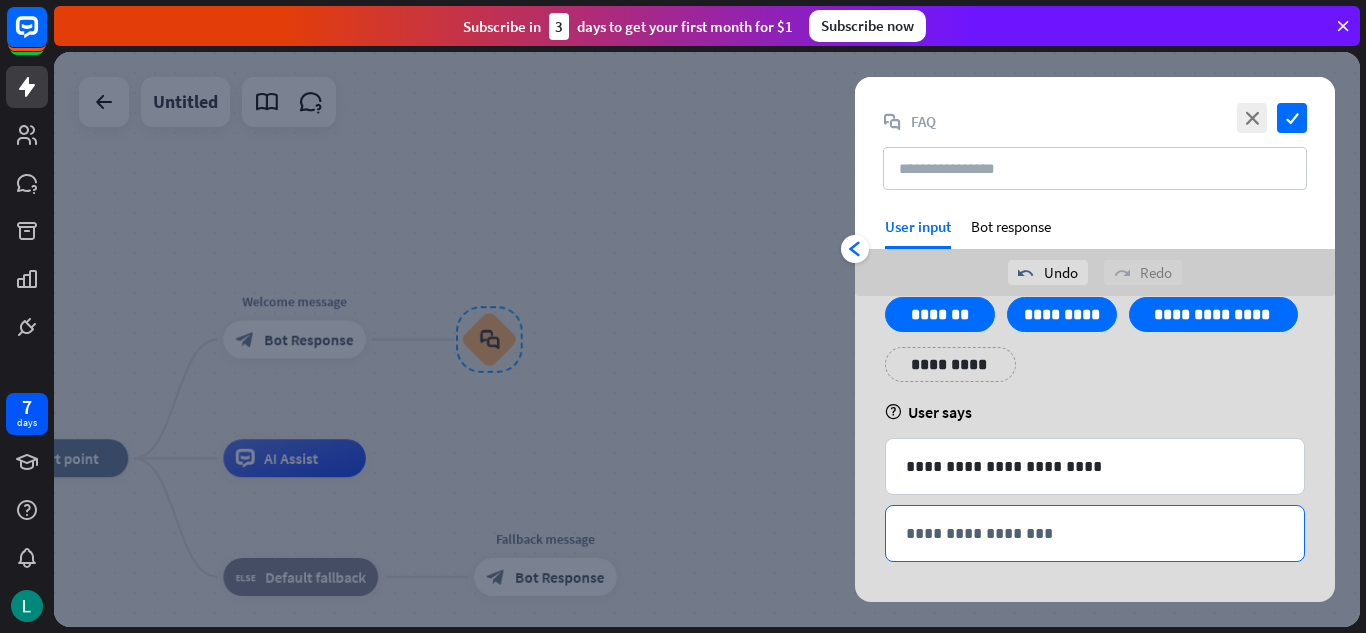 click on "**********" at bounding box center [1095, 533] 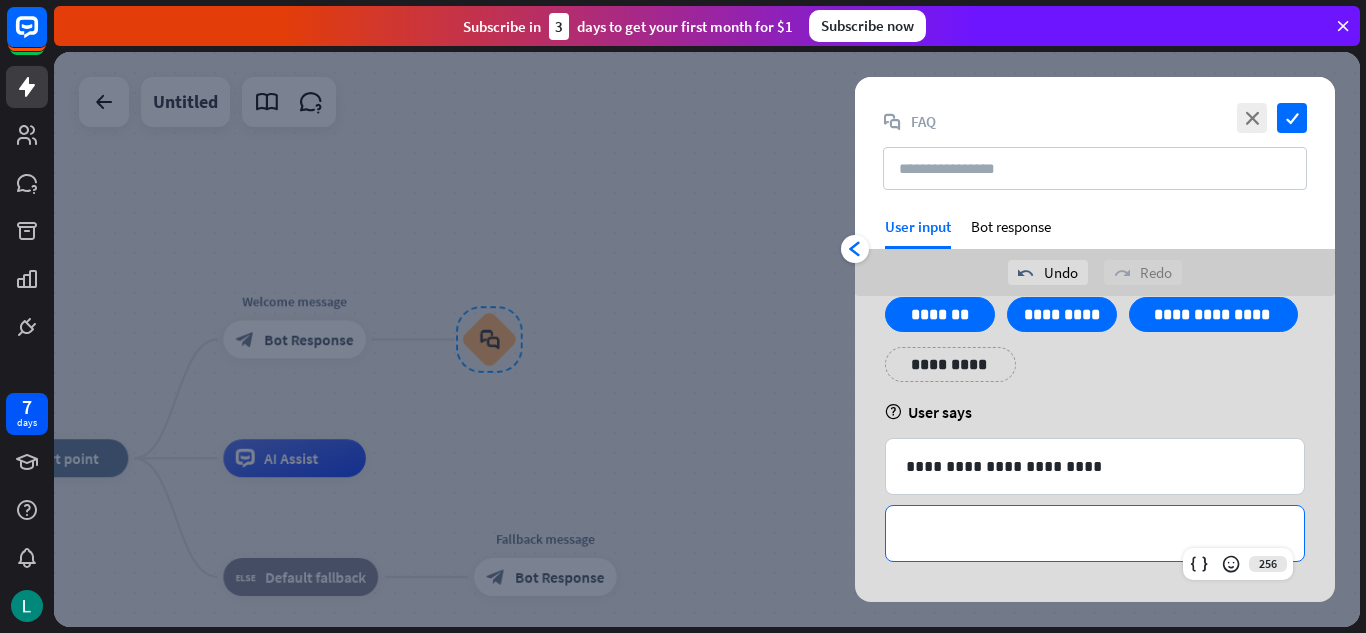 type 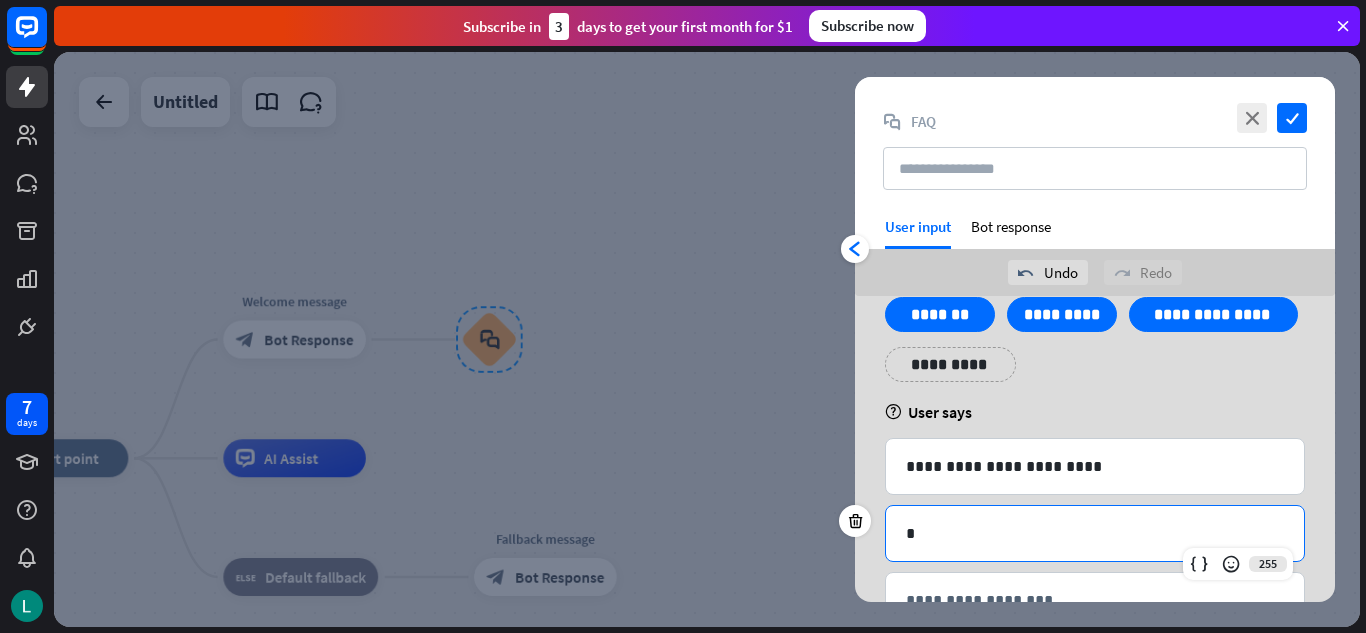 scroll, scrollTop: 59, scrollLeft: 0, axis: vertical 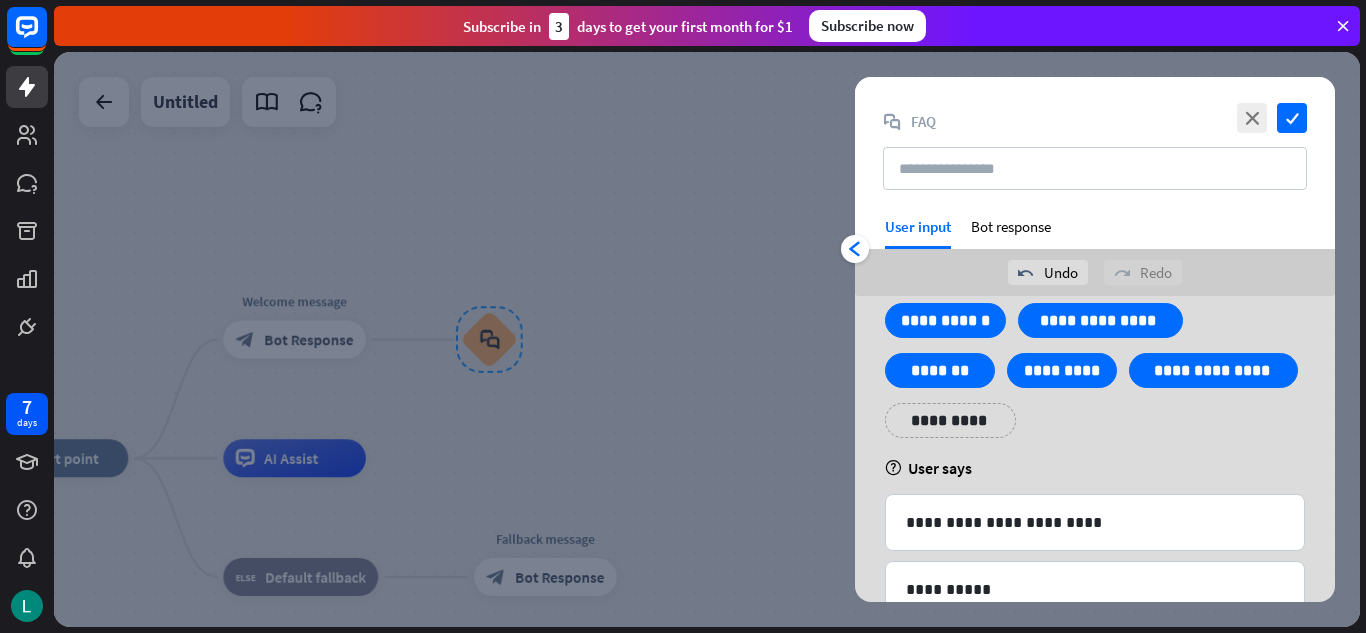click on "close
check
block_faq   FAQ" at bounding box center [1095, 147] 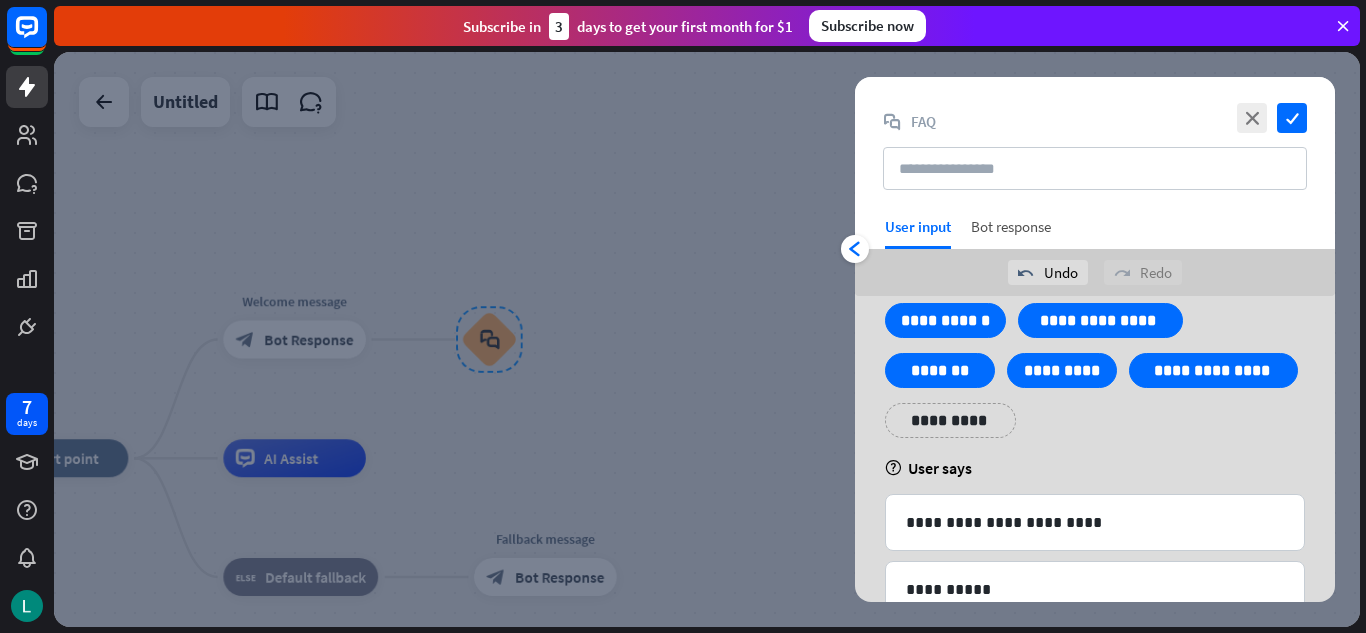 click on "Bot response" at bounding box center (1011, 233) 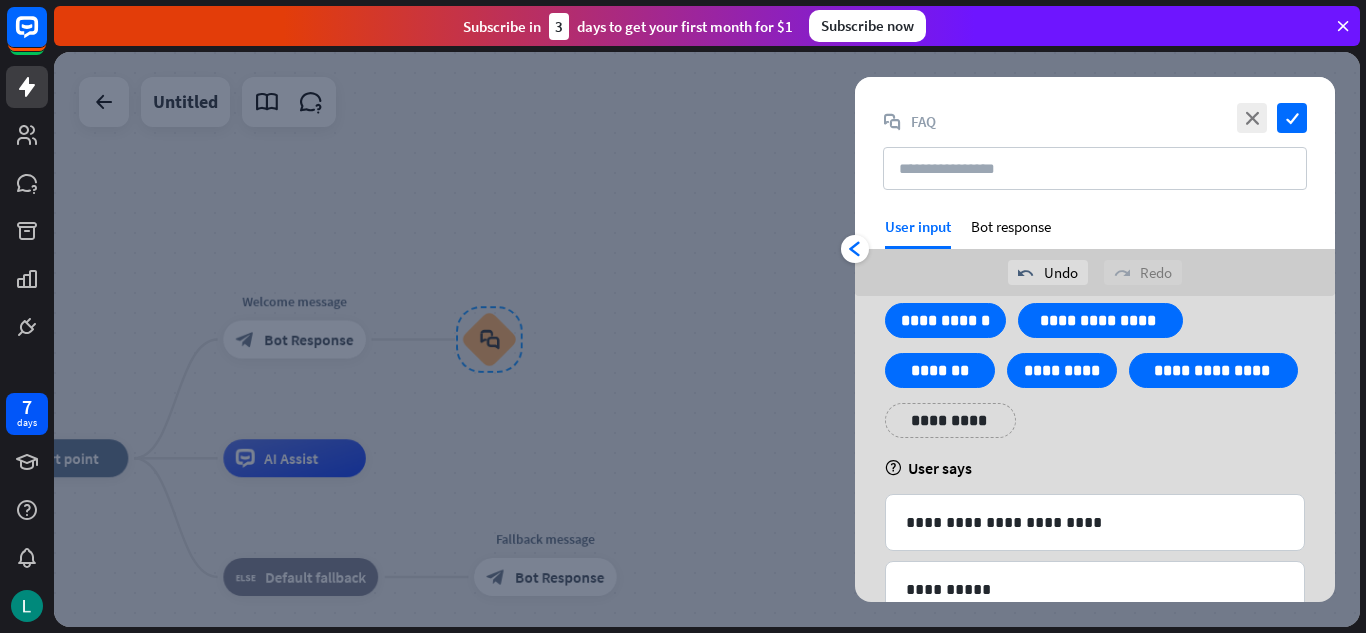 scroll, scrollTop: 0, scrollLeft: 0, axis: both 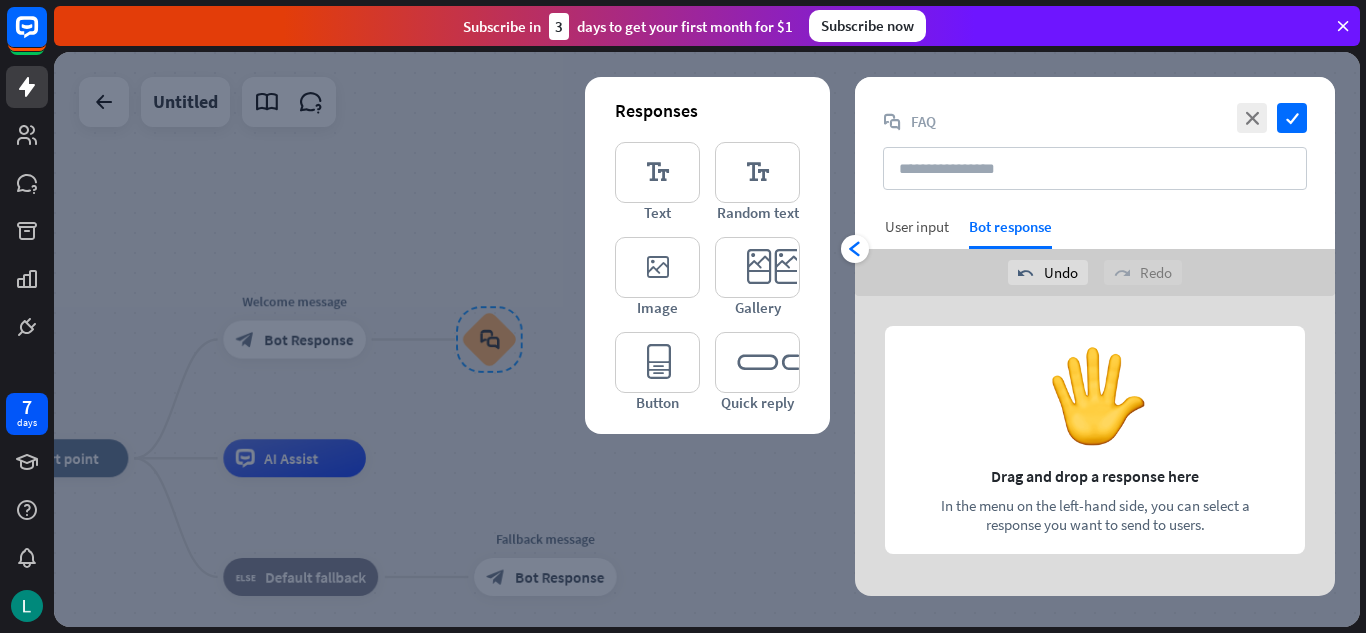 click on "User input" at bounding box center [917, 226] 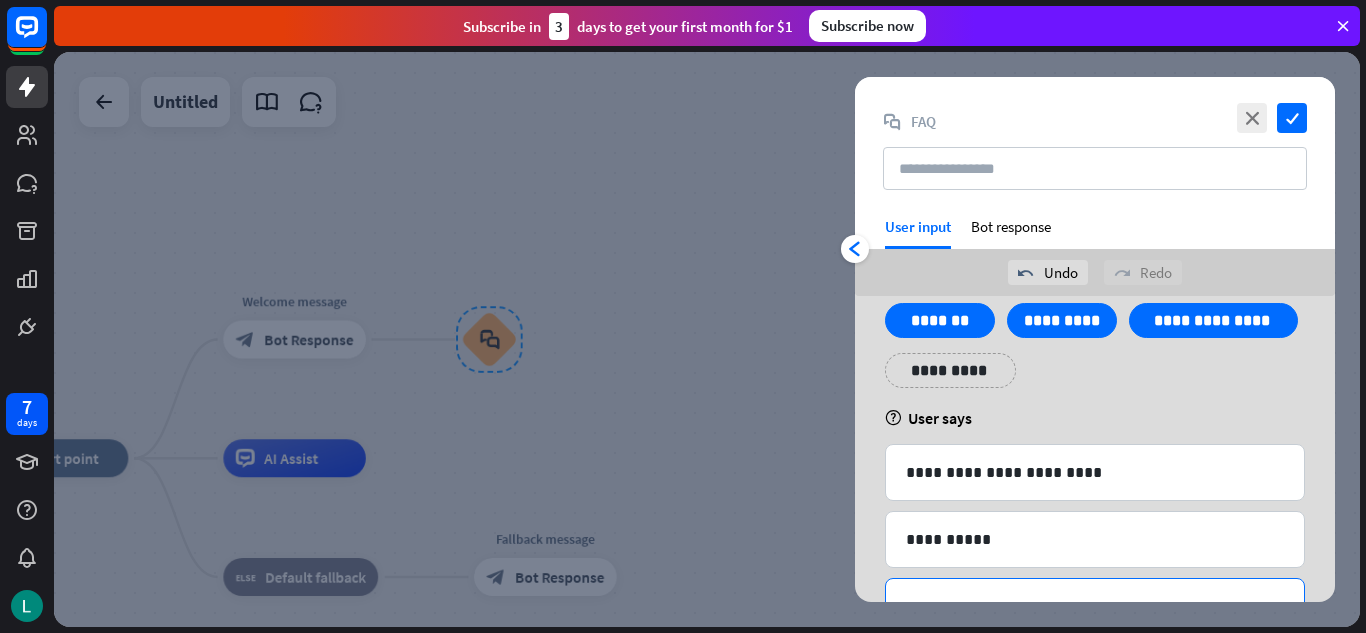 scroll, scrollTop: 182, scrollLeft: 0, axis: vertical 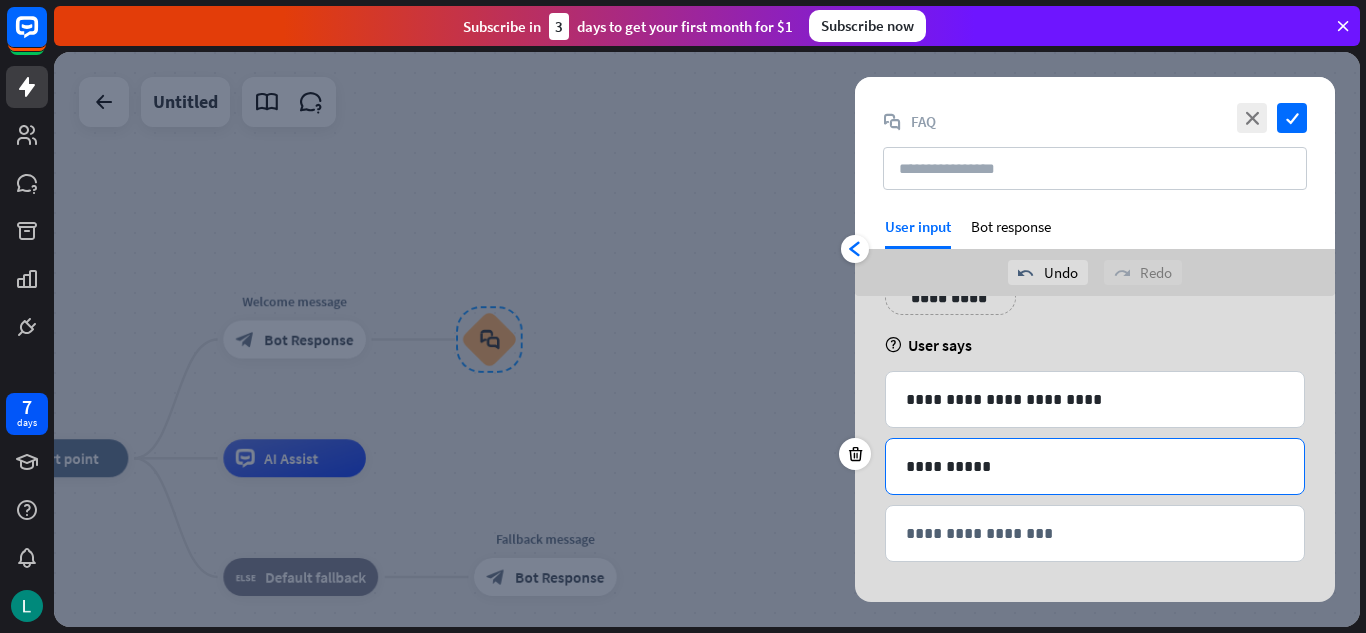 click on "**********" at bounding box center [1095, 466] 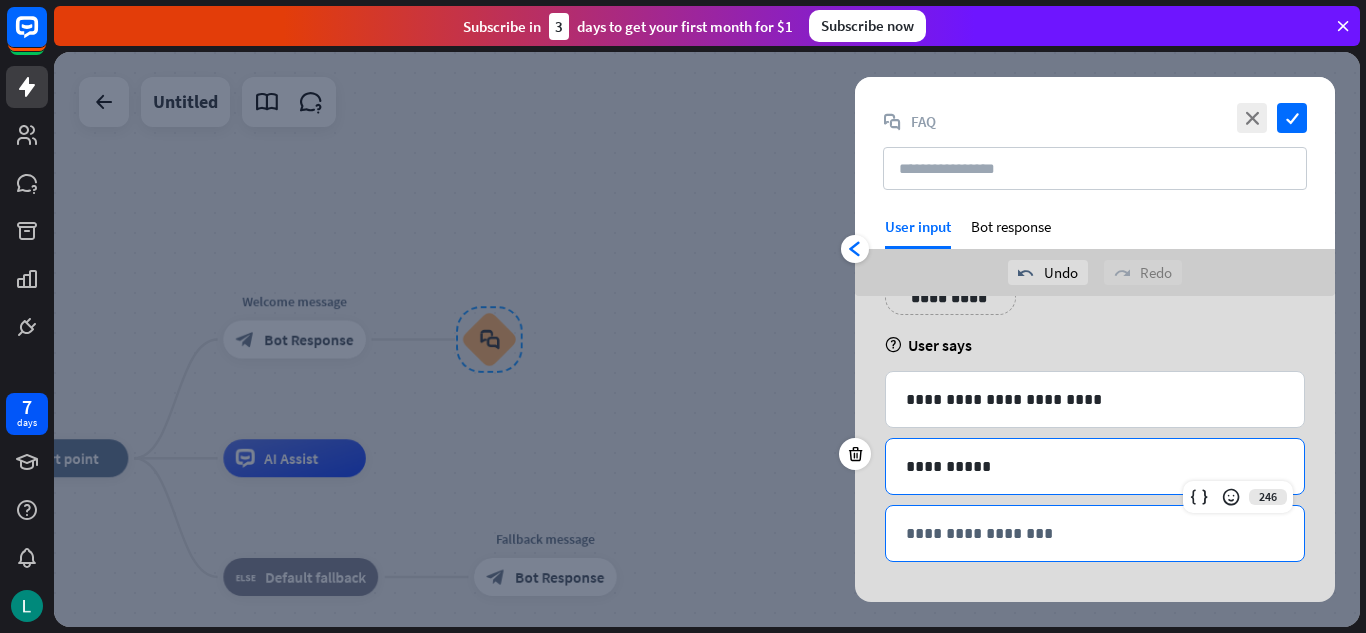 type 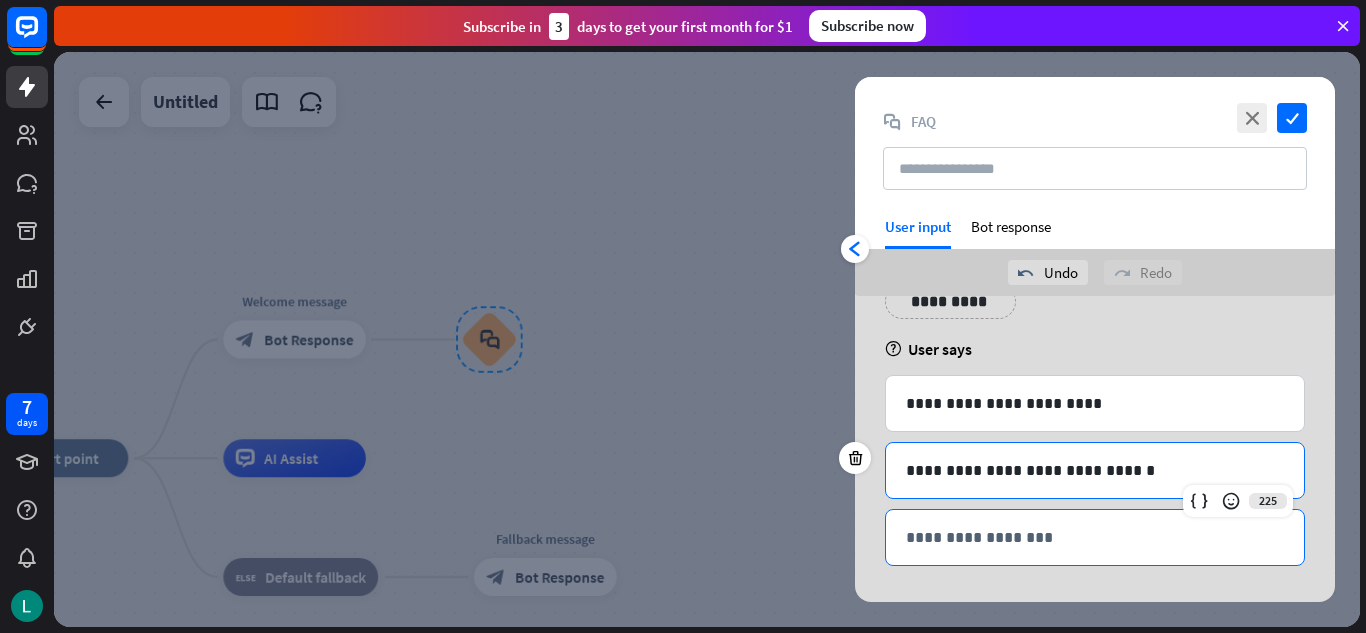 scroll, scrollTop: 182, scrollLeft: 0, axis: vertical 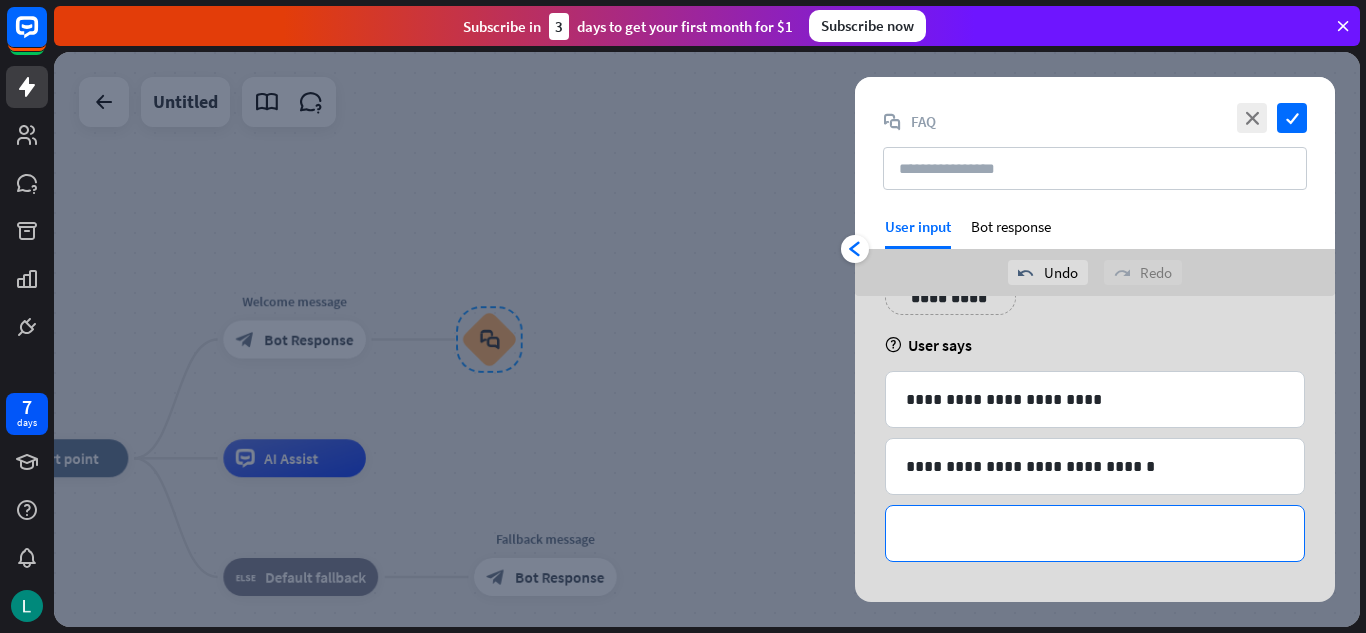 click on "**********" at bounding box center (1095, 533) 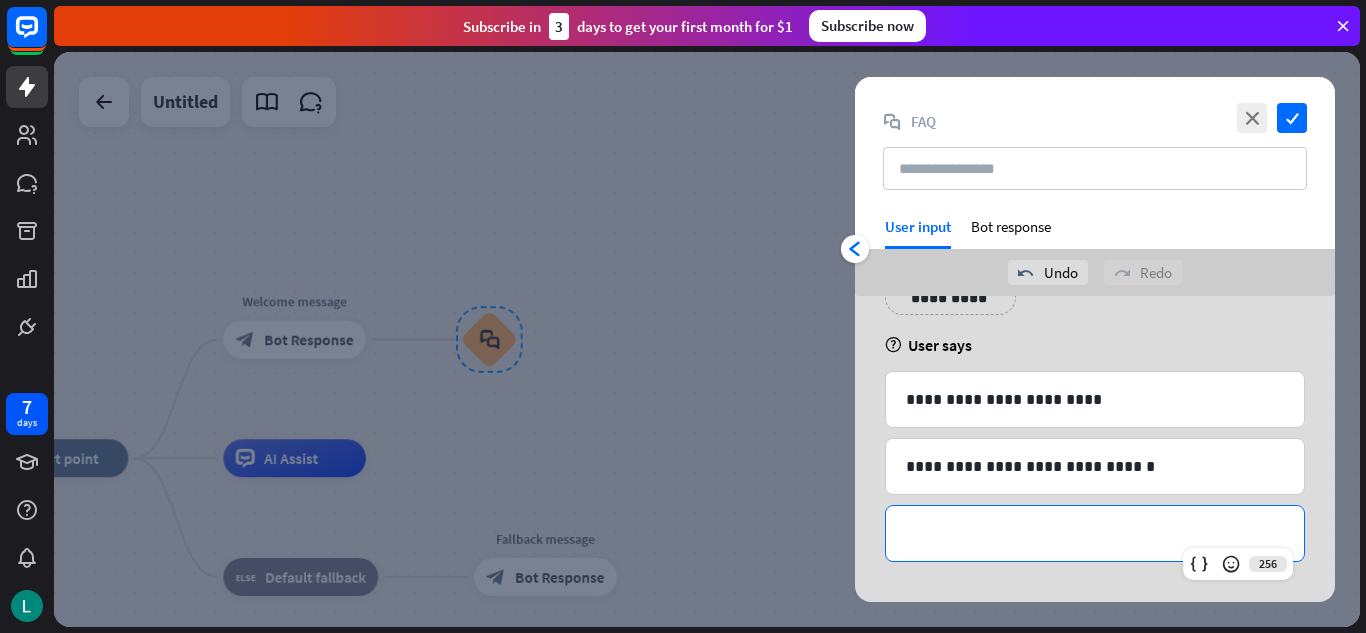 type 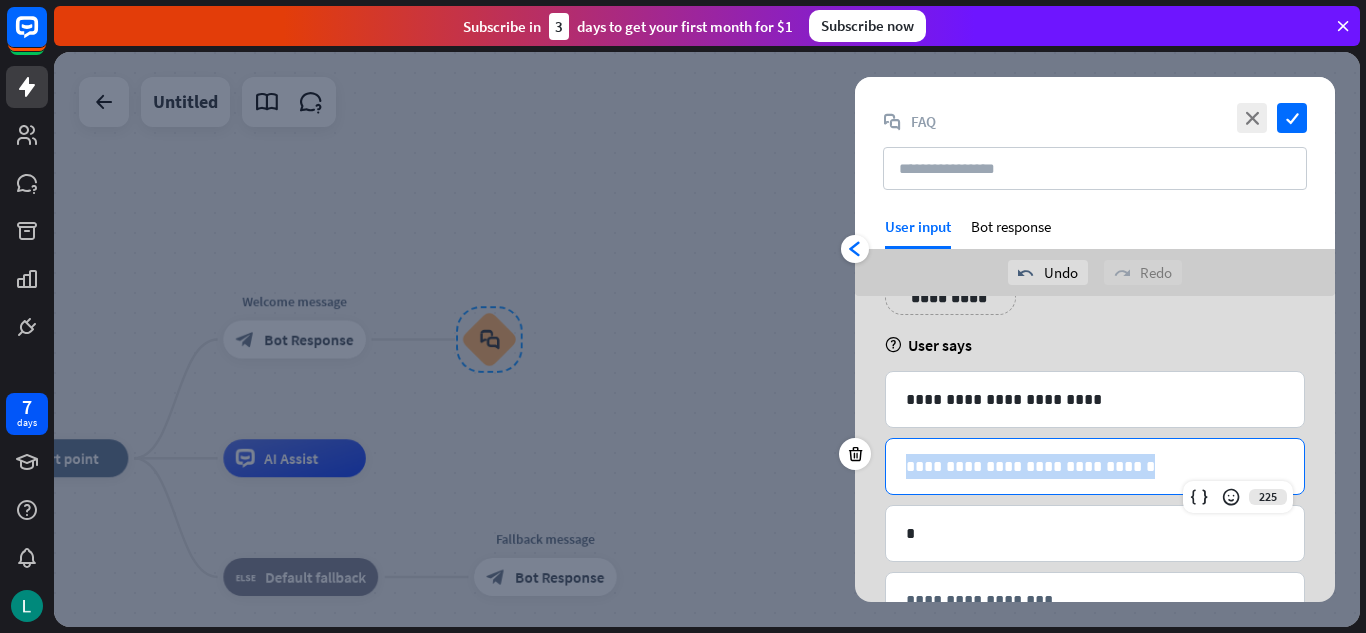 drag, startPoint x: 1183, startPoint y: 467, endPoint x: 907, endPoint y: 468, distance: 276.0018 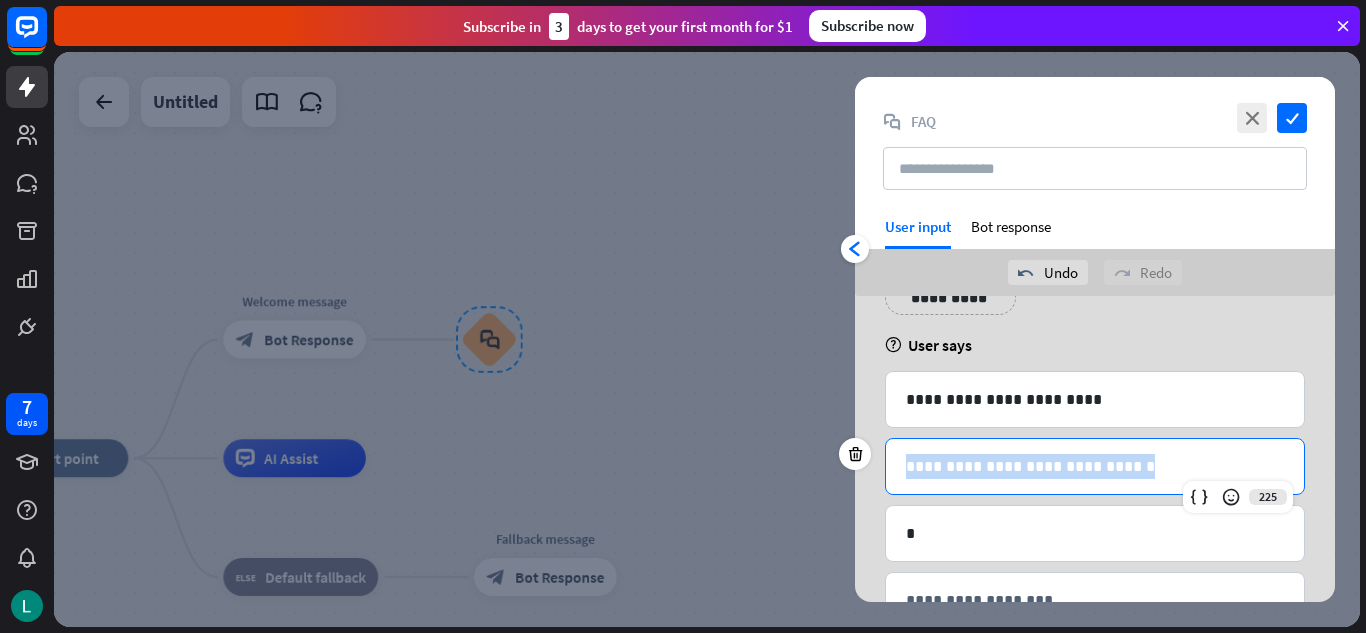 click on "**********" at bounding box center (1095, 466) 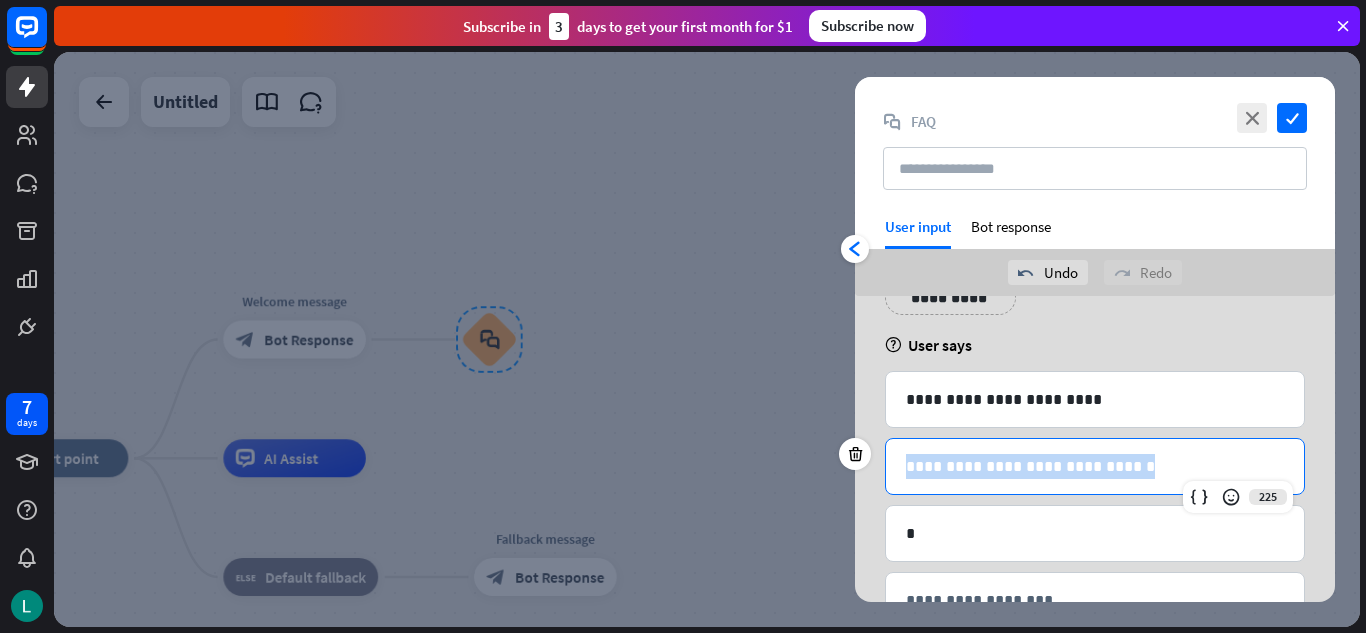 copy on "**********" 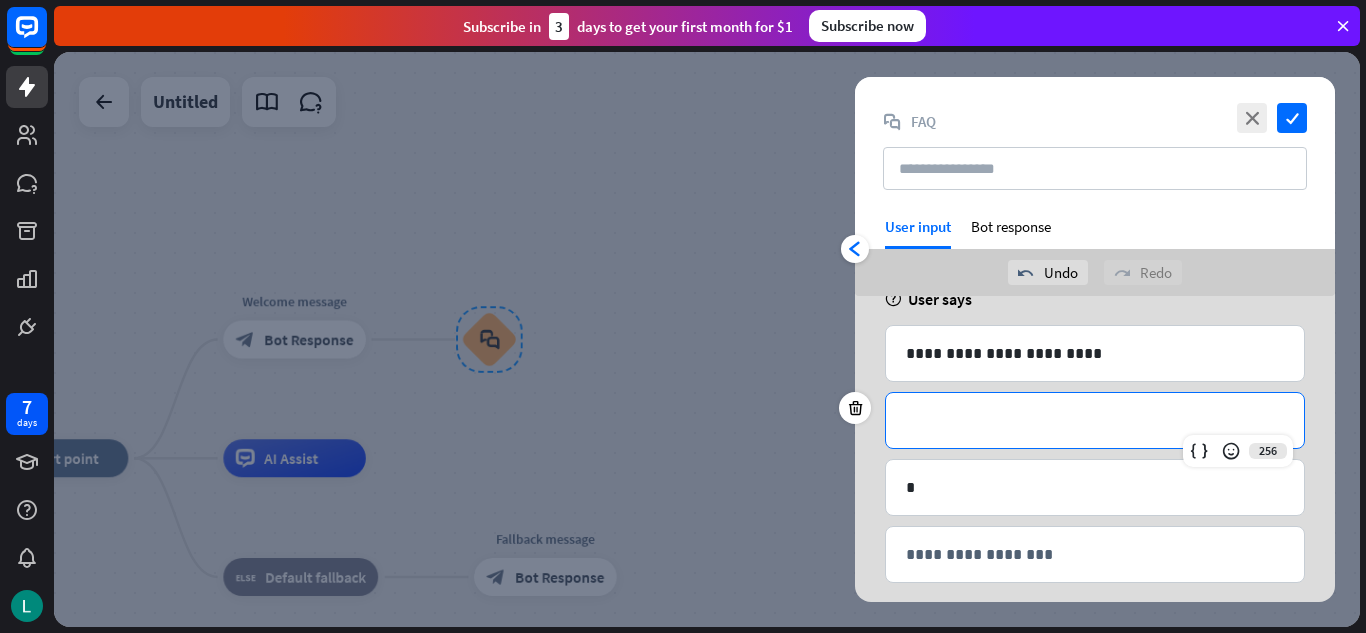 scroll, scrollTop: 249, scrollLeft: 0, axis: vertical 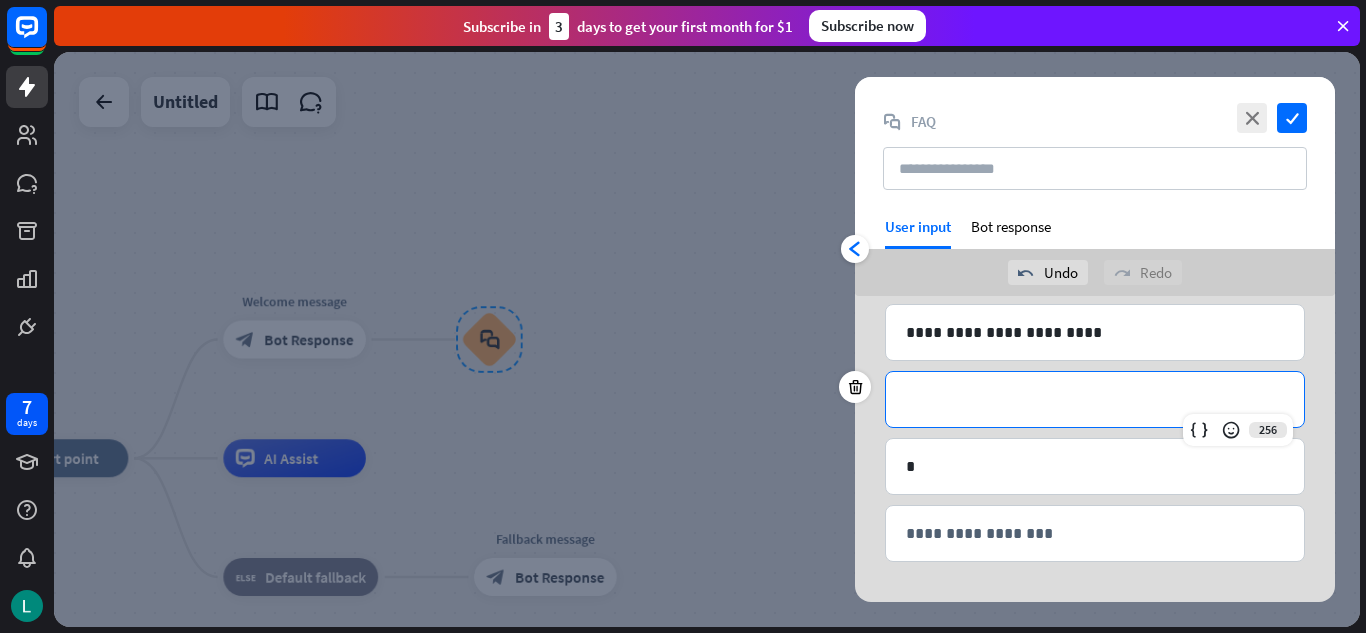 click on "**********" at bounding box center [1095, 399] 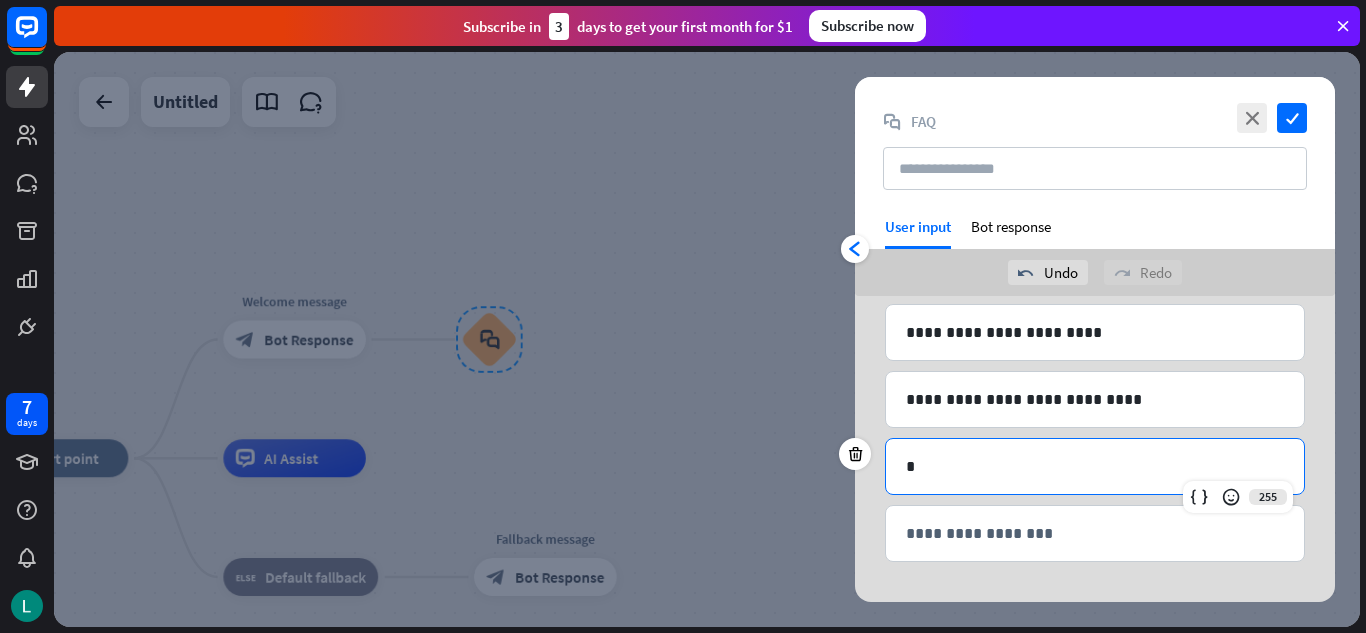 click on "*" at bounding box center [1095, 466] 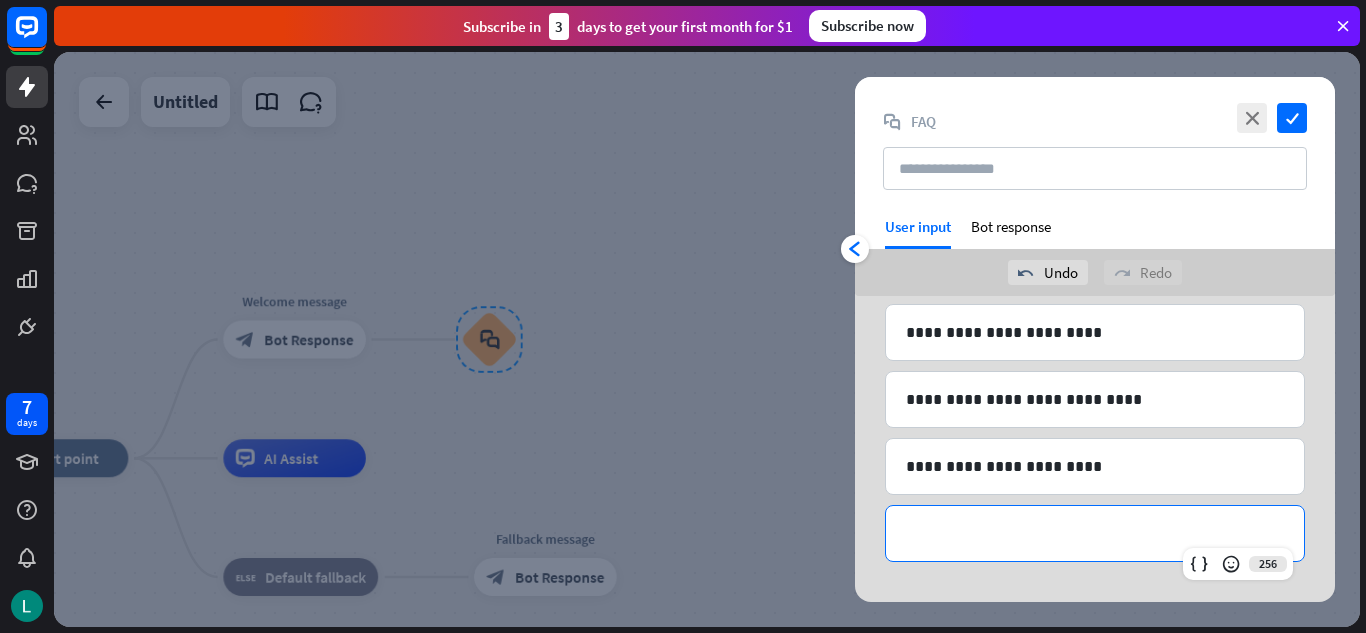 click on "**********" at bounding box center [1095, 533] 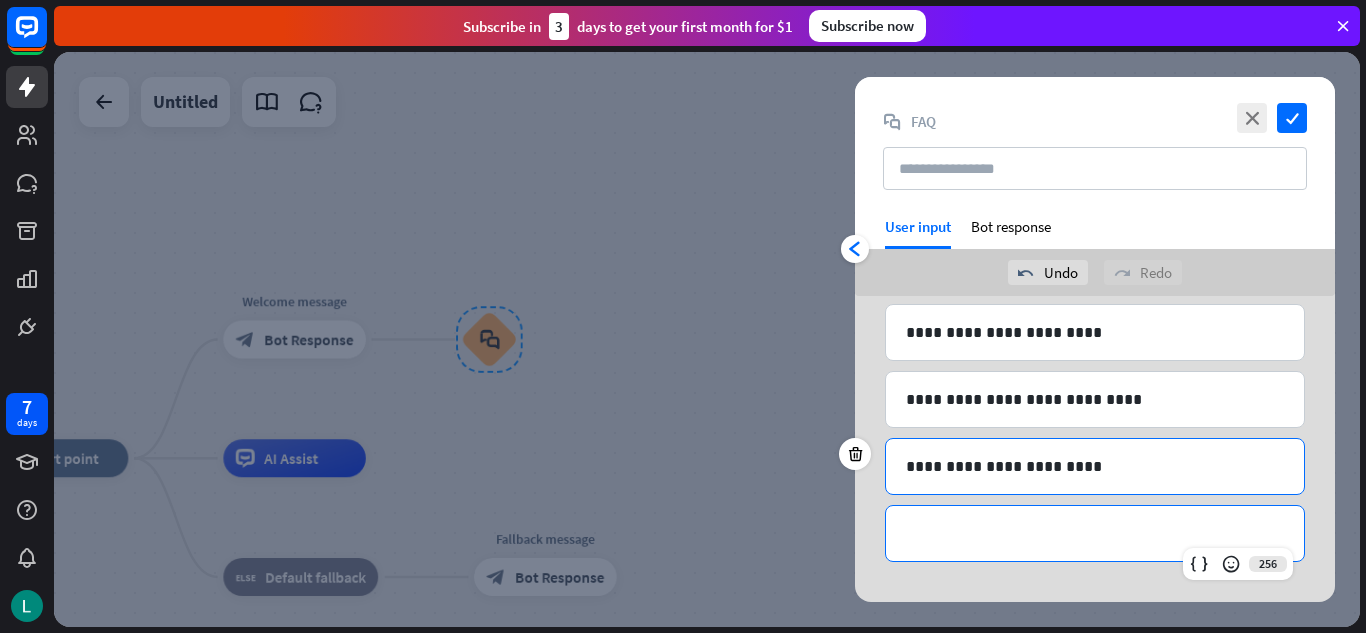 click on "**********" at bounding box center (1095, 466) 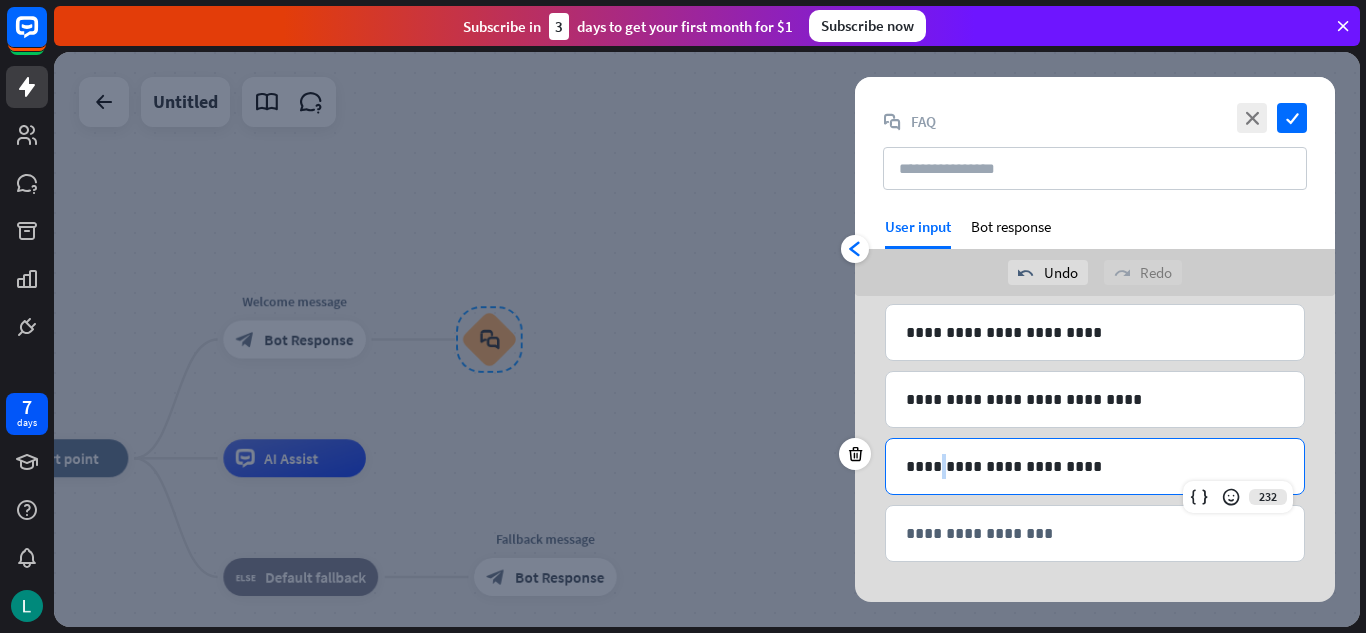 click on "**********" at bounding box center [1095, 466] 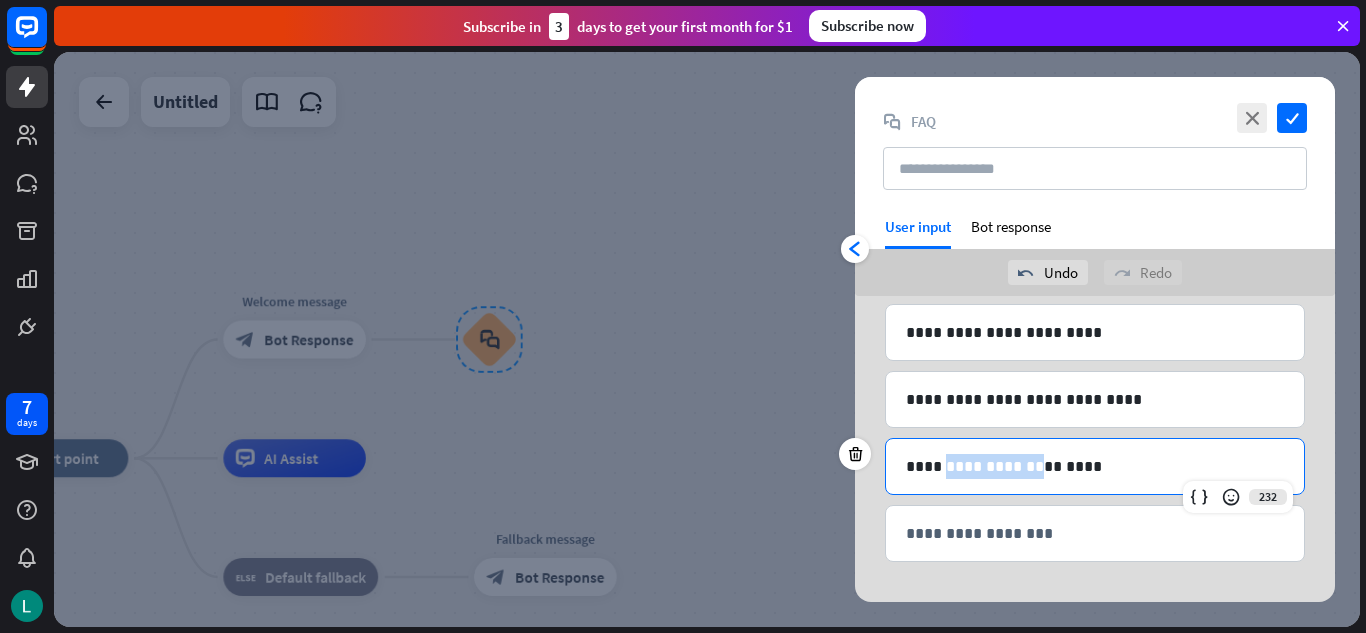 drag, startPoint x: 1033, startPoint y: 468, endPoint x: 945, endPoint y: 461, distance: 88.27797 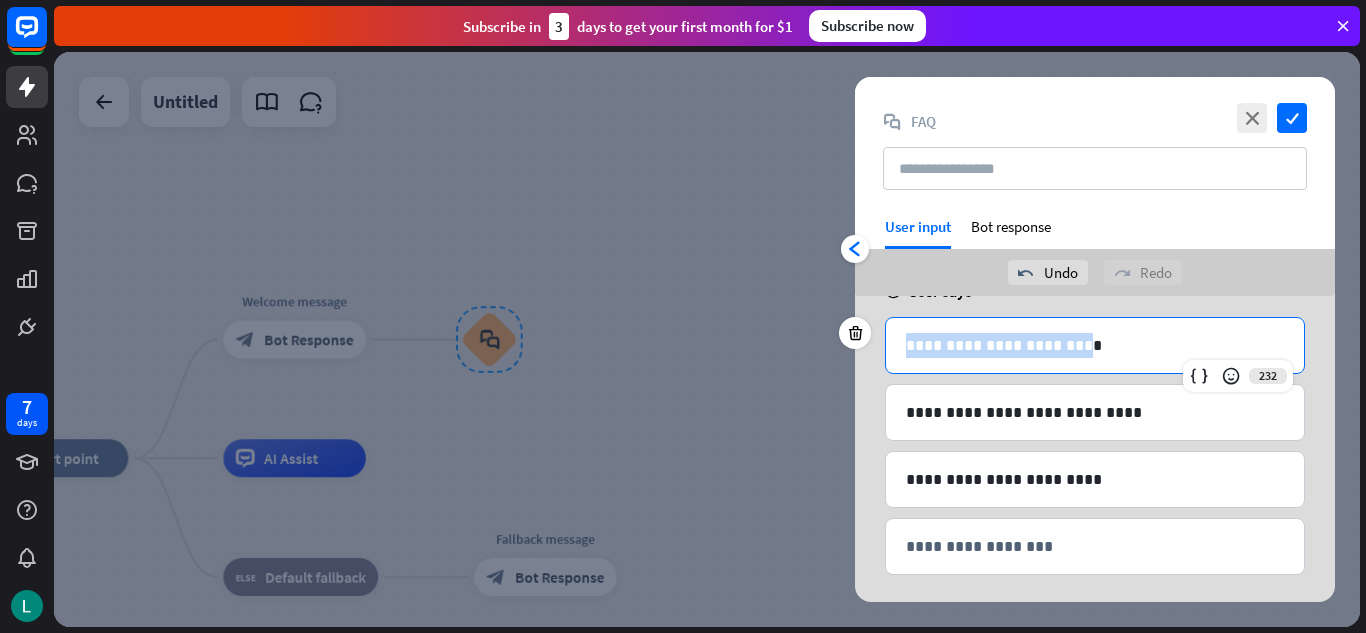 scroll, scrollTop: 232, scrollLeft: 0, axis: vertical 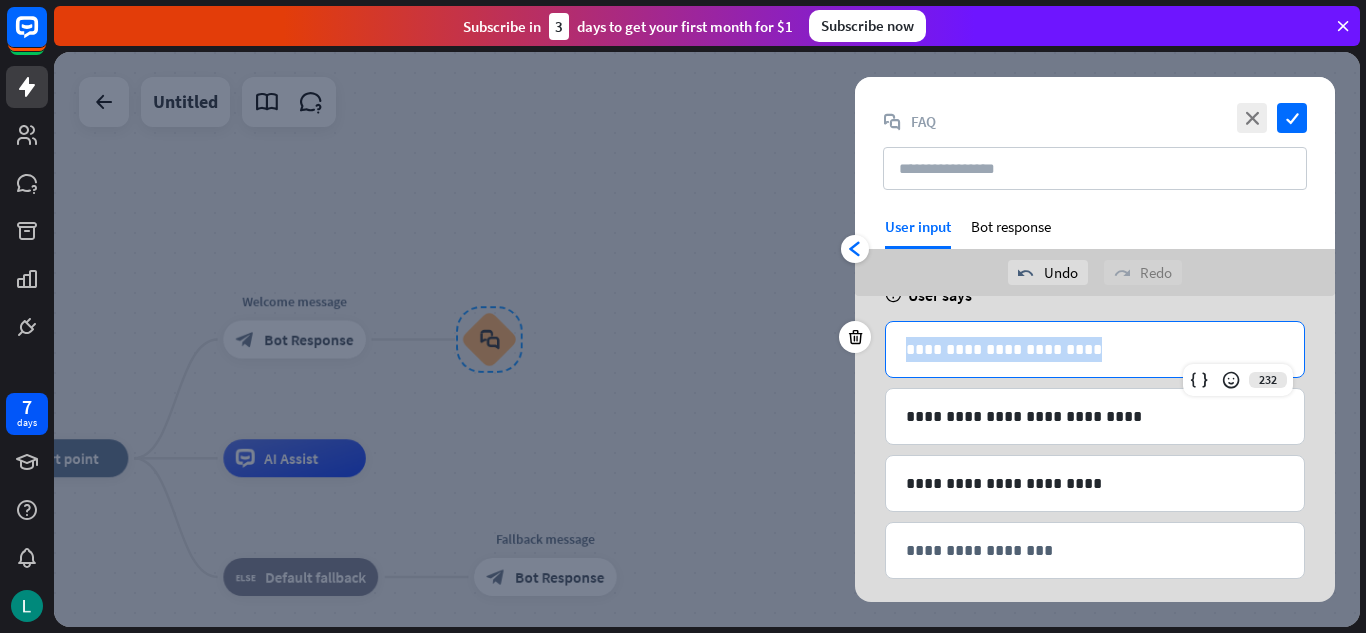 drag, startPoint x: 904, startPoint y: 327, endPoint x: 1102, endPoint y: 332, distance: 198.06313 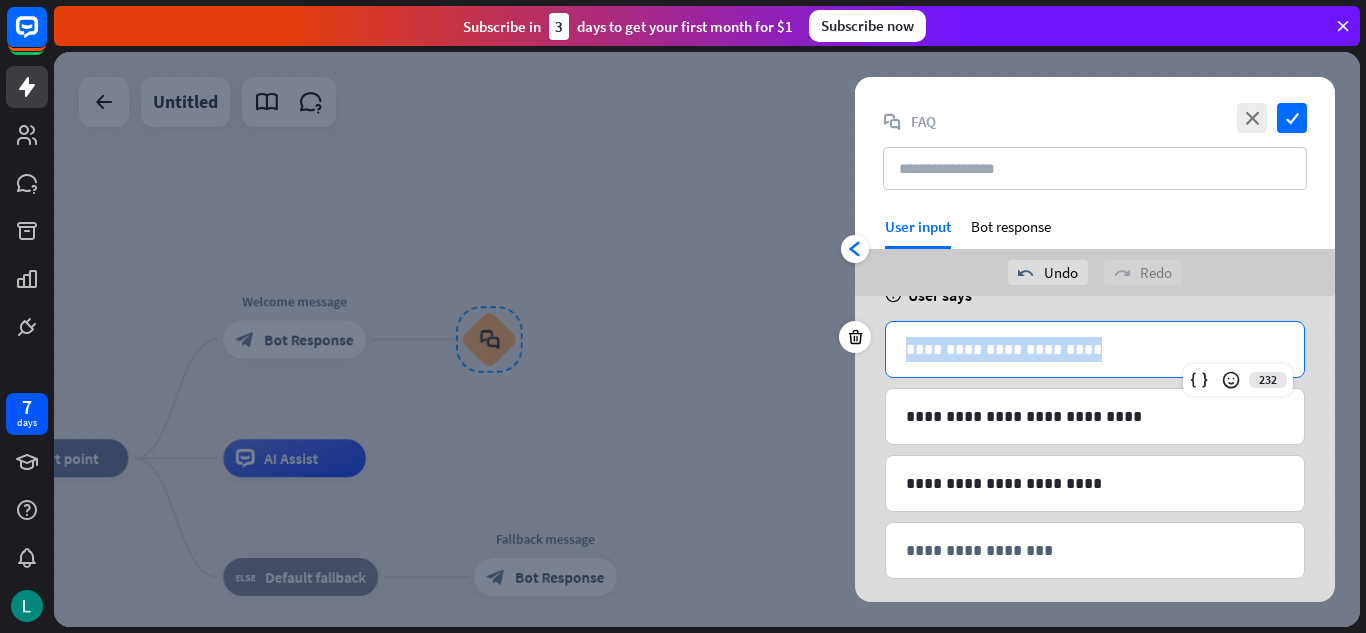 copy on "**********" 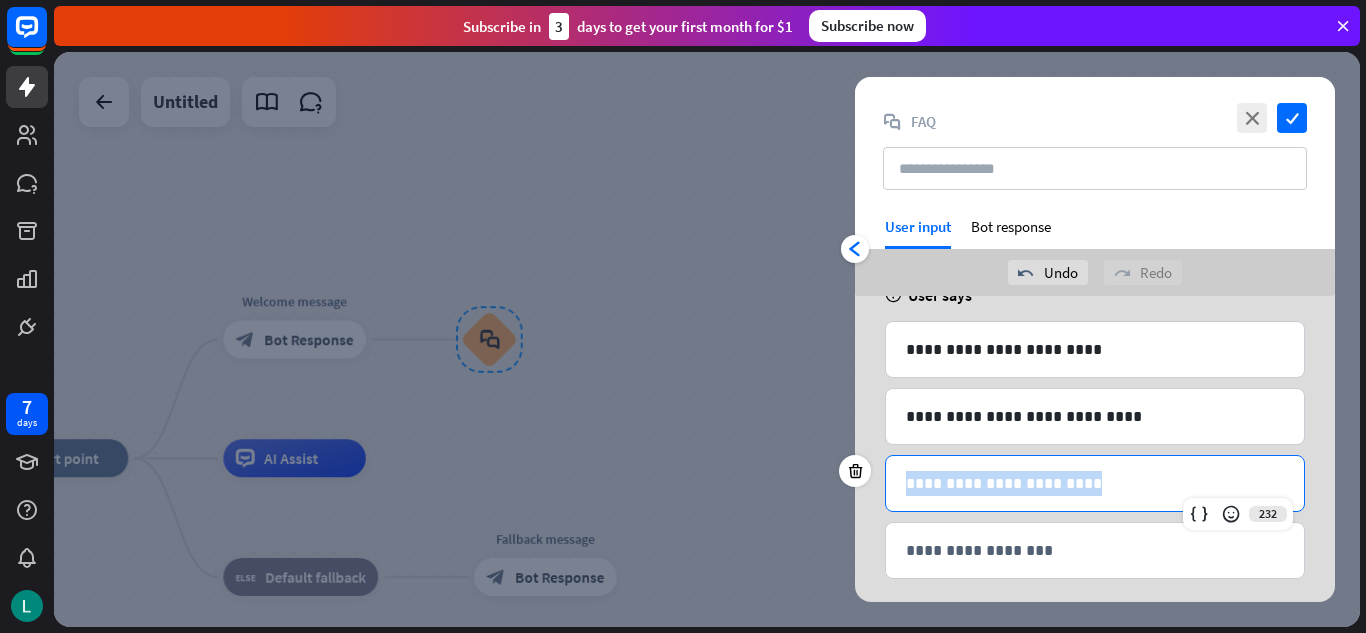 drag, startPoint x: 1131, startPoint y: 470, endPoint x: 884, endPoint y: 465, distance: 247.0506 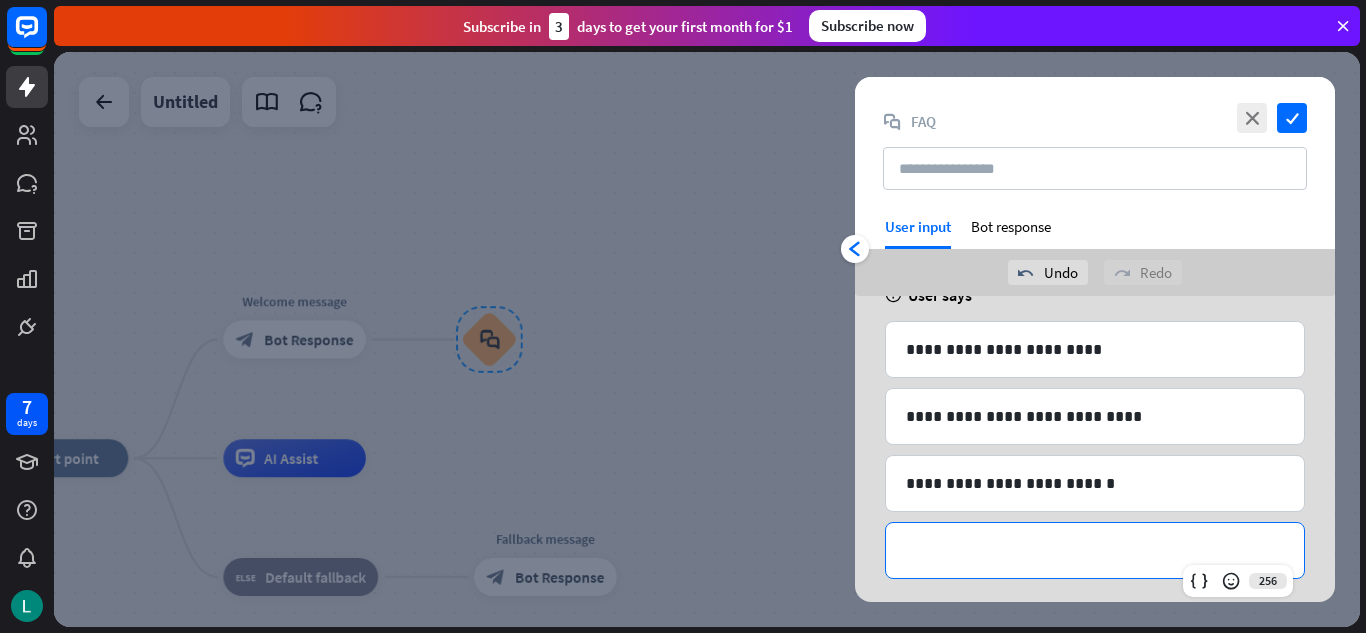 click on "**********" at bounding box center [1095, 550] 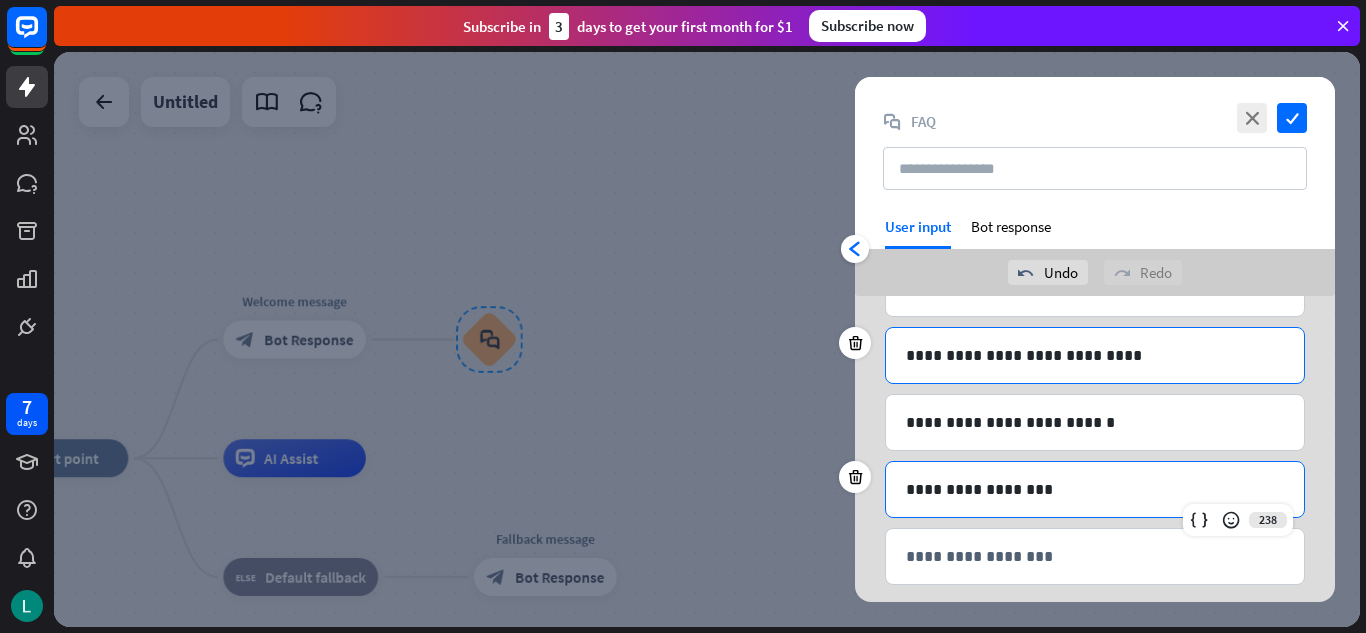 scroll, scrollTop: 316, scrollLeft: 0, axis: vertical 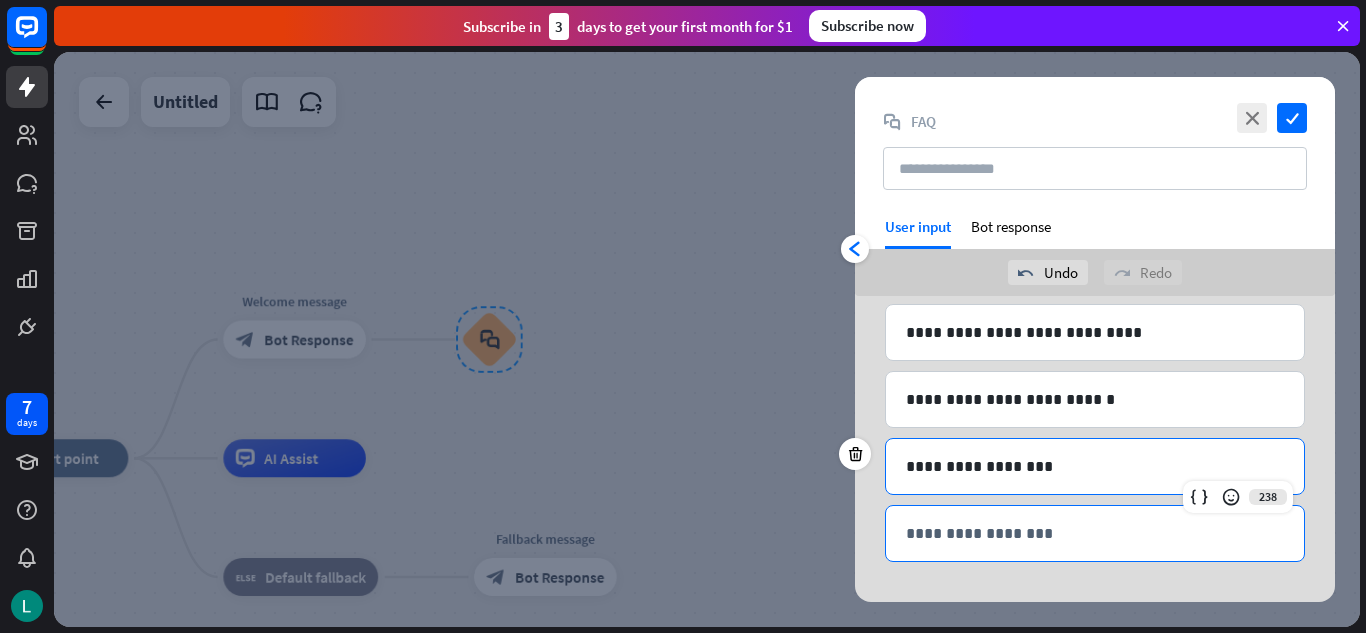 click on "**********" at bounding box center [1095, 533] 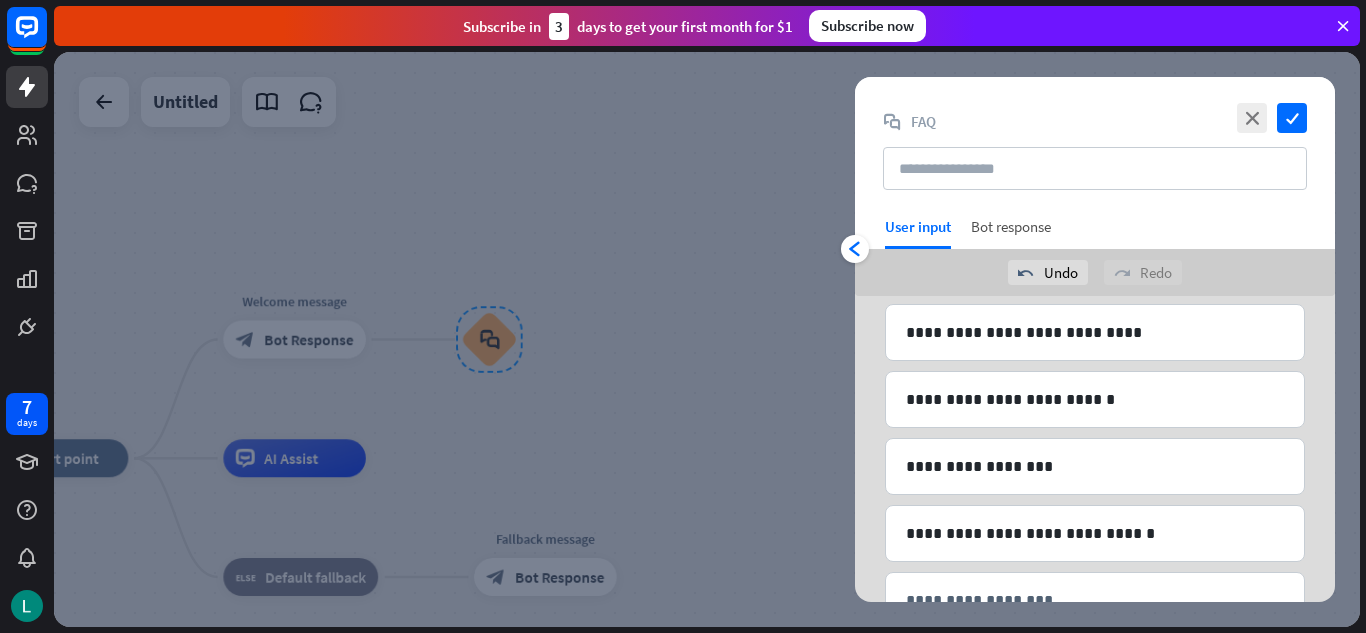 click on "Bot response" at bounding box center (1011, 233) 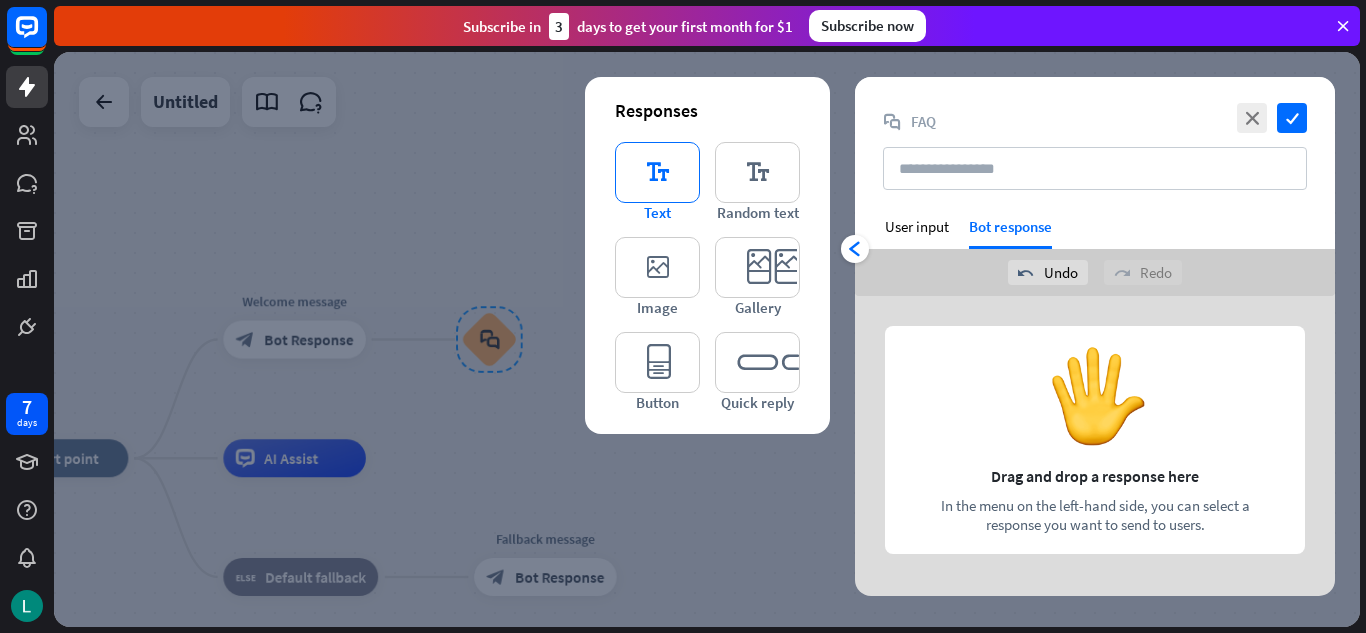 click on "editor_text" at bounding box center [657, 172] 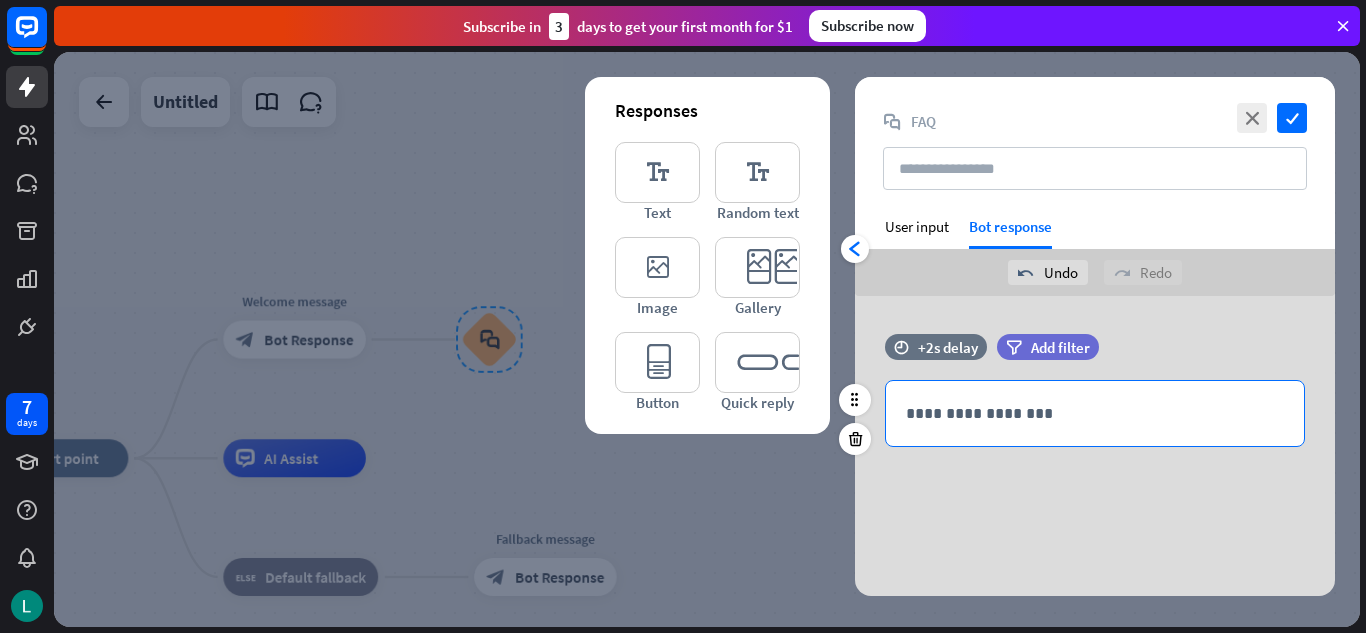 click on "**********" at bounding box center [1095, 413] 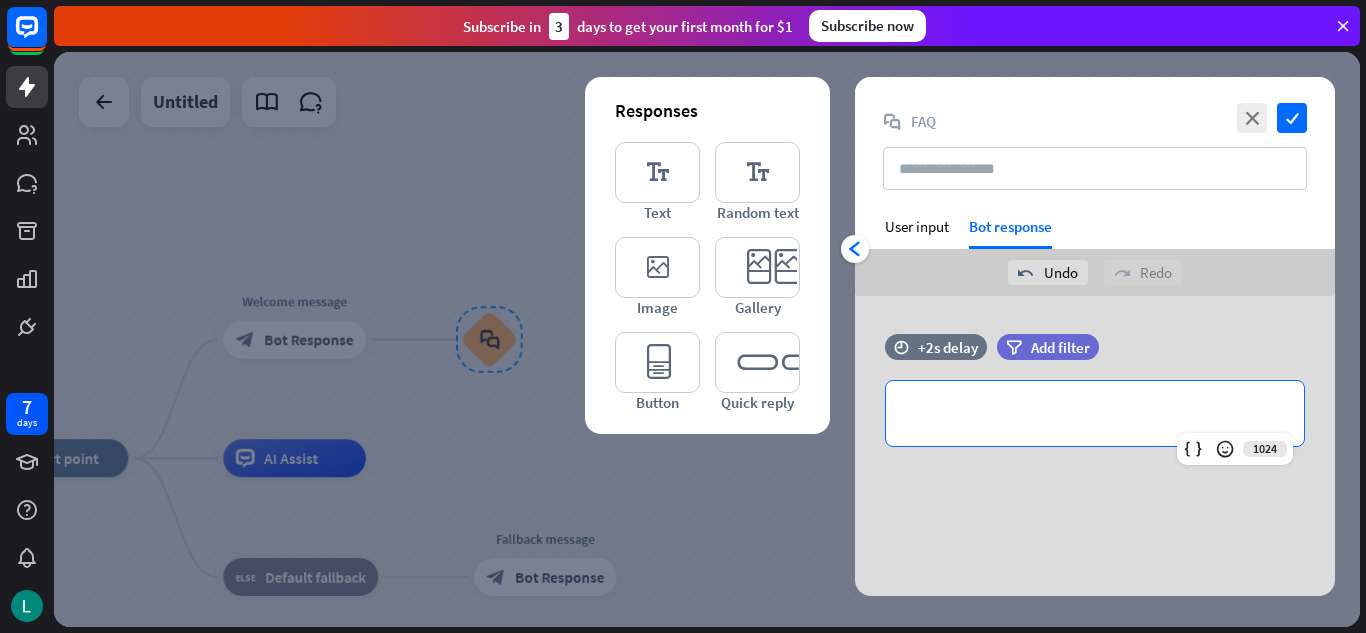 type 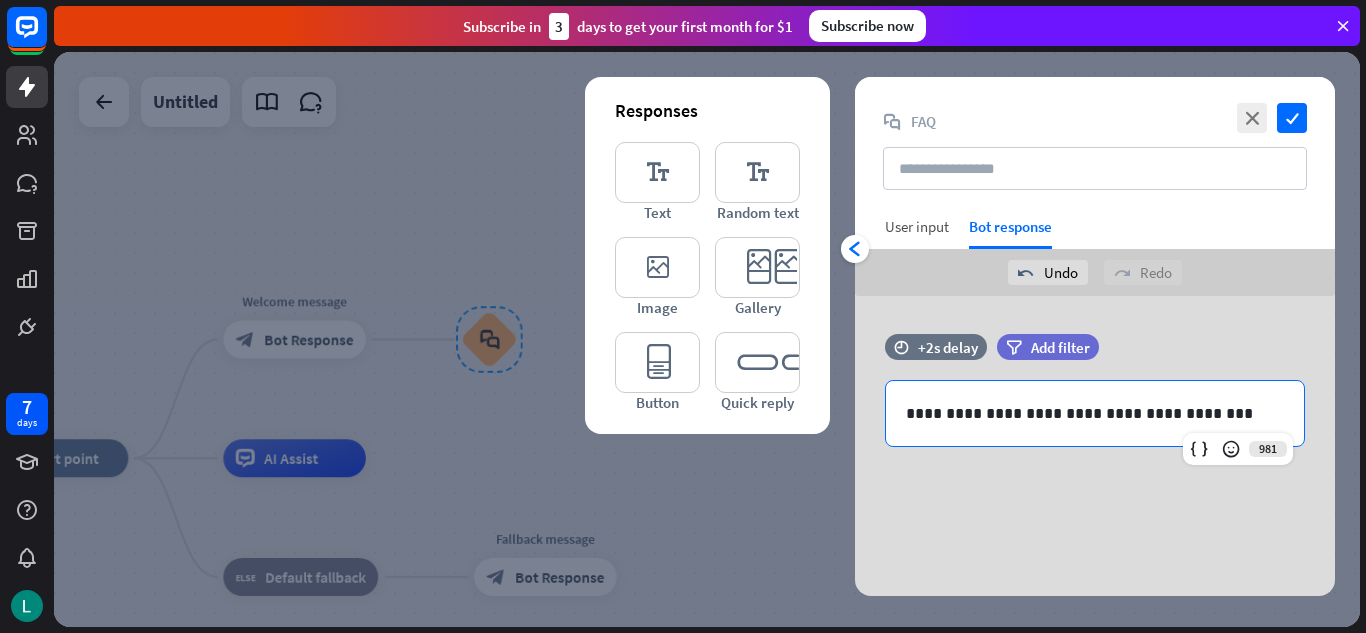 click on "User input" at bounding box center [917, 226] 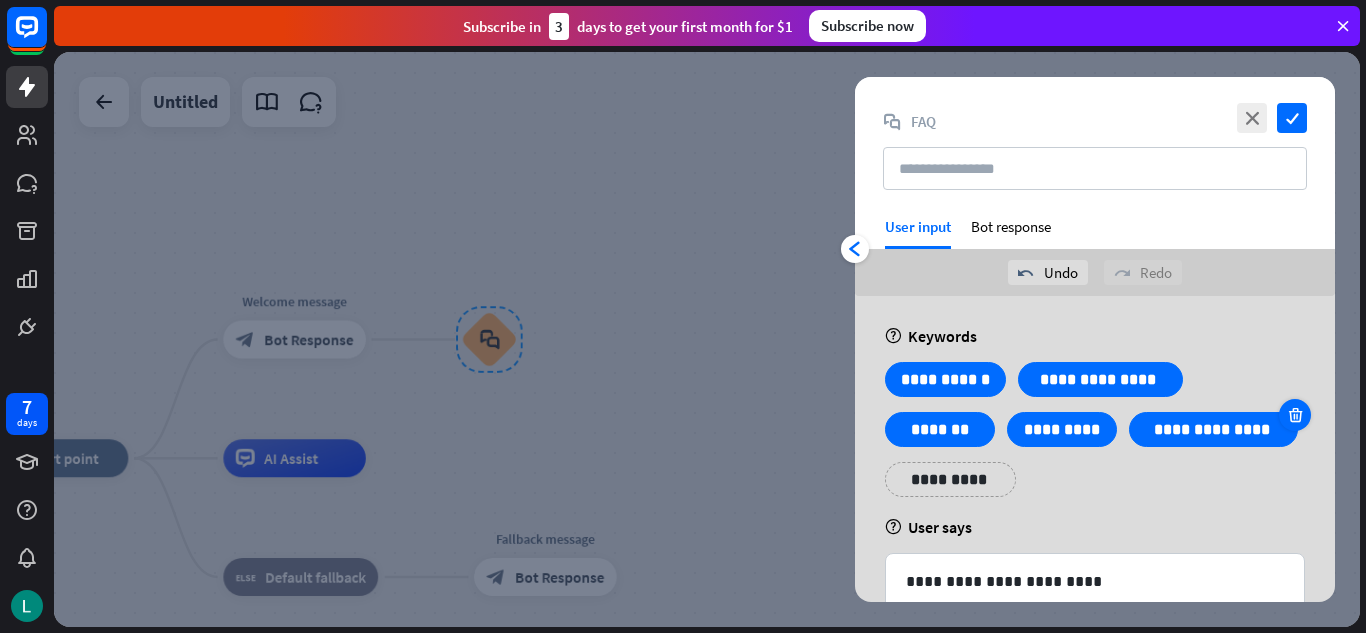 click at bounding box center (1295, 415) 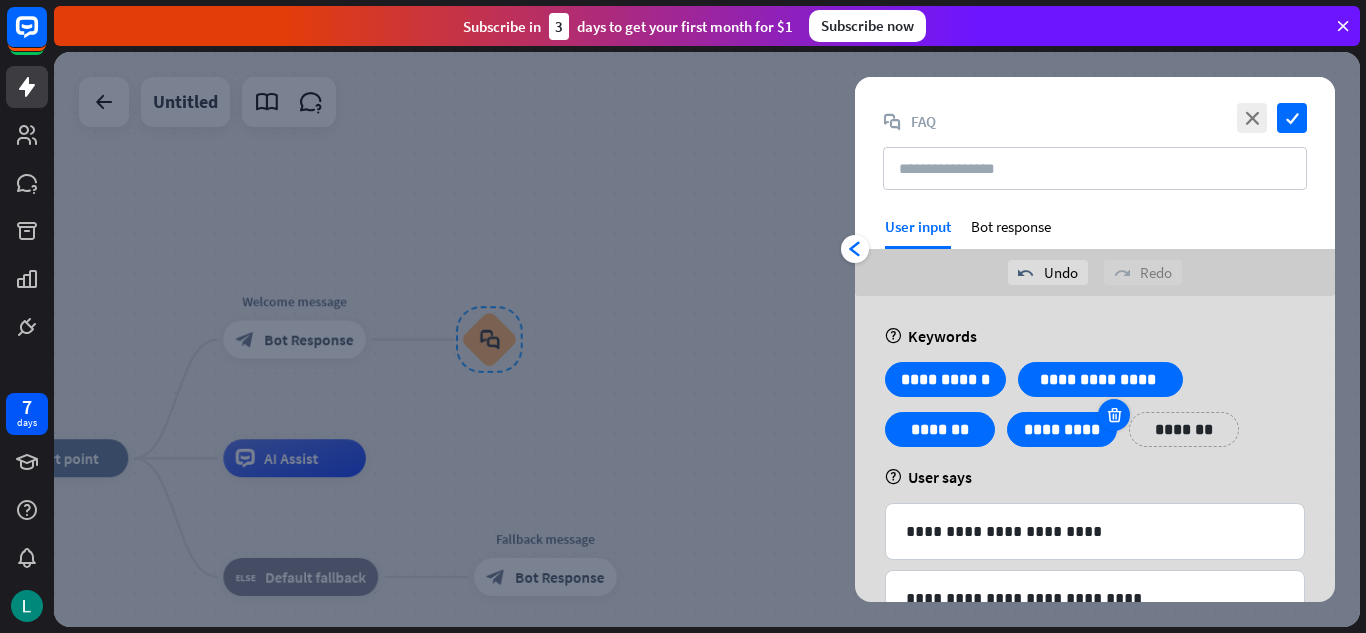 click at bounding box center (1114, 415) 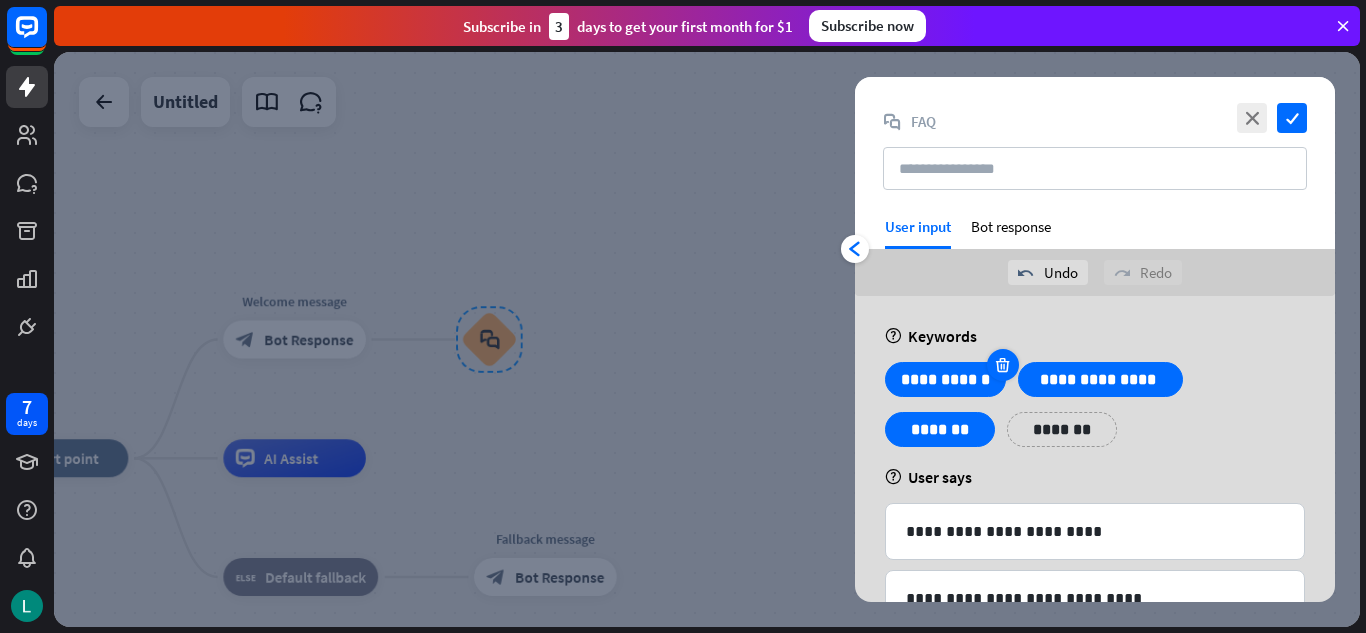 click at bounding box center (1002, 365) 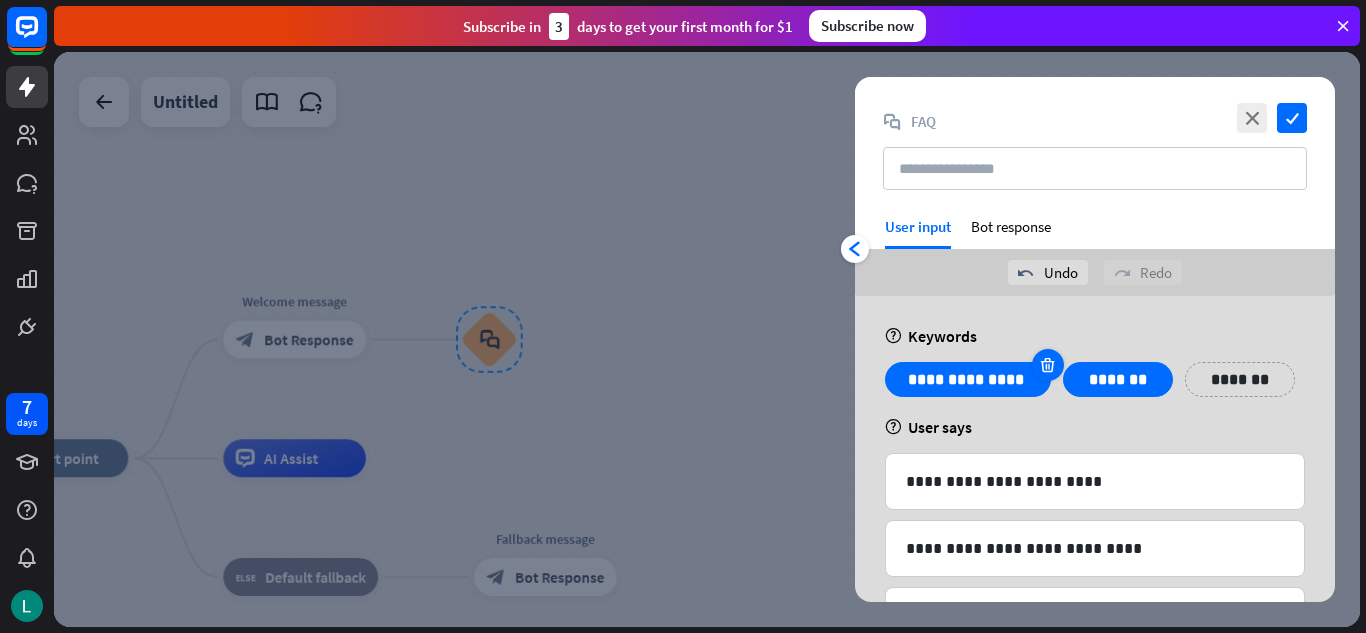 click at bounding box center (1047, 365) 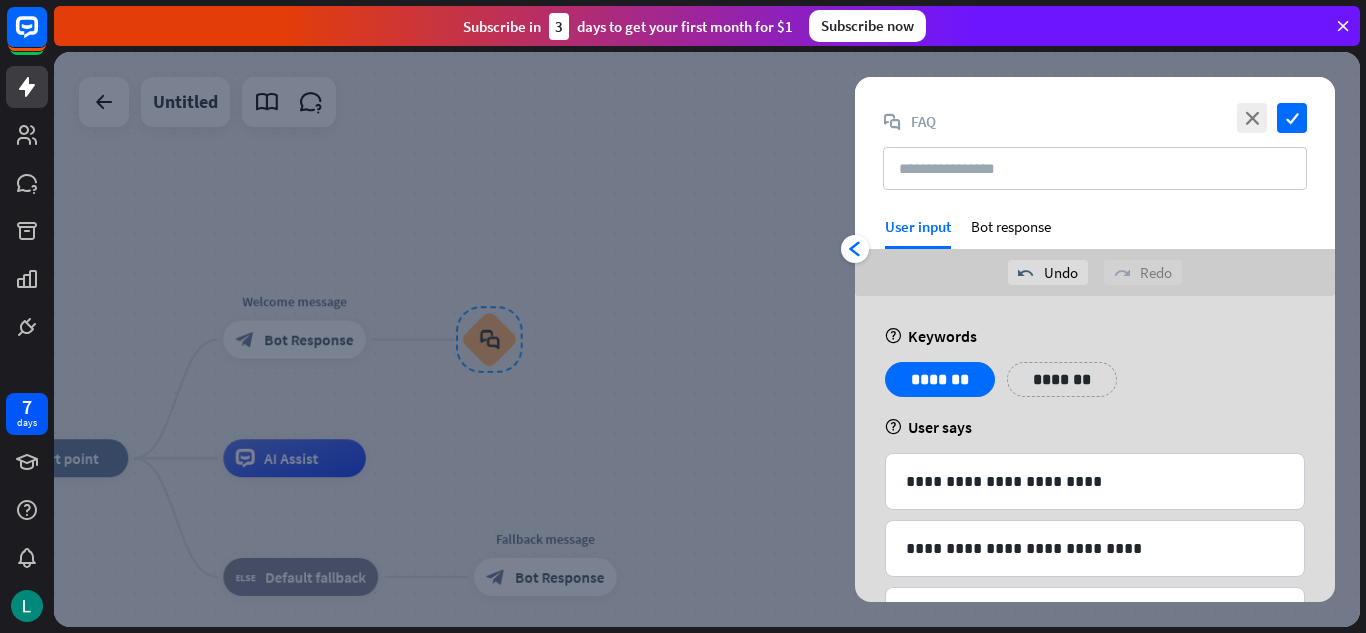 click on "*******" at bounding box center [1062, 379] 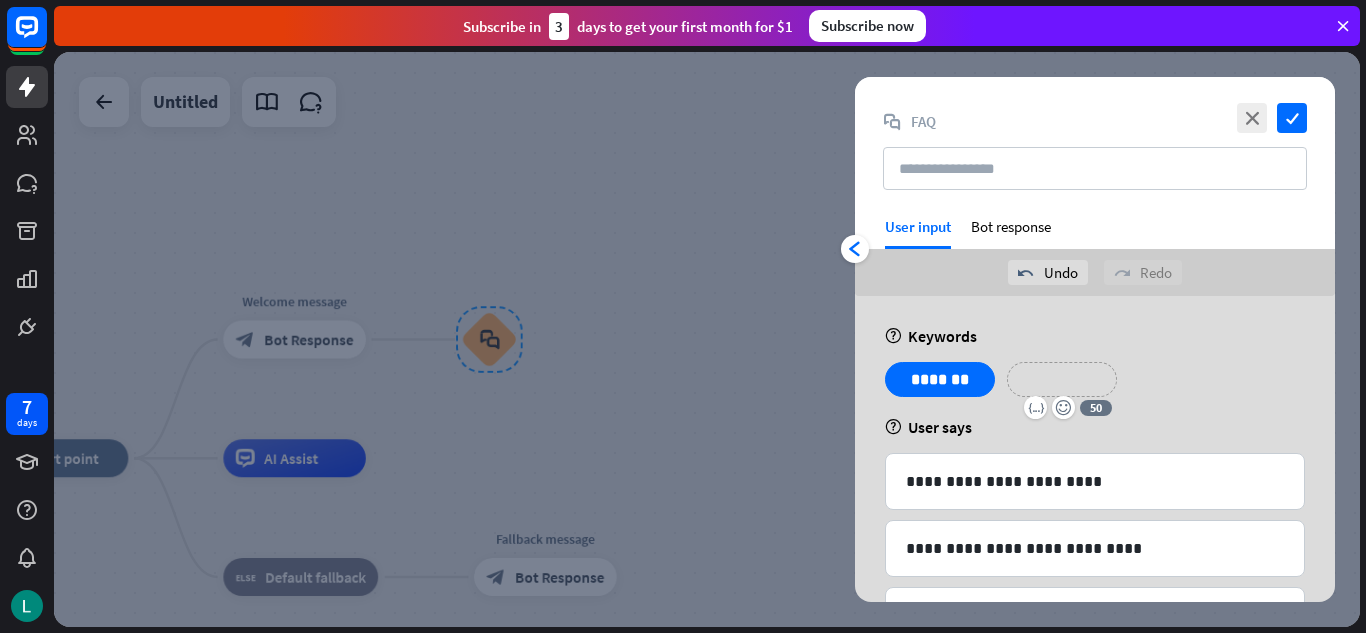type 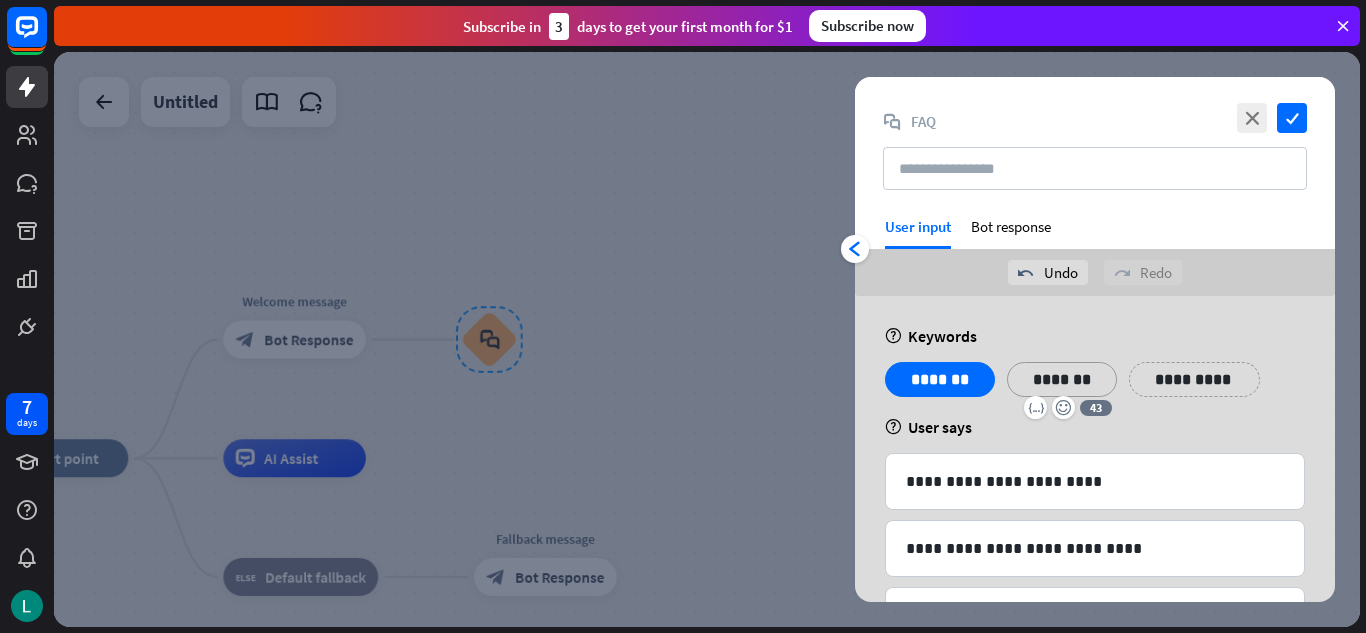click on "*******" at bounding box center [1062, 379] 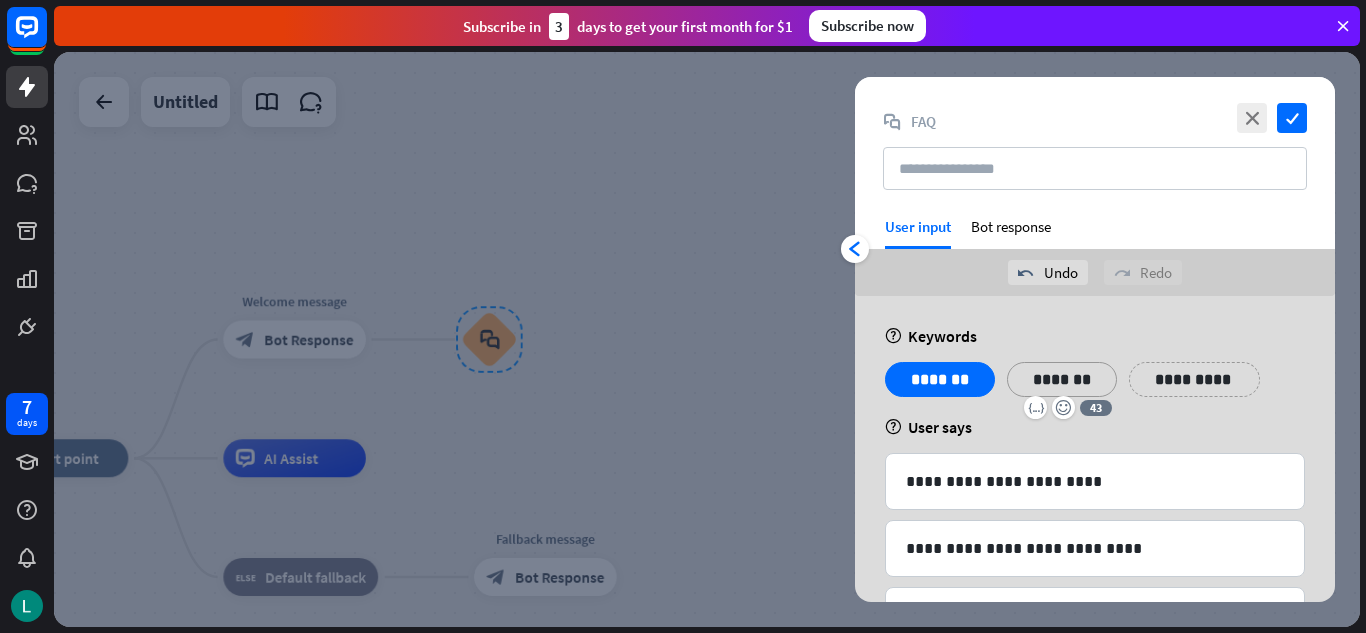 click on "**********" at bounding box center (1194, 379) 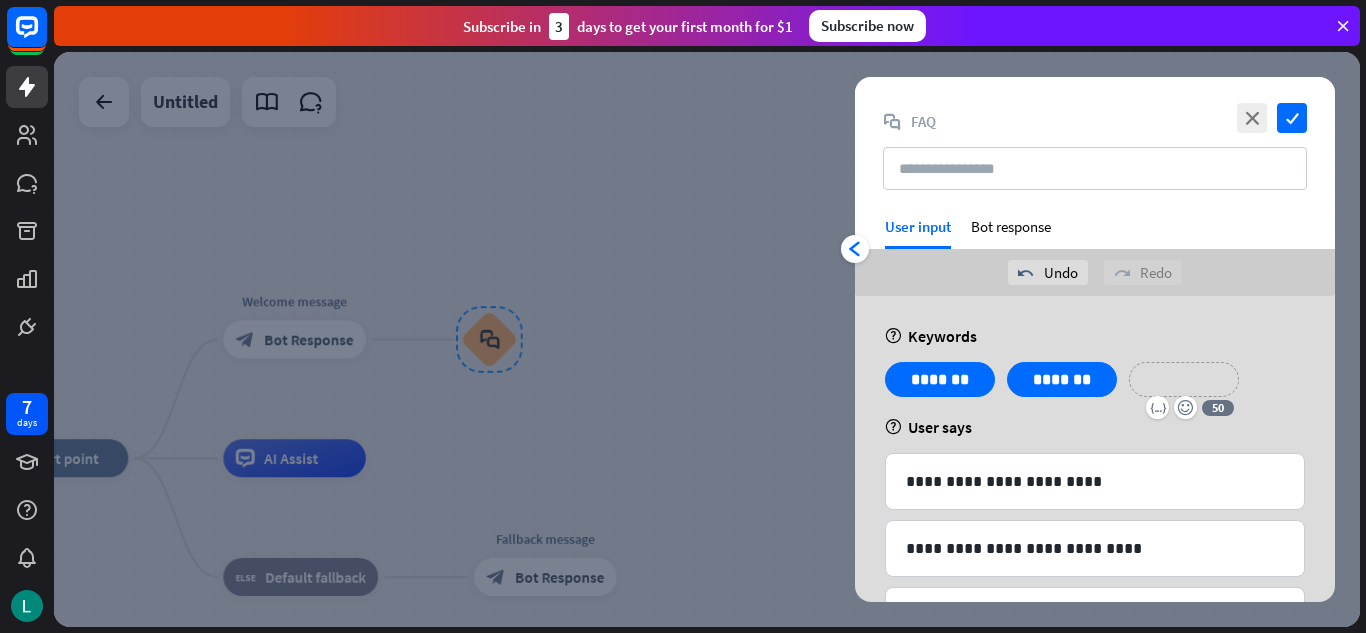 type 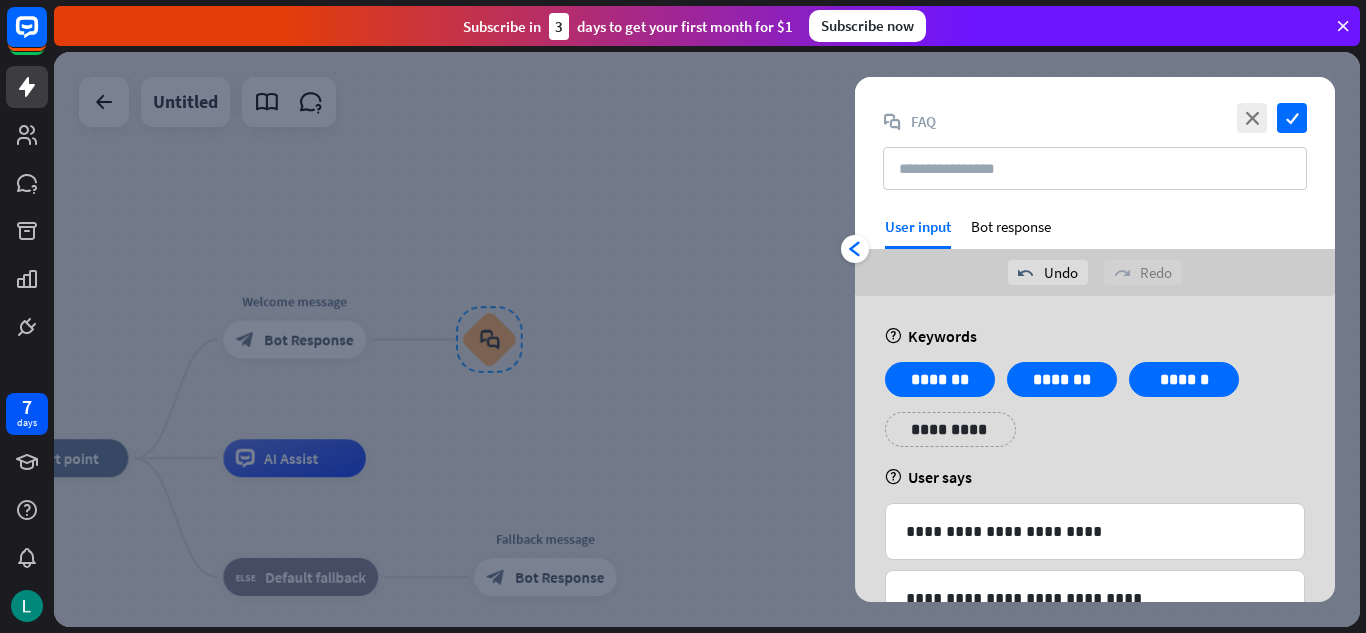 click on "**********" at bounding box center [1095, 615] 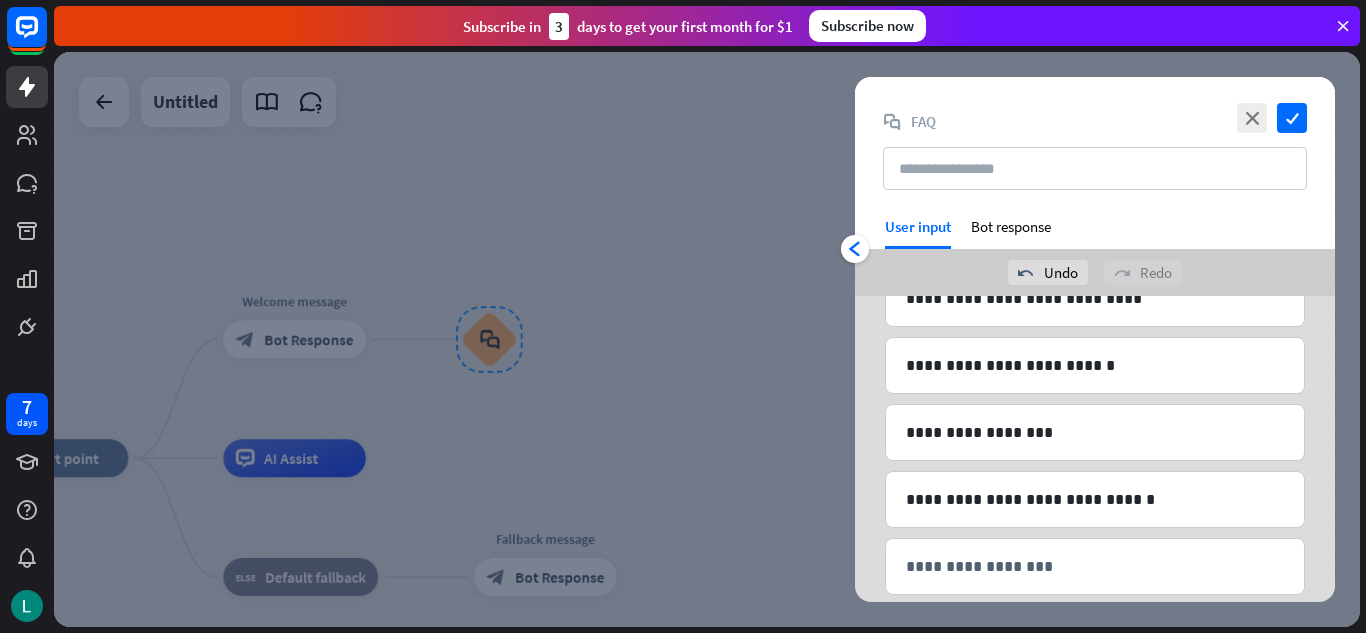 scroll, scrollTop: 333, scrollLeft: 0, axis: vertical 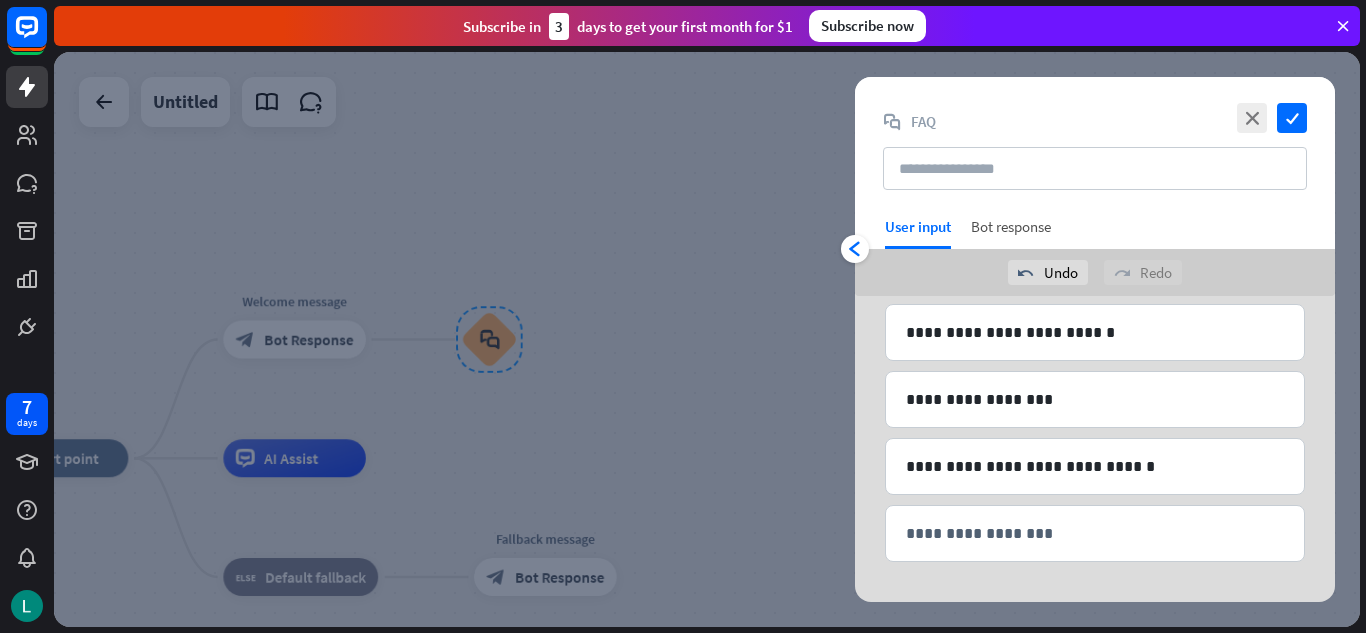 click on "Bot response" at bounding box center (1011, 233) 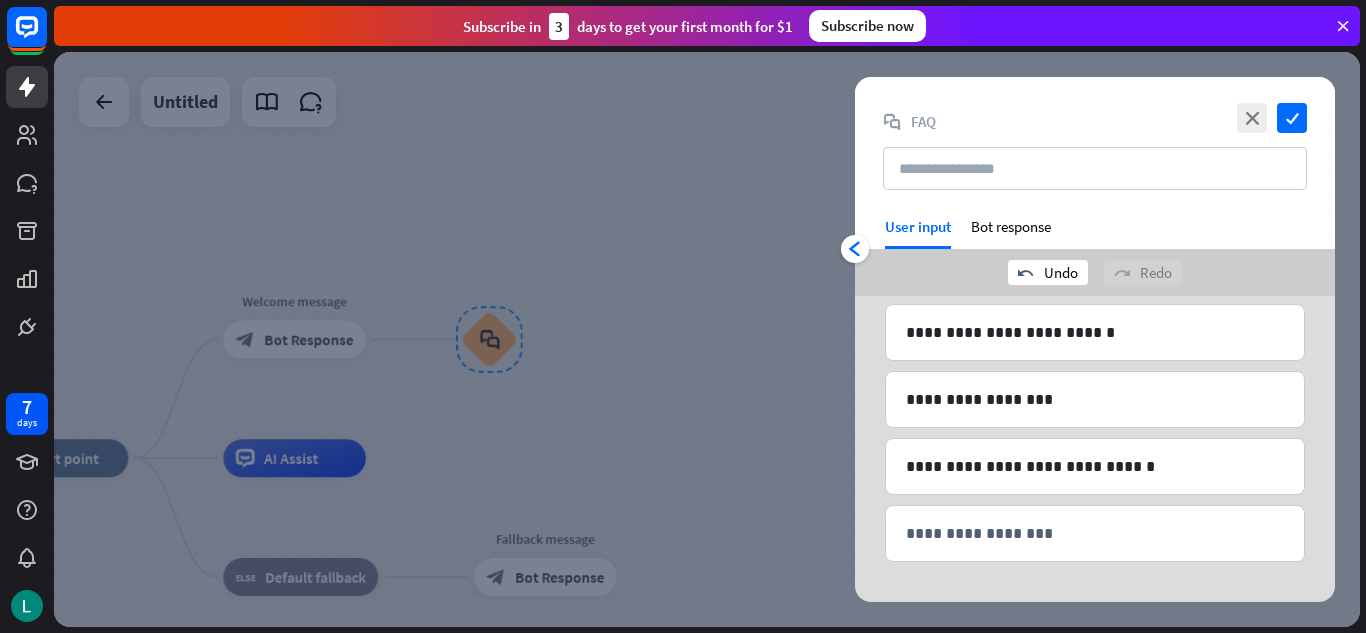 scroll, scrollTop: 0, scrollLeft: 0, axis: both 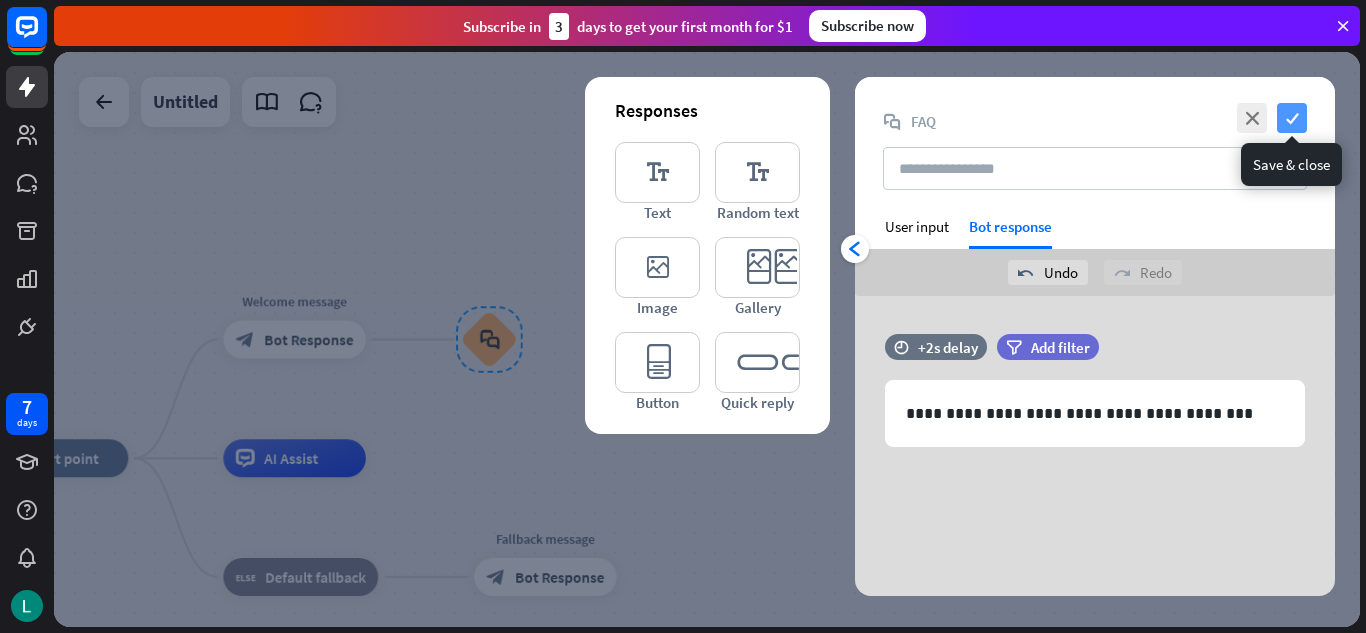click on "check" at bounding box center (1292, 118) 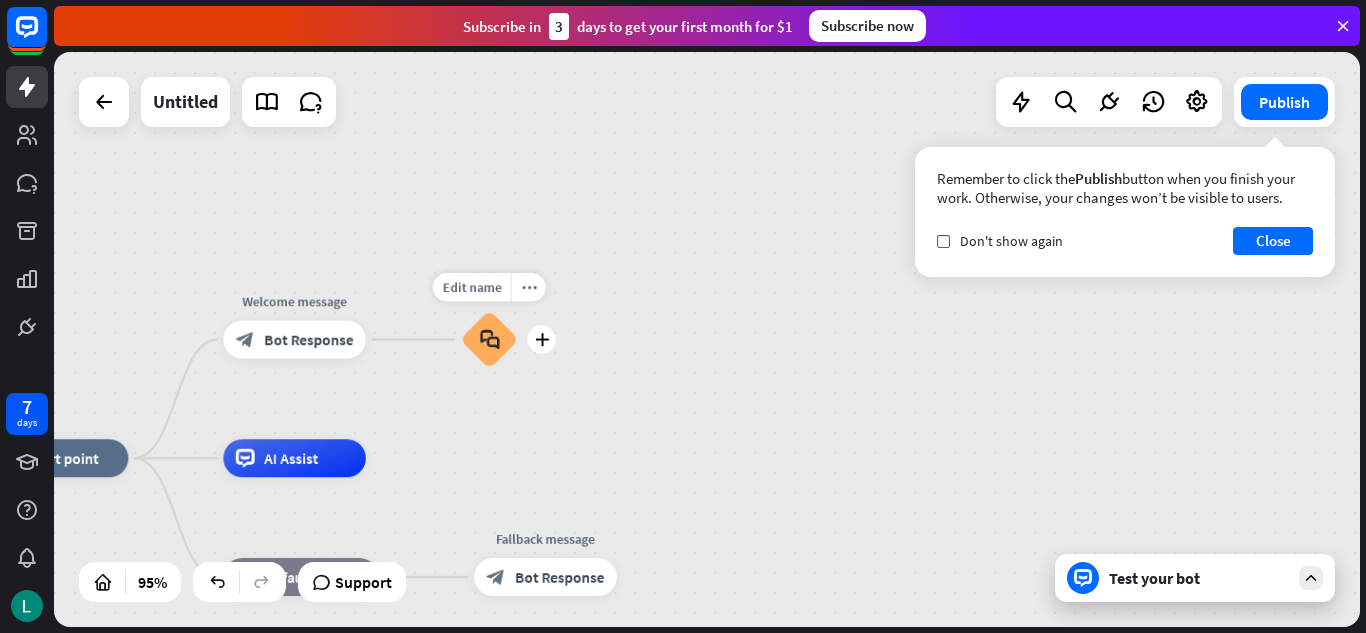 click on "block_faq" at bounding box center (489, 339) 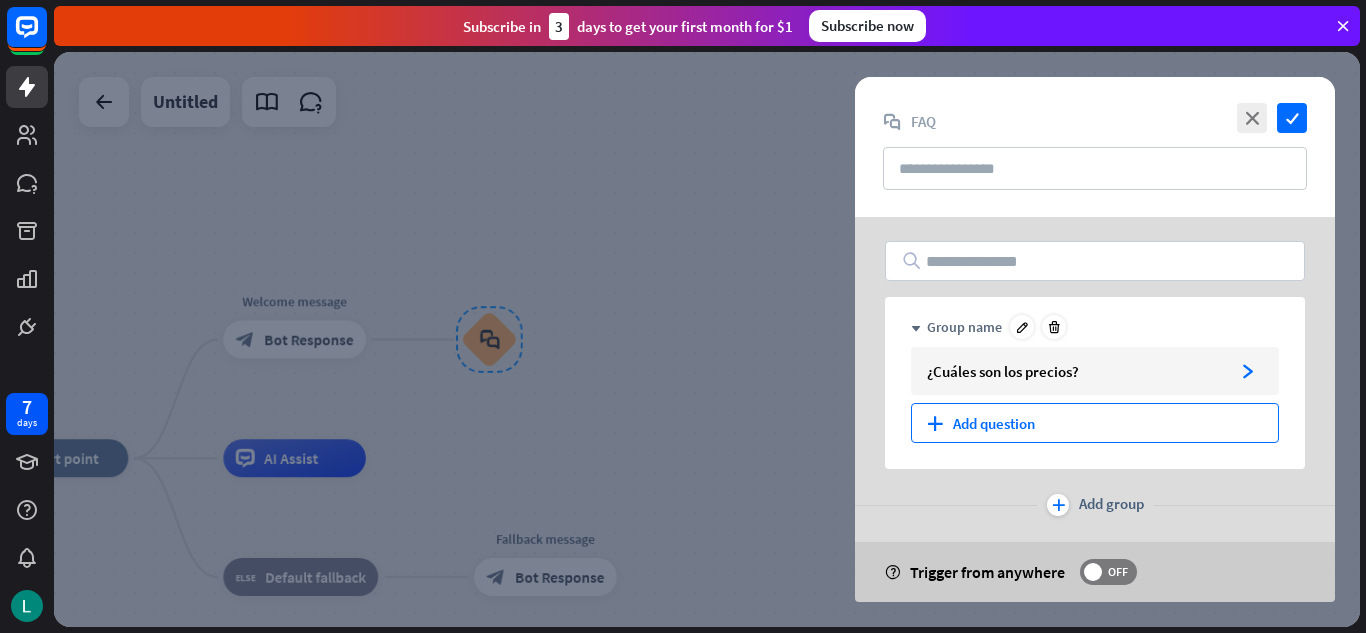 click on "plus
Add question" at bounding box center [1095, 423] 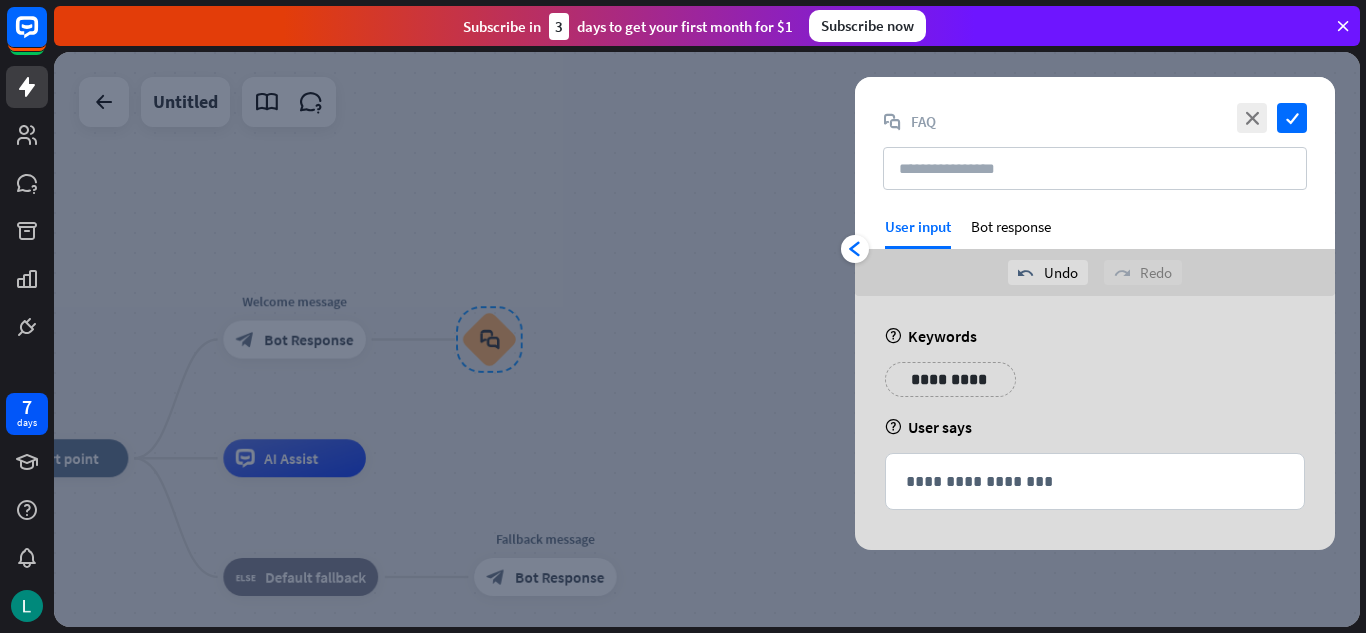 click on "**********" at bounding box center [950, 379] 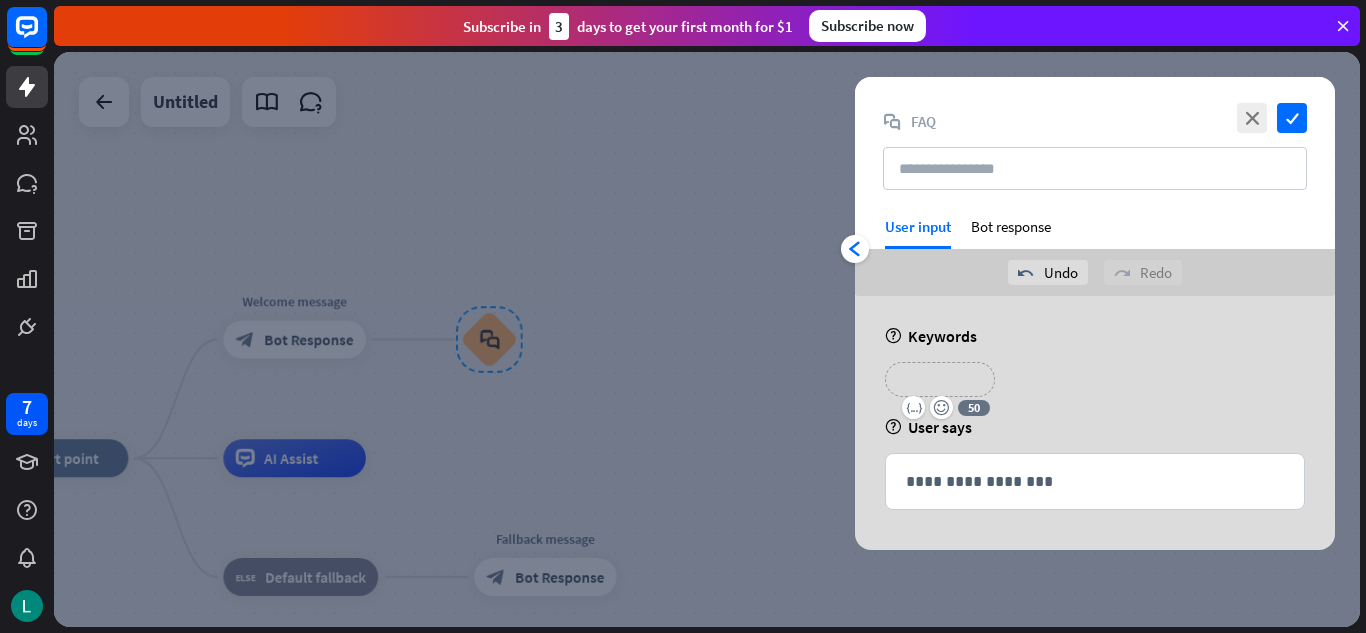 type 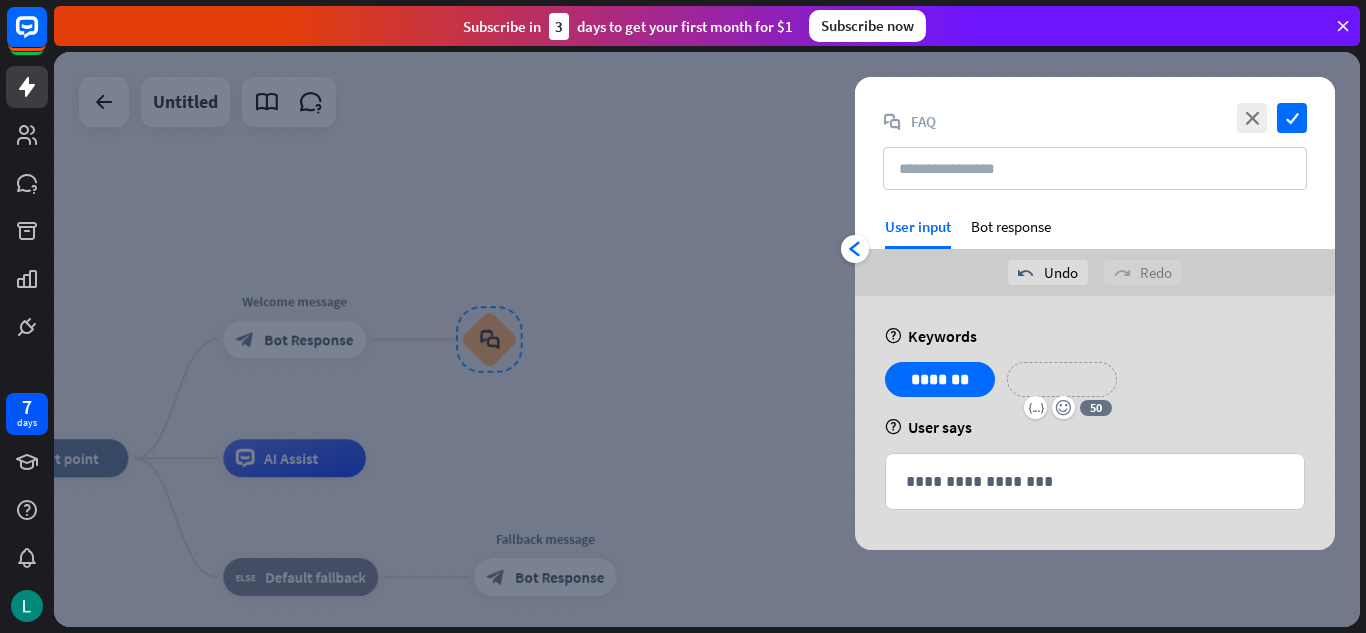 click on "**********" at bounding box center (1062, 379) 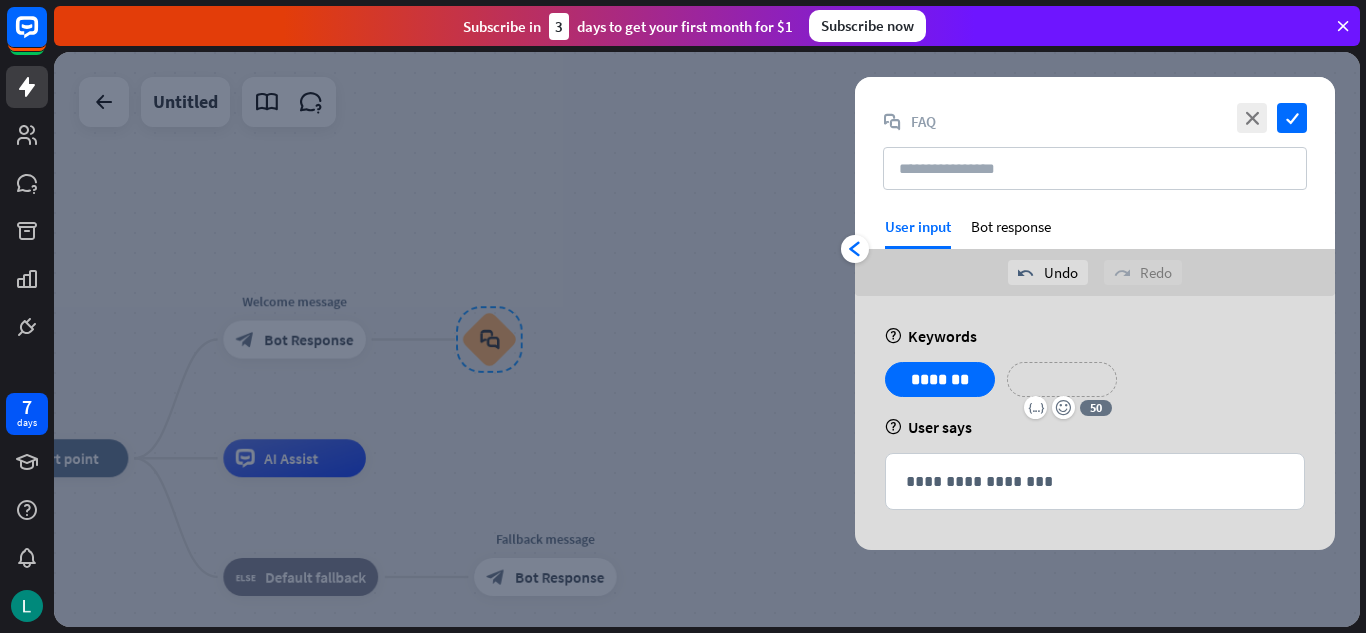 type 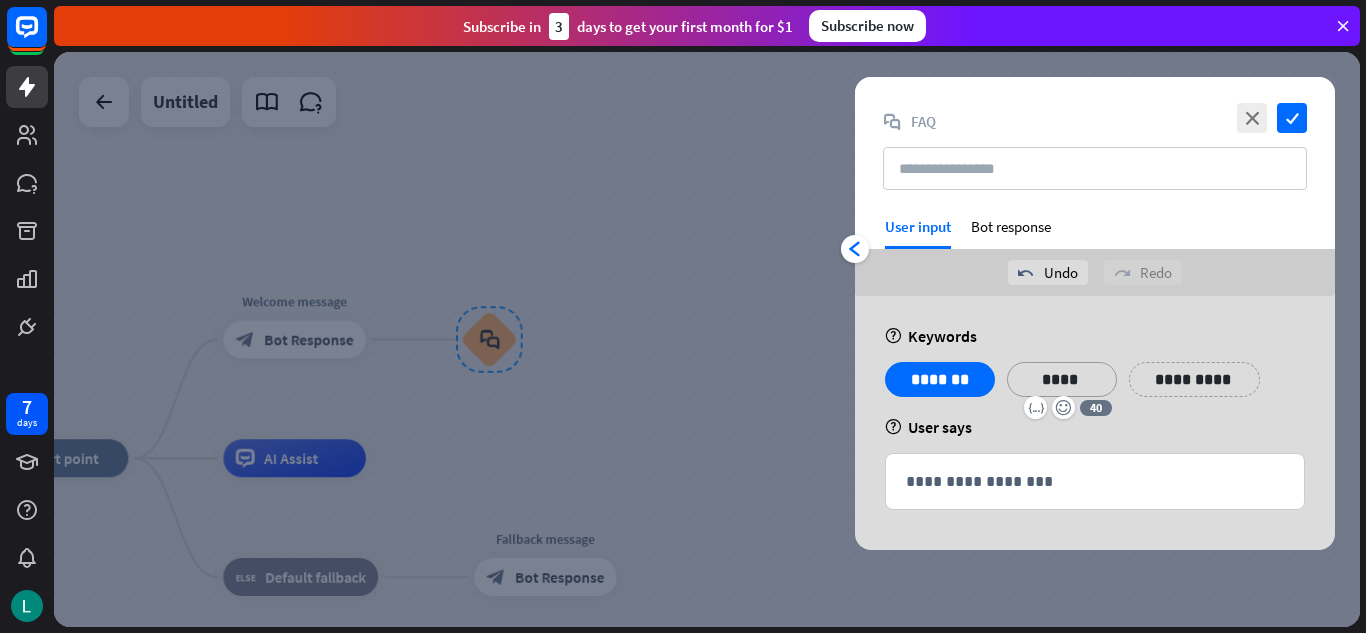 click on "**********" at bounding box center [1194, 379] 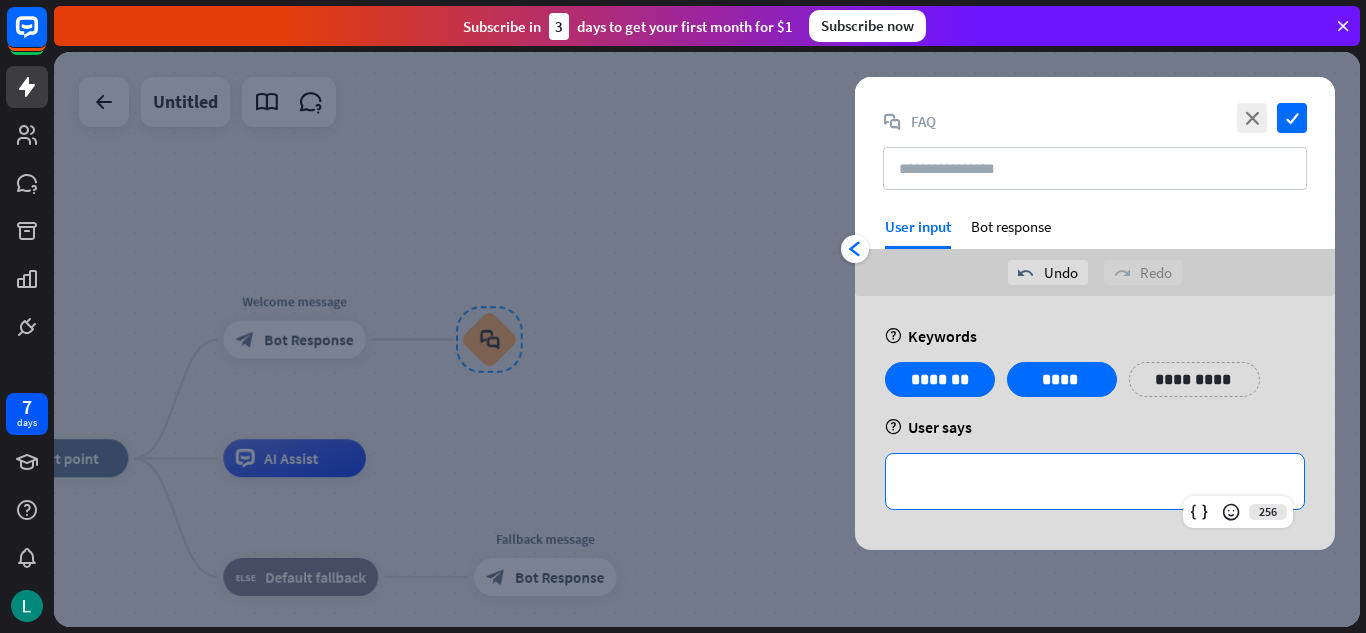 drag, startPoint x: 1086, startPoint y: 471, endPoint x: 1126, endPoint y: 455, distance: 43.081318 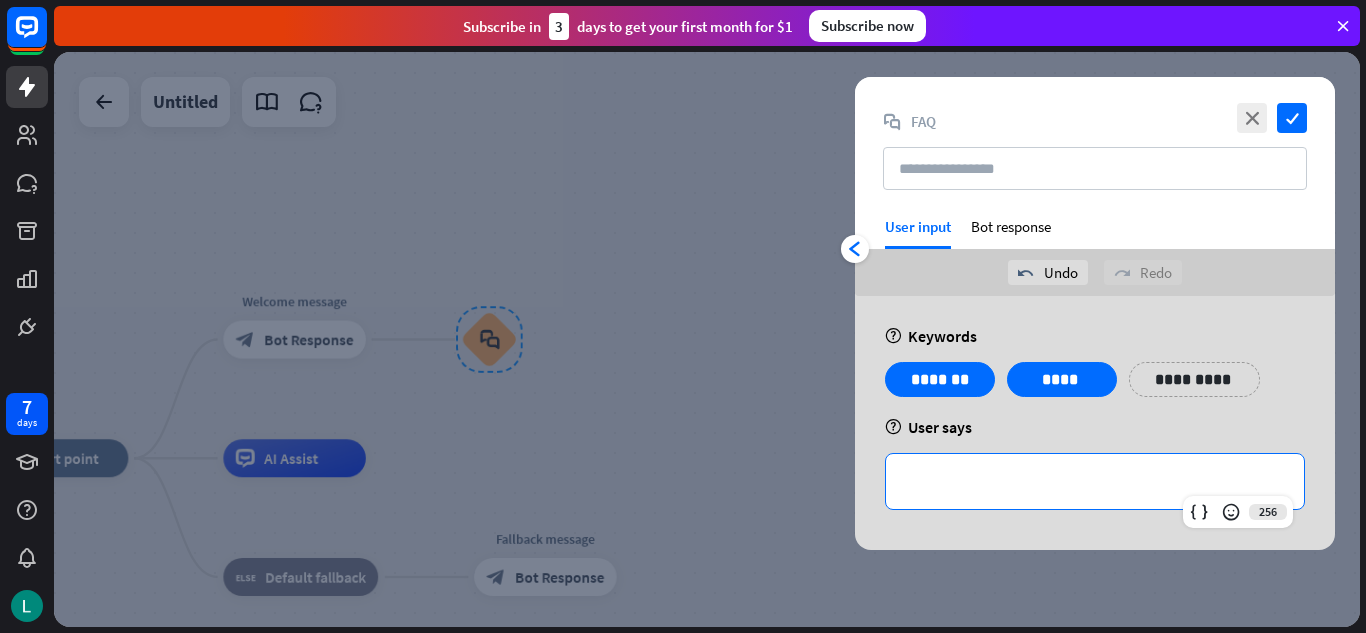 click on "**********" at bounding box center [1095, 481] 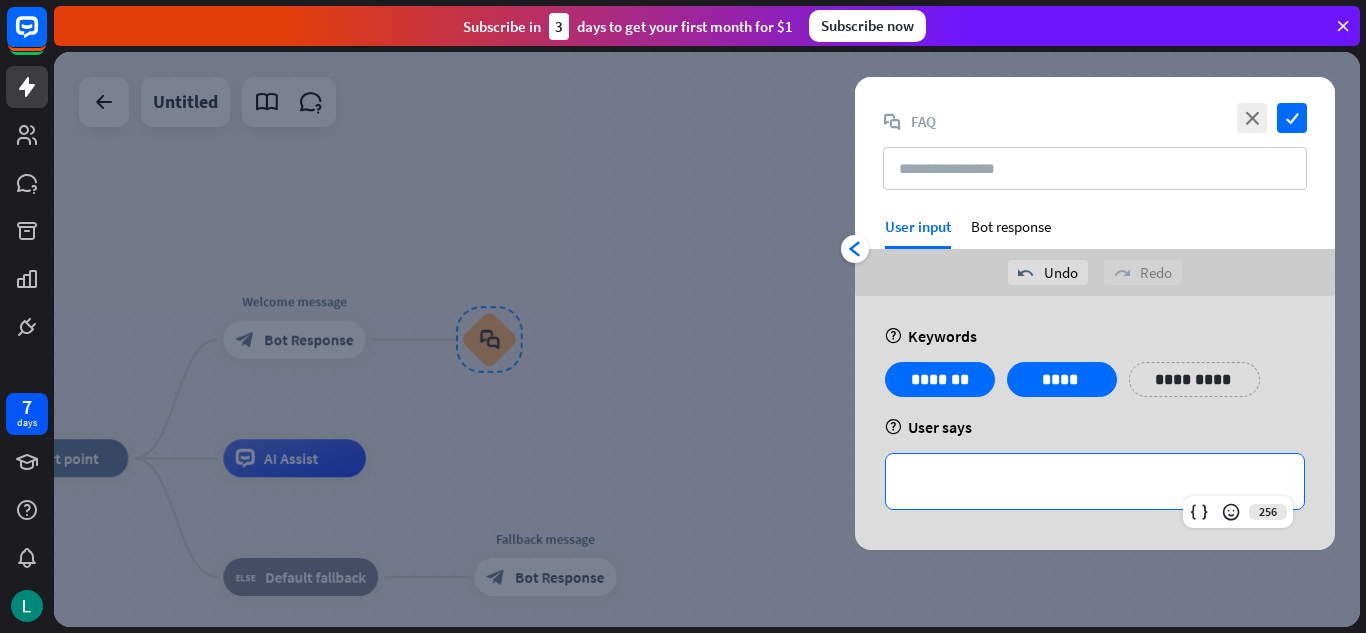 type 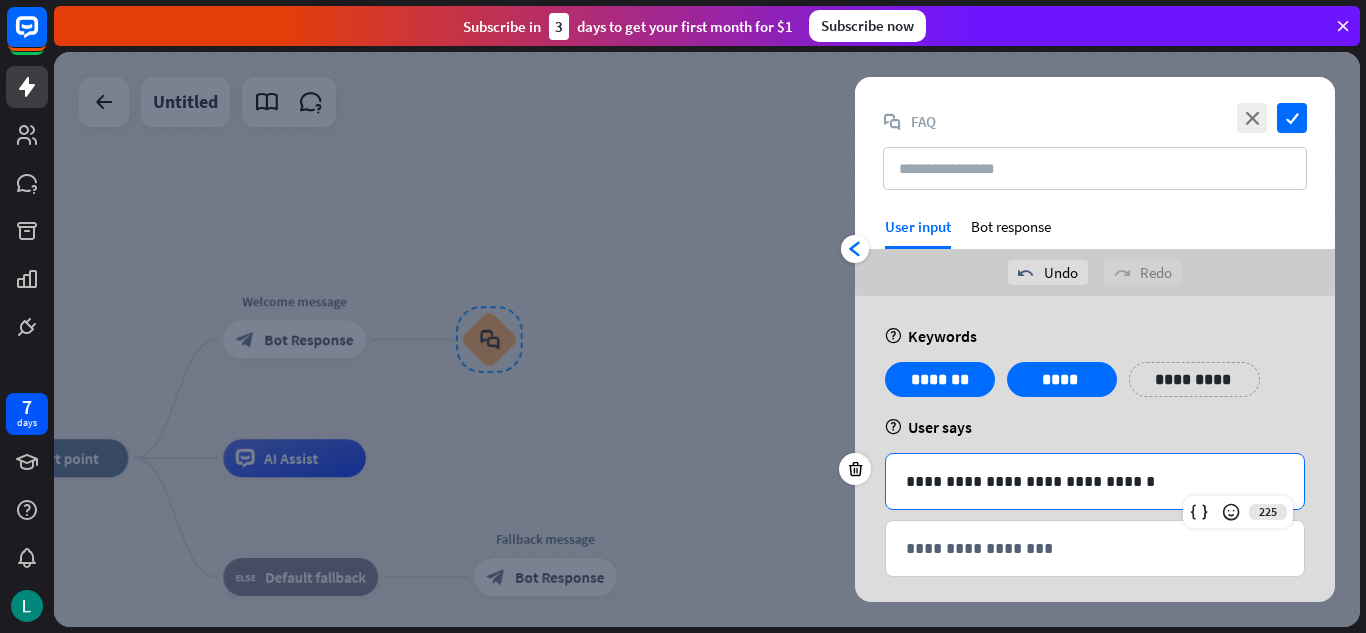 click on "**********" at bounding box center (1095, 481) 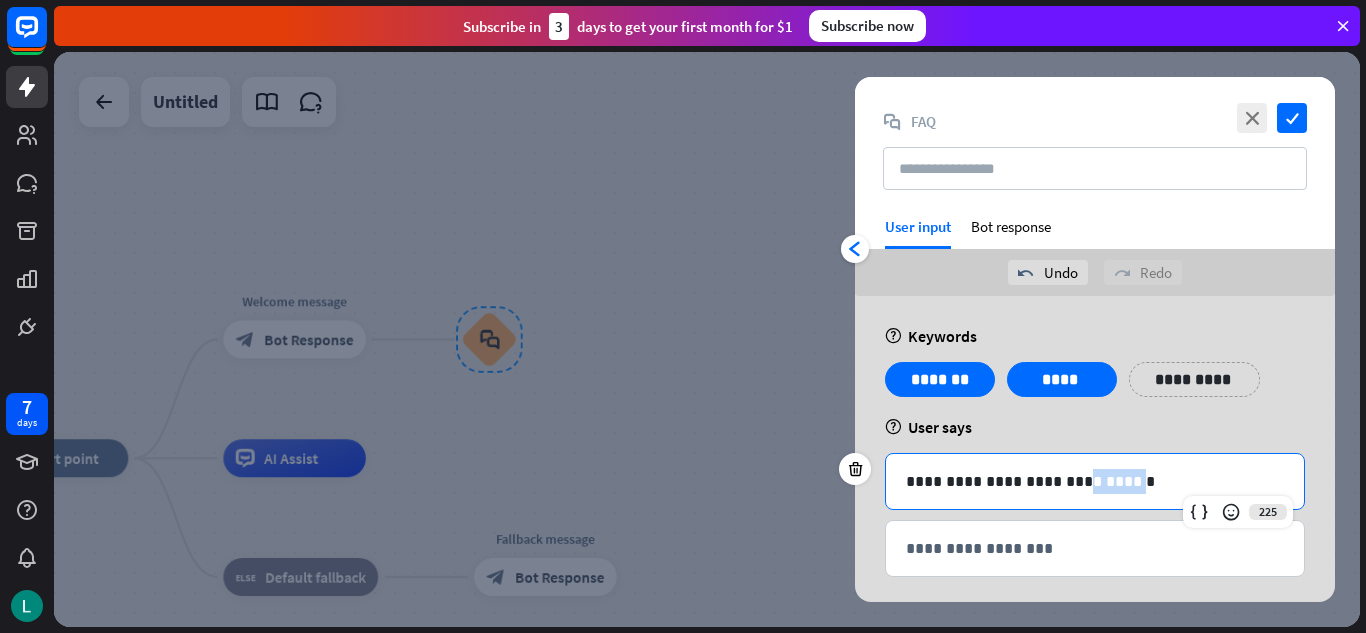 click on "**********" at bounding box center [1095, 481] 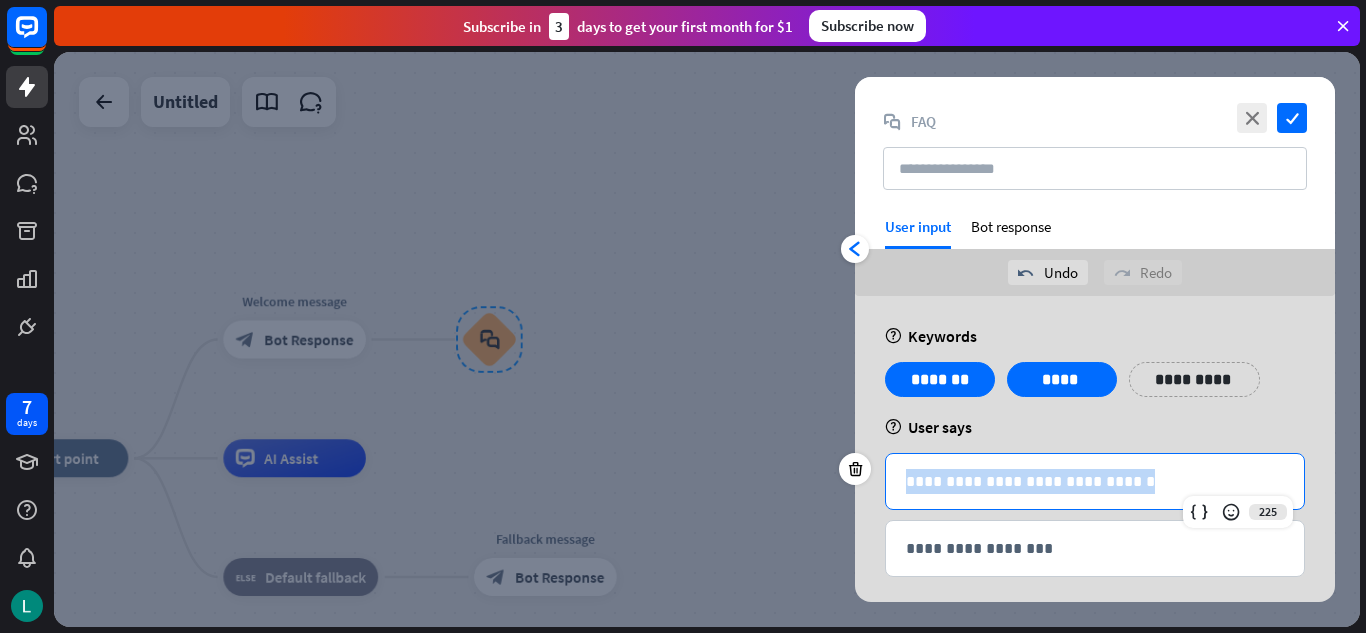 click on "**********" at bounding box center (1095, 481) 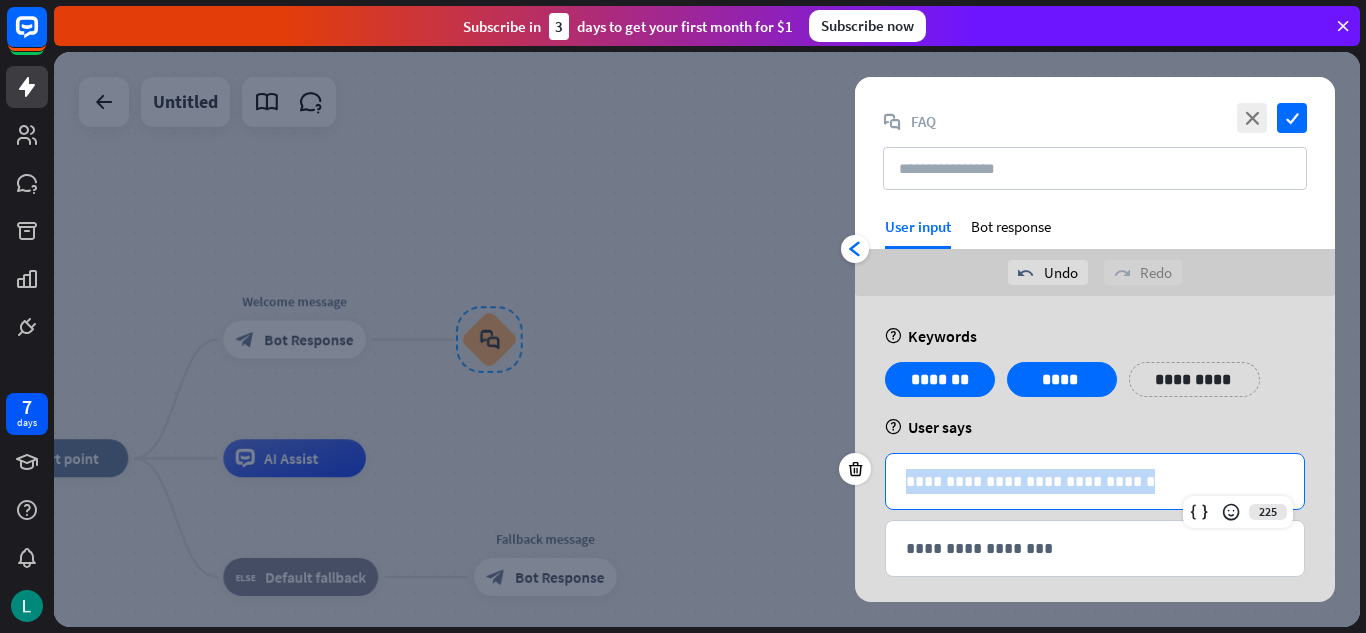 copy on "**********" 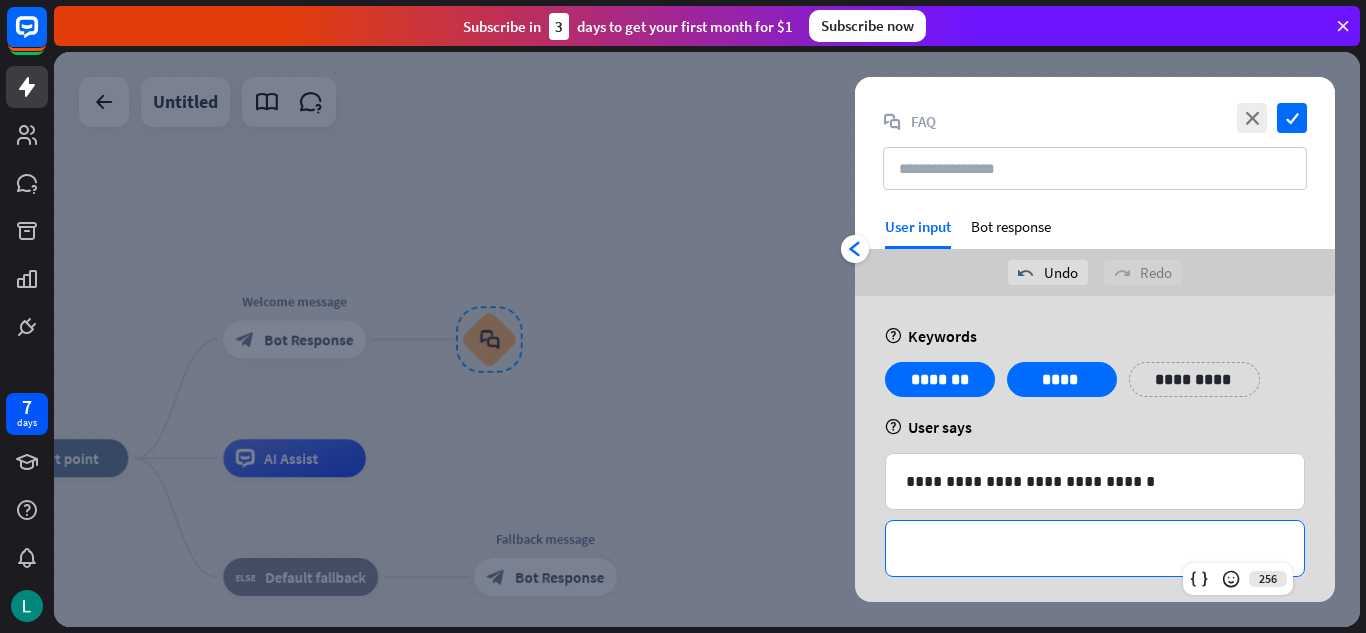 click on "**********" at bounding box center (1095, 548) 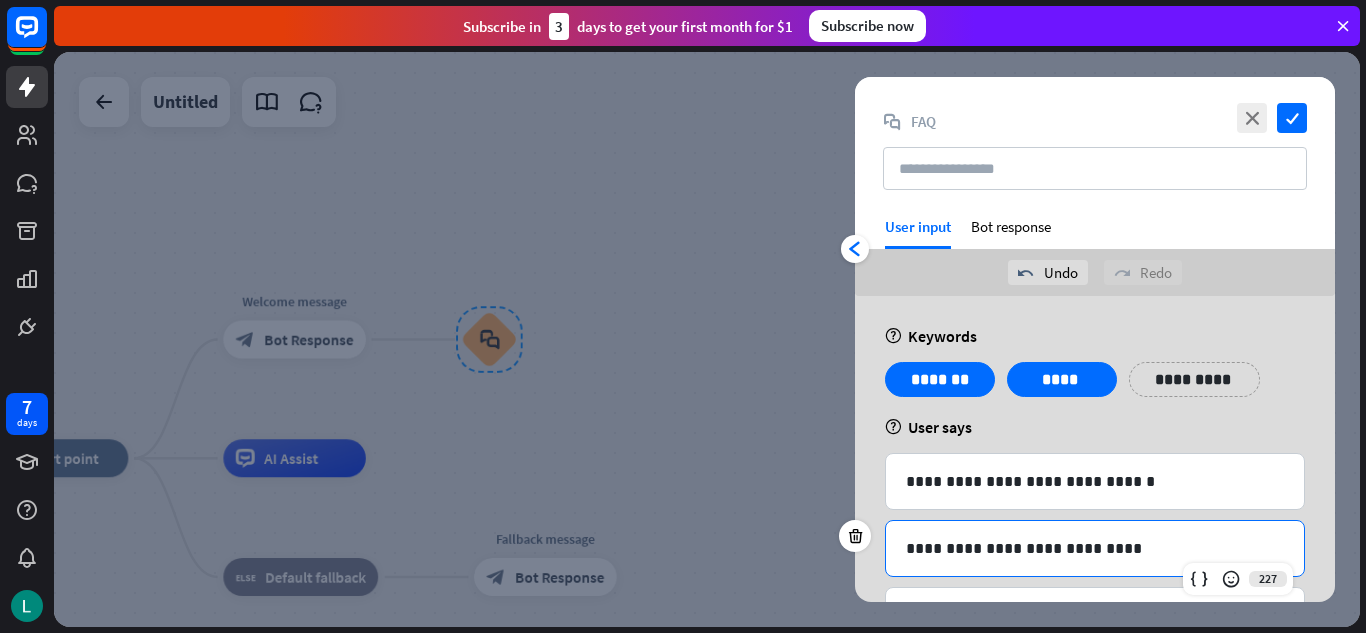 scroll, scrollTop: 82, scrollLeft: 0, axis: vertical 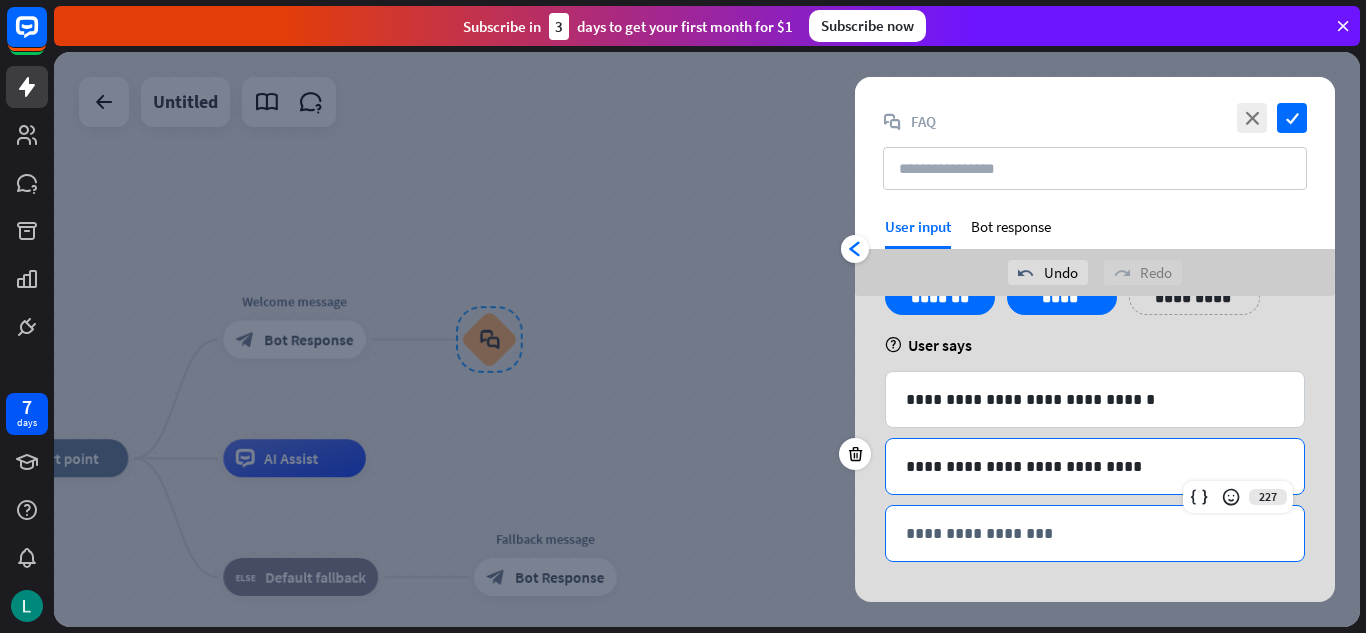 click on "**********" at bounding box center [1095, 533] 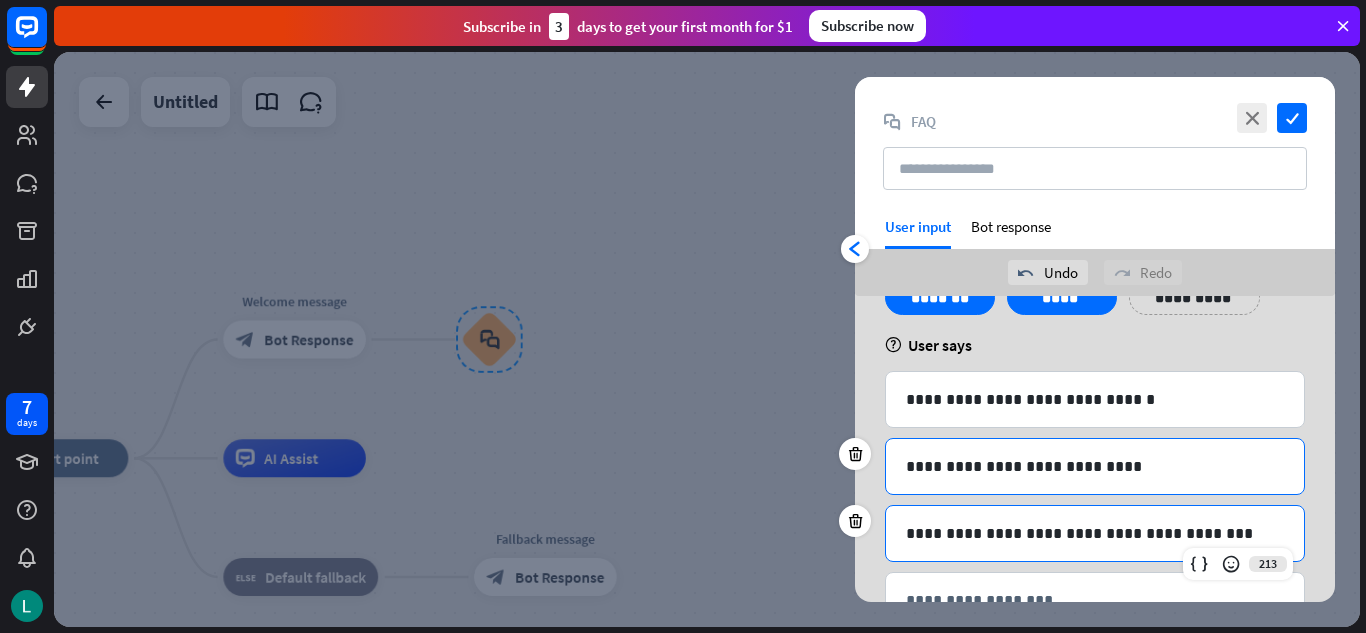 scroll, scrollTop: 149, scrollLeft: 0, axis: vertical 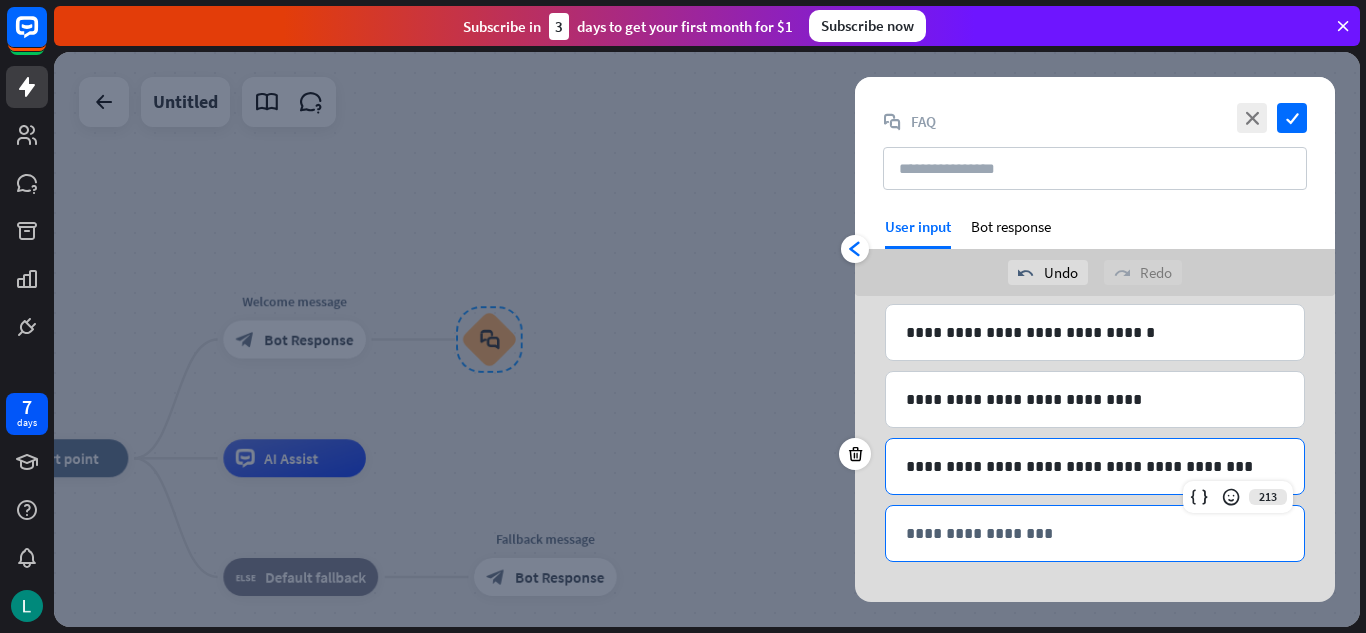 click on "**********" at bounding box center (1095, 533) 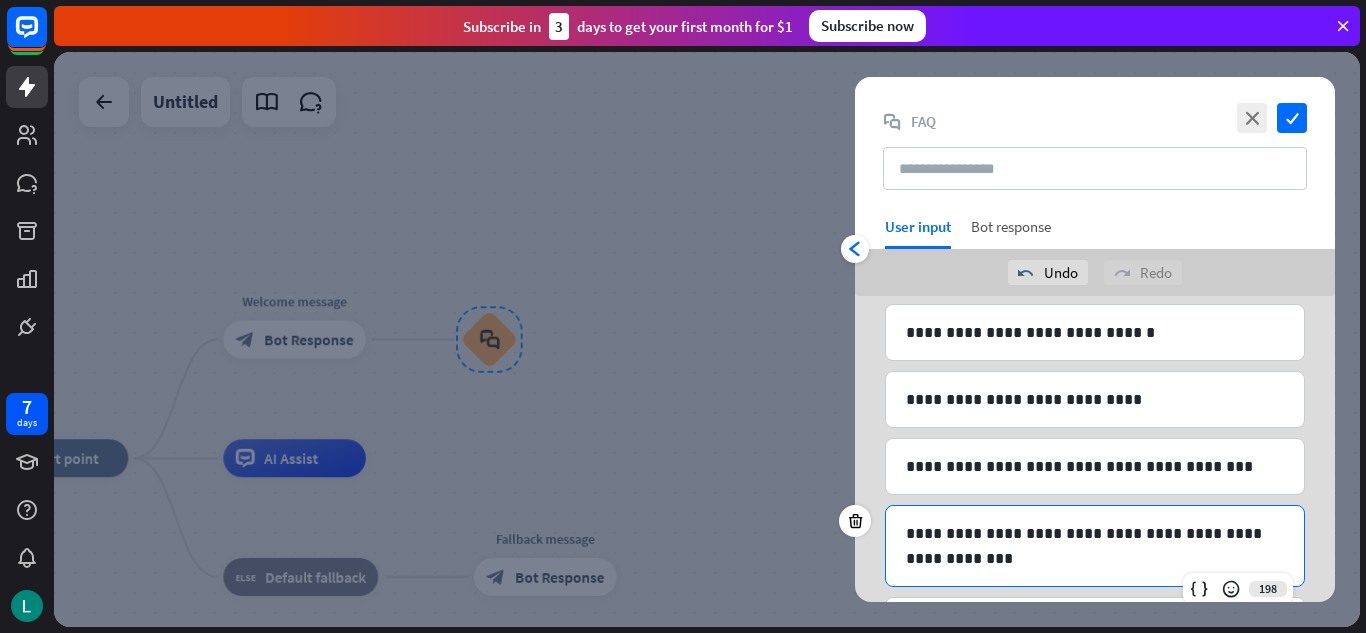 click on "Bot response" at bounding box center [1011, 233] 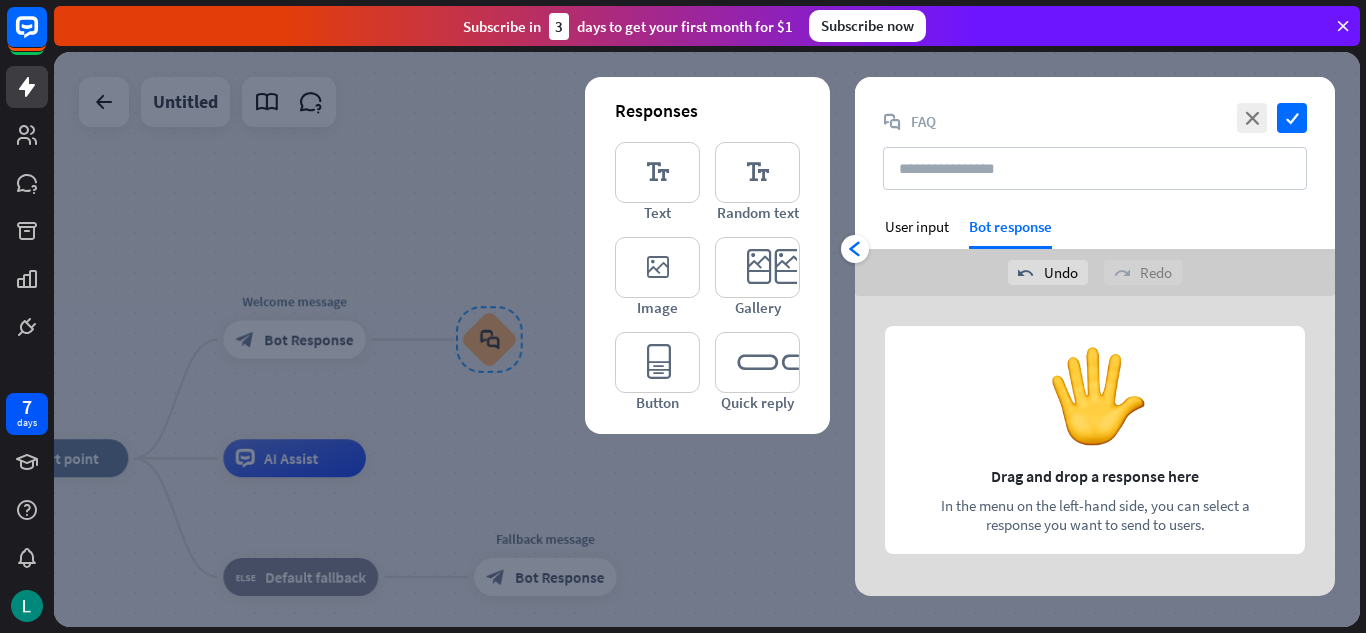 scroll, scrollTop: 0, scrollLeft: 0, axis: both 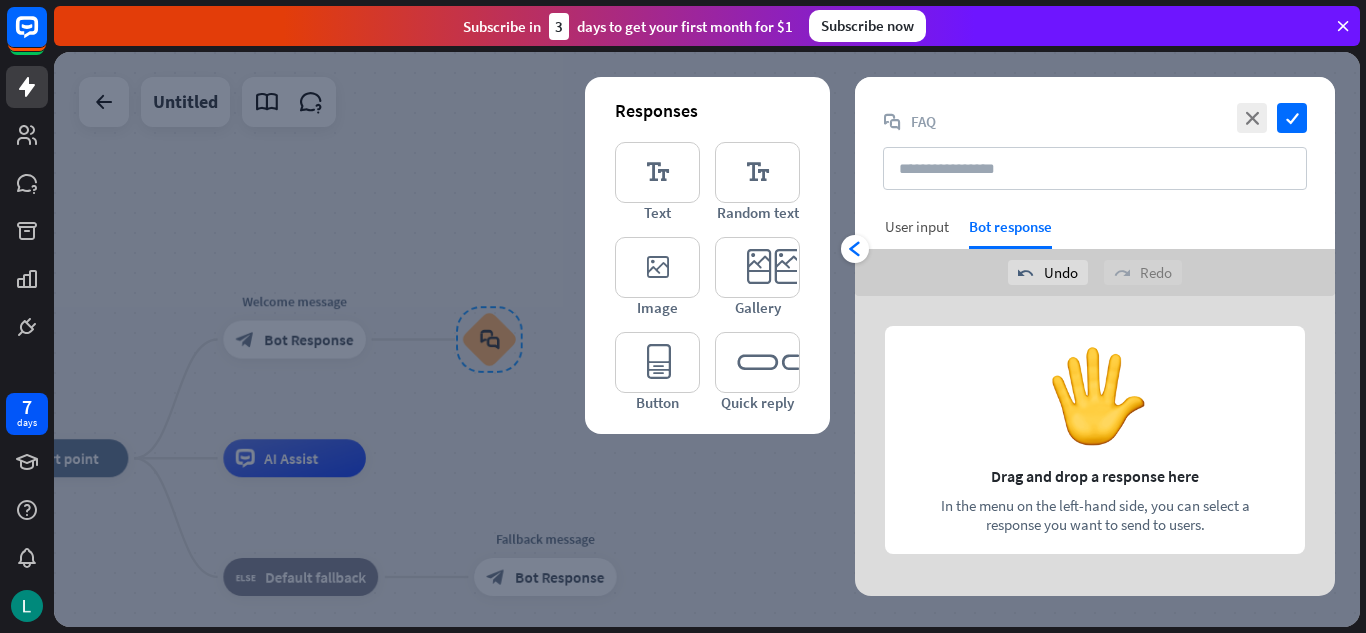 click on "User input" at bounding box center (917, 226) 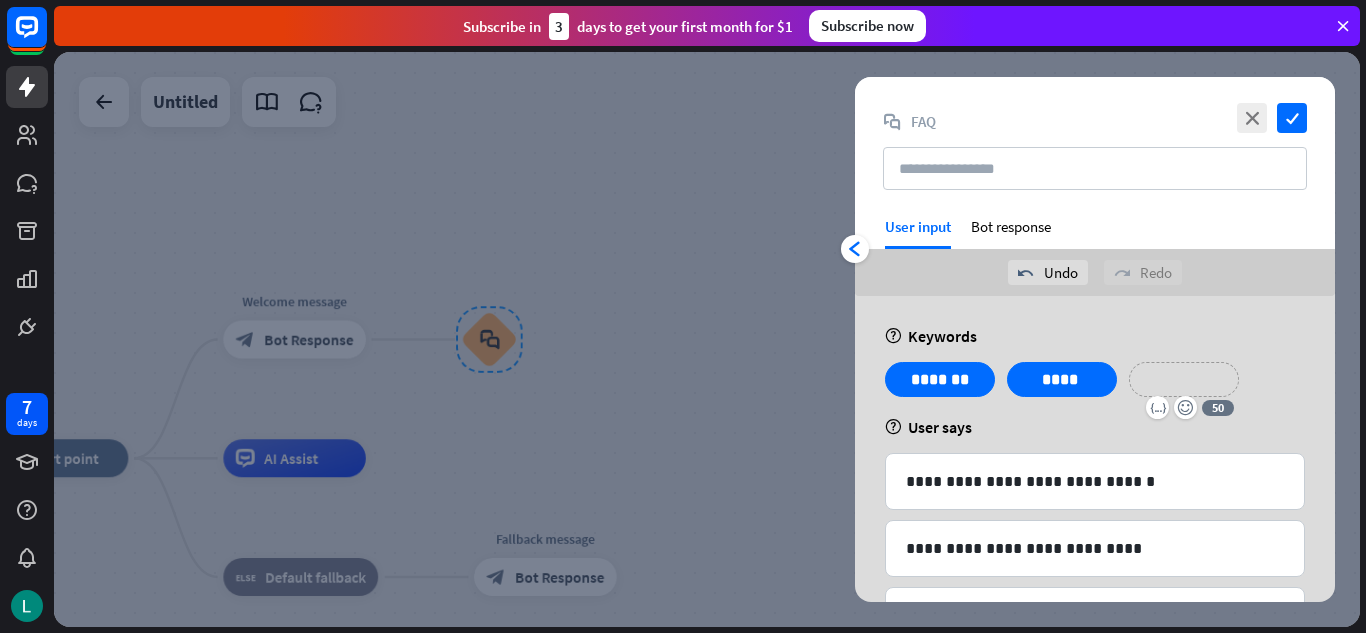 click on "**********" at bounding box center [1184, 379] 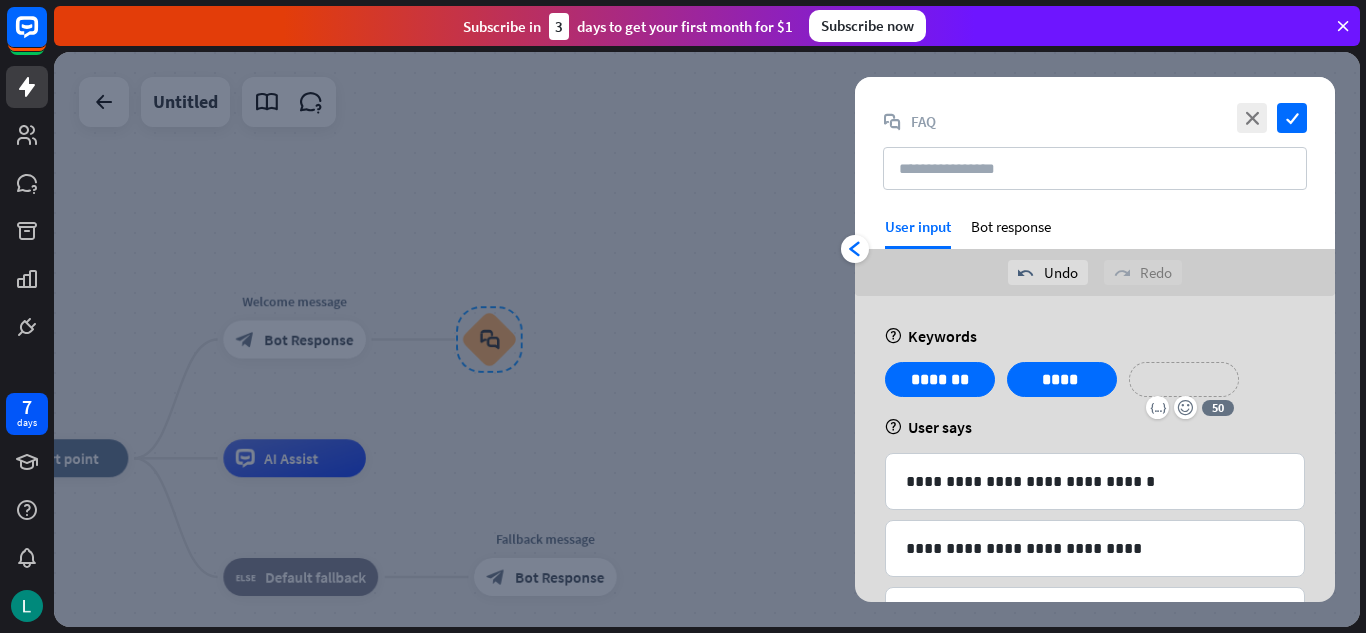type 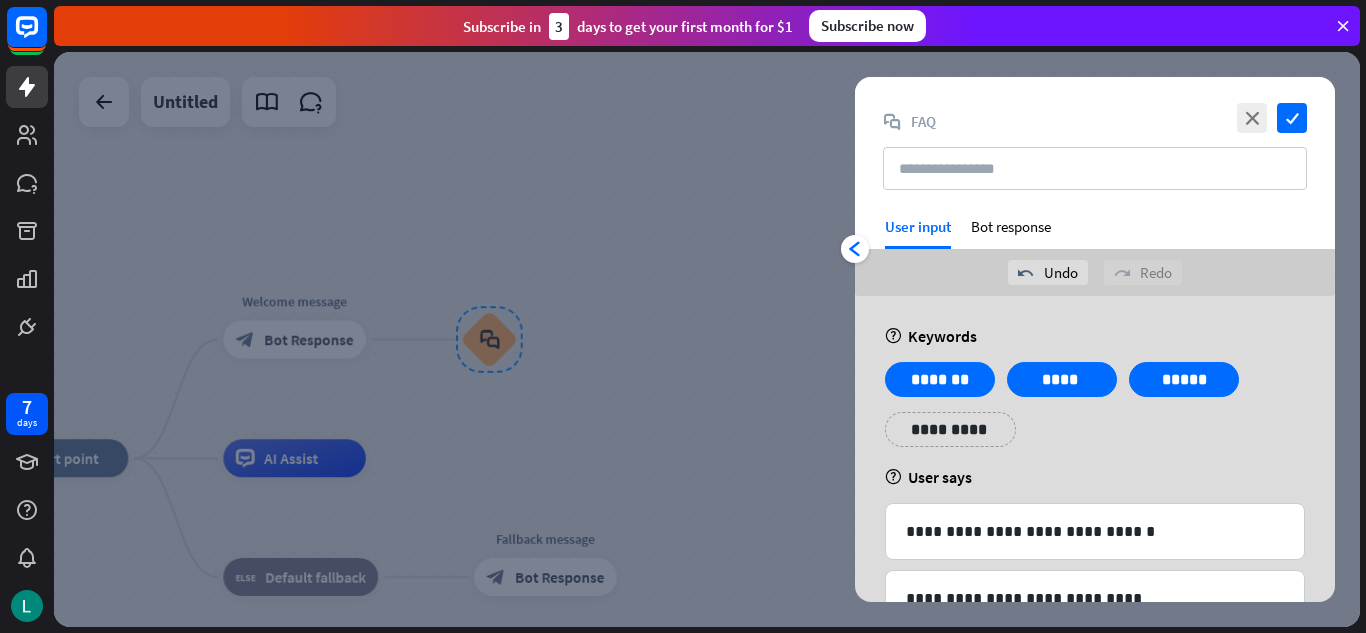 click on "**********" at bounding box center (1095, 412) 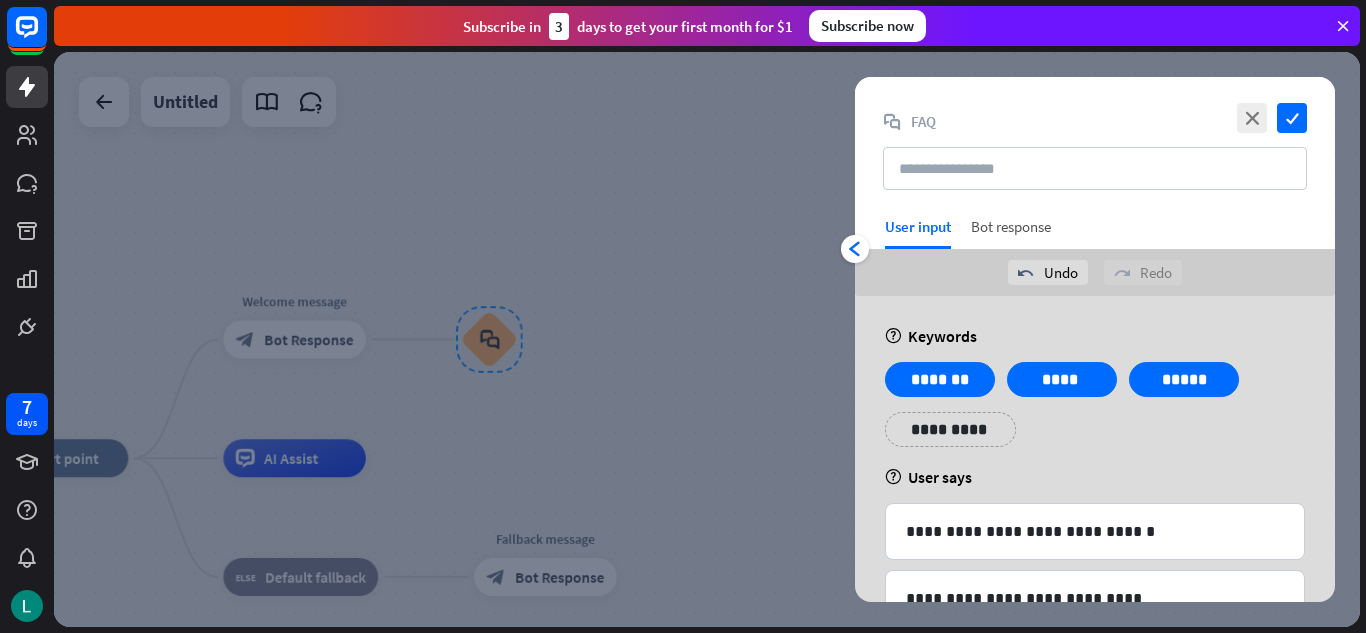 click on "Bot response" at bounding box center (1011, 233) 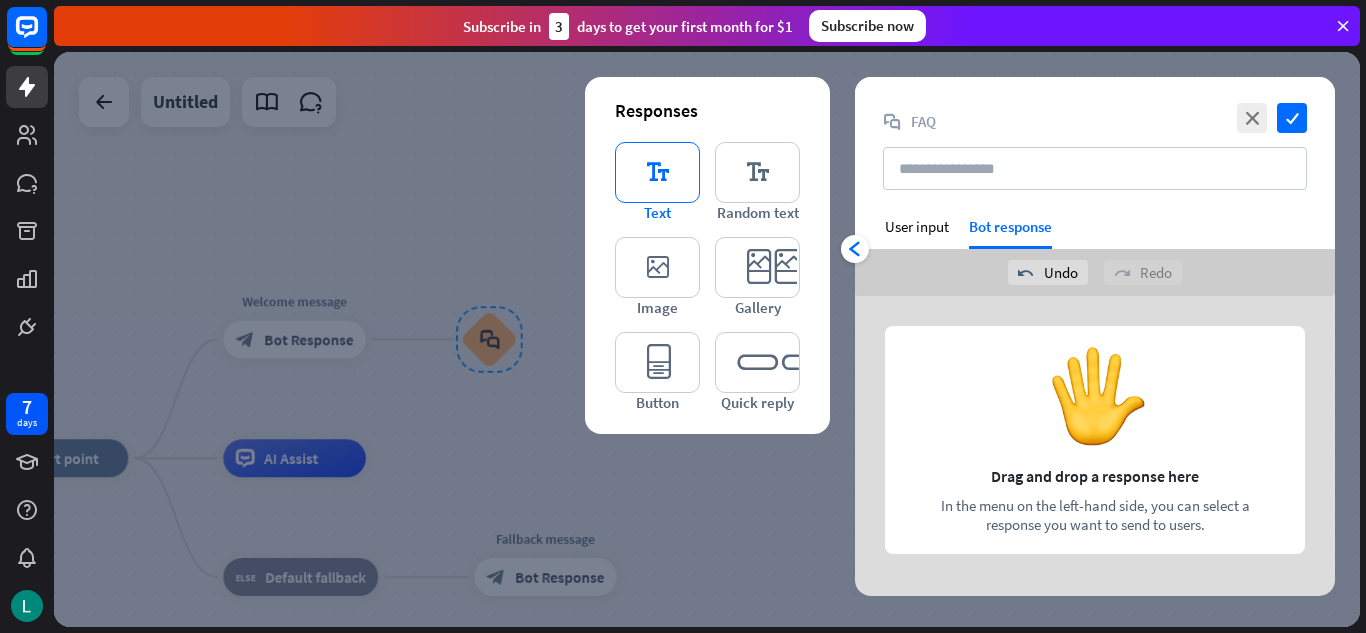 click on "editor_text" at bounding box center (657, 172) 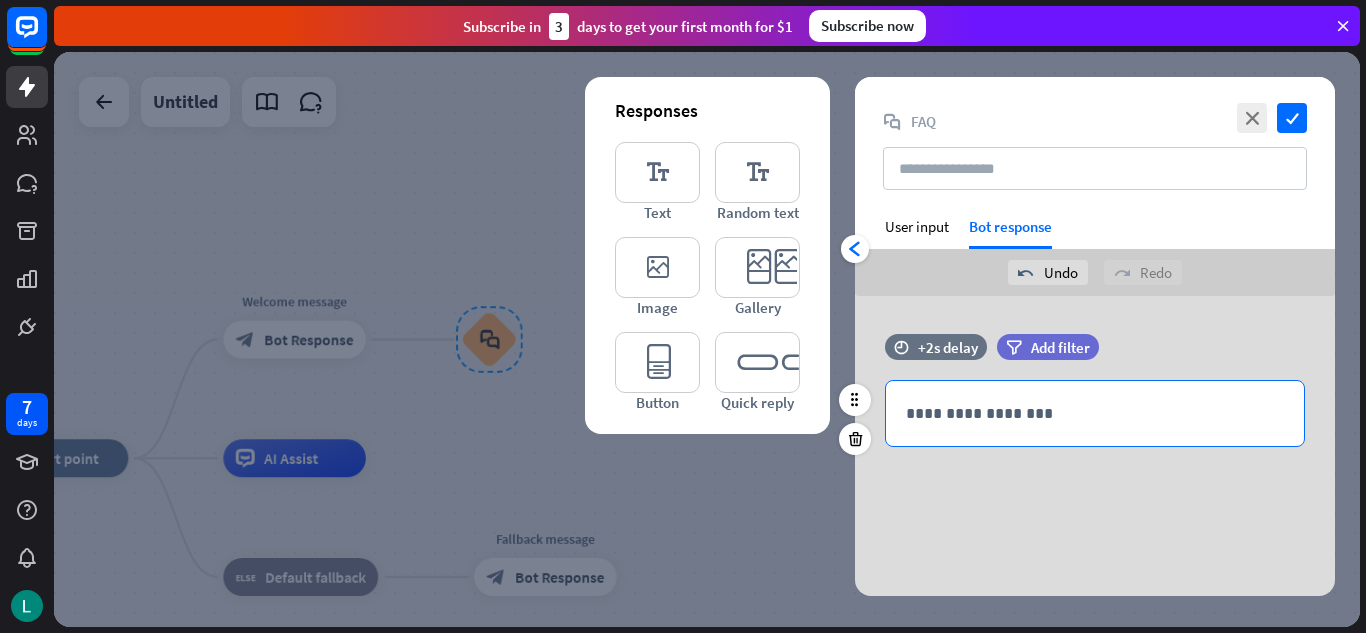 click on "**********" at bounding box center (1095, 413) 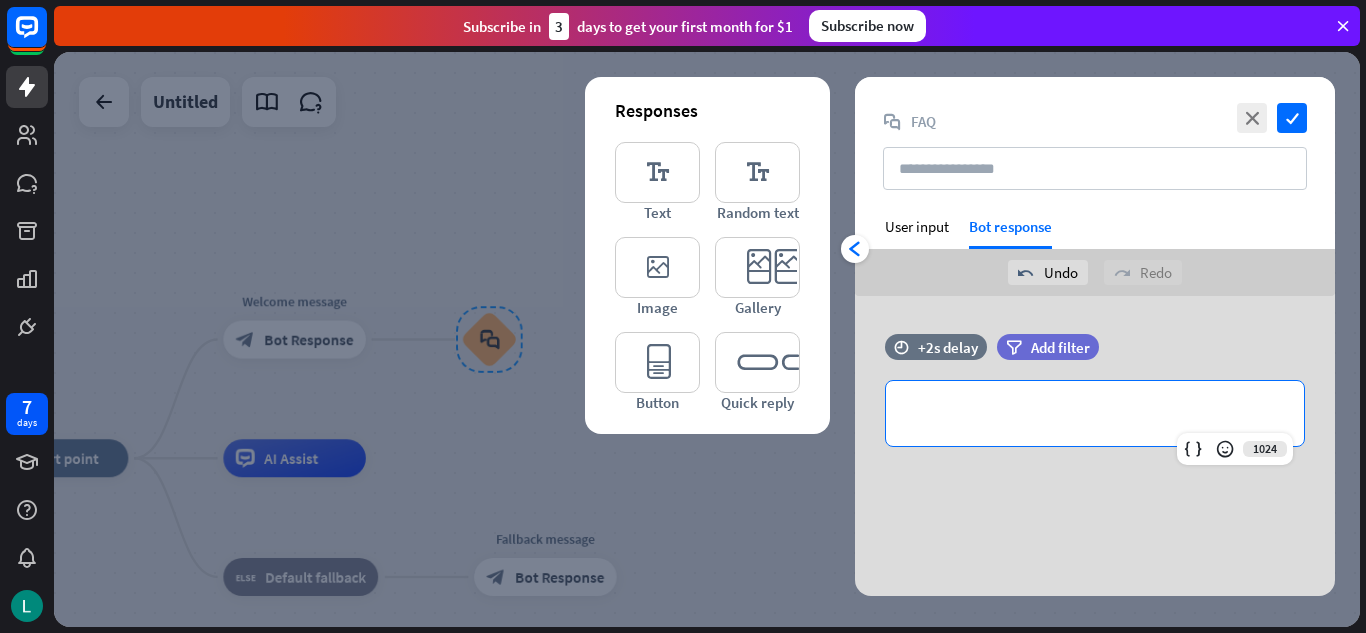 type 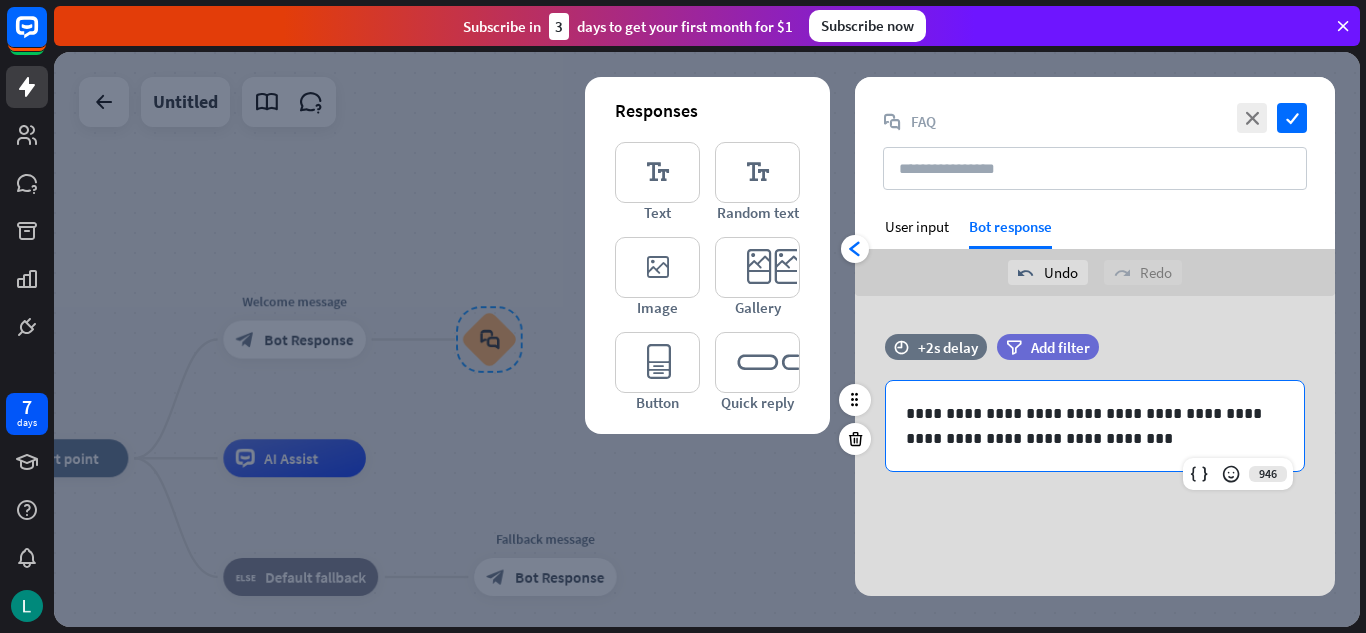 click on "**********" at bounding box center (1095, 426) 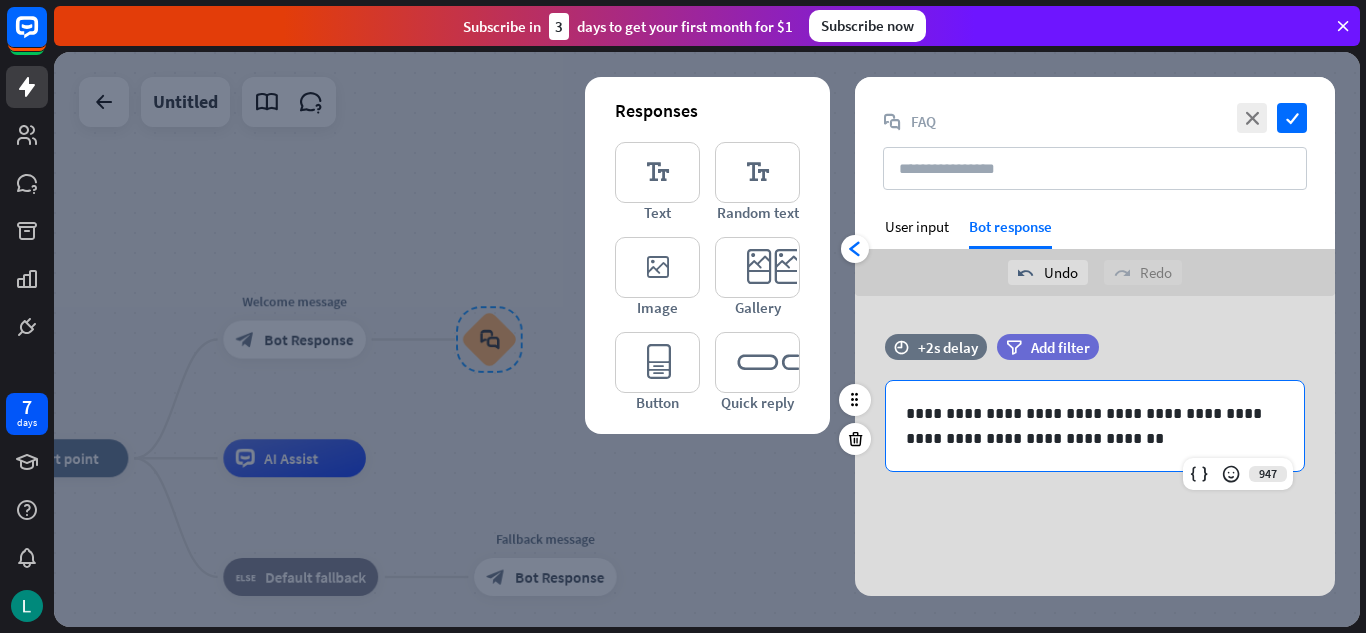 click on "**********" at bounding box center [1095, 426] 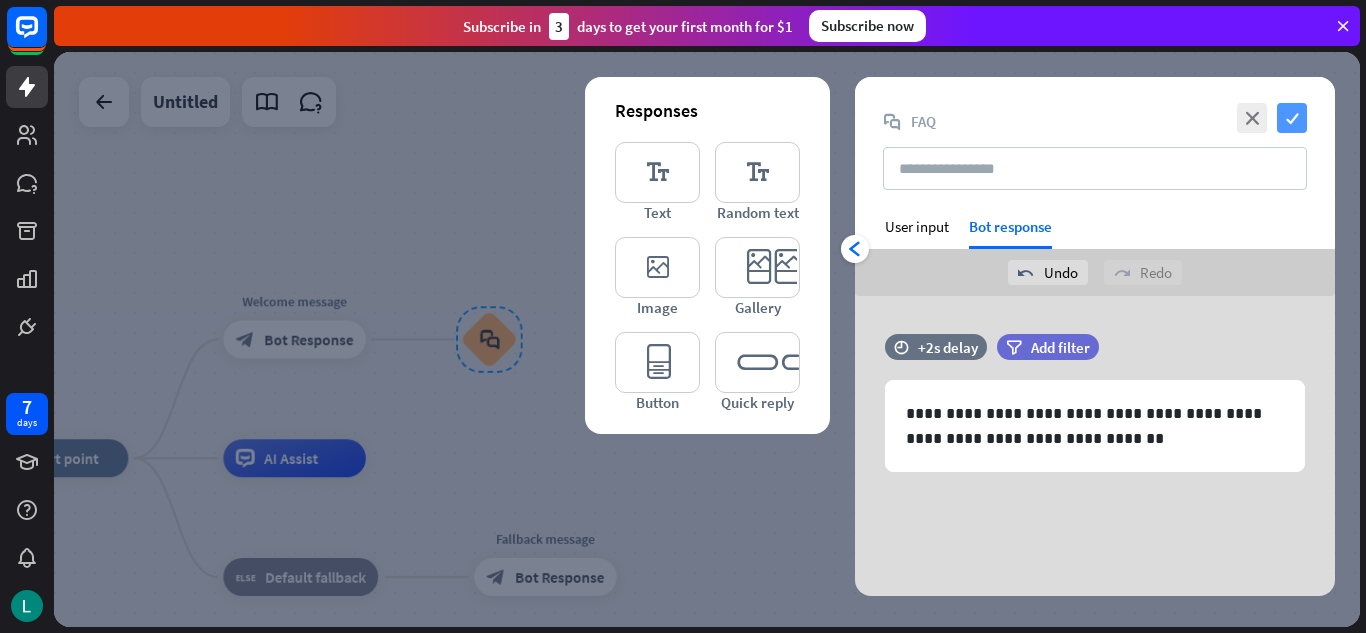 click on "check" at bounding box center (1292, 118) 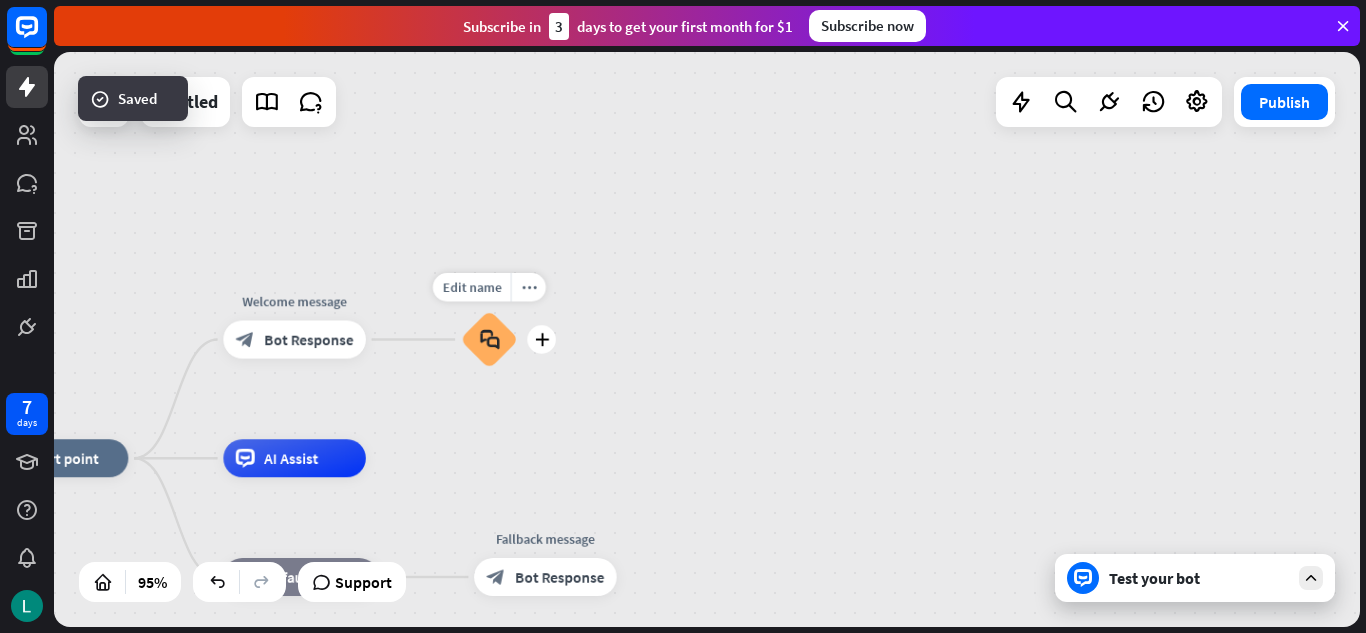 click on "block_faq" at bounding box center (489, 339) 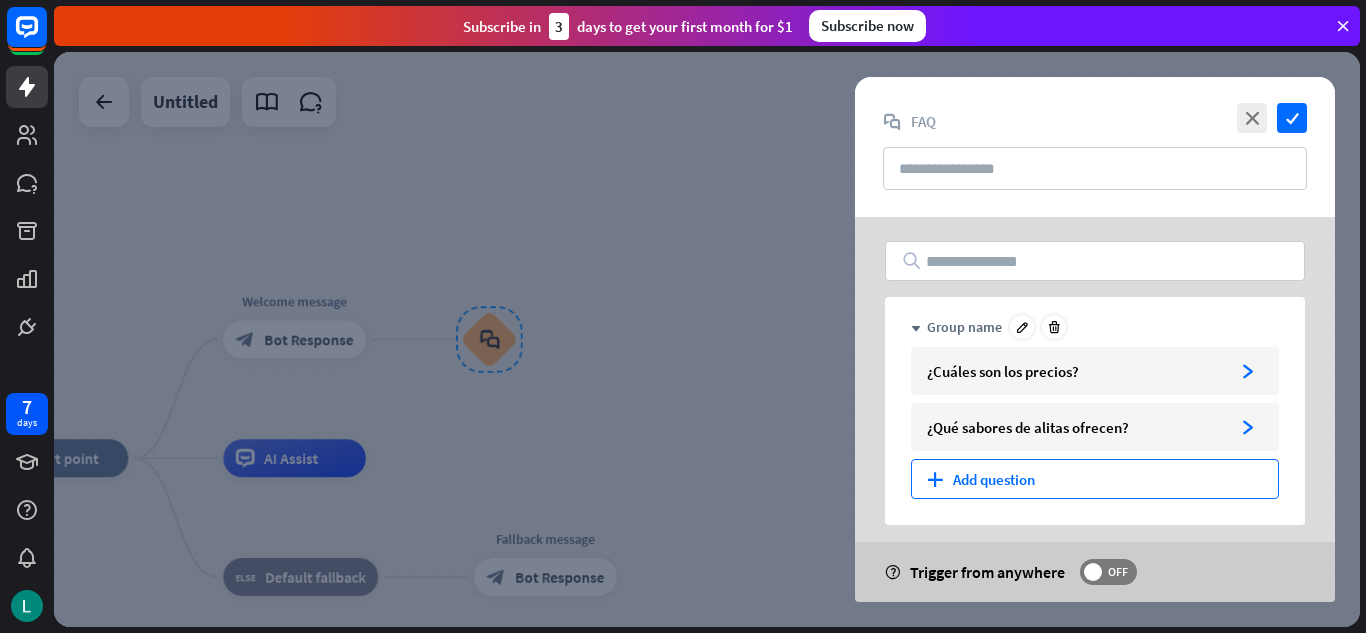 click on "plus
Add question" at bounding box center (1095, 479) 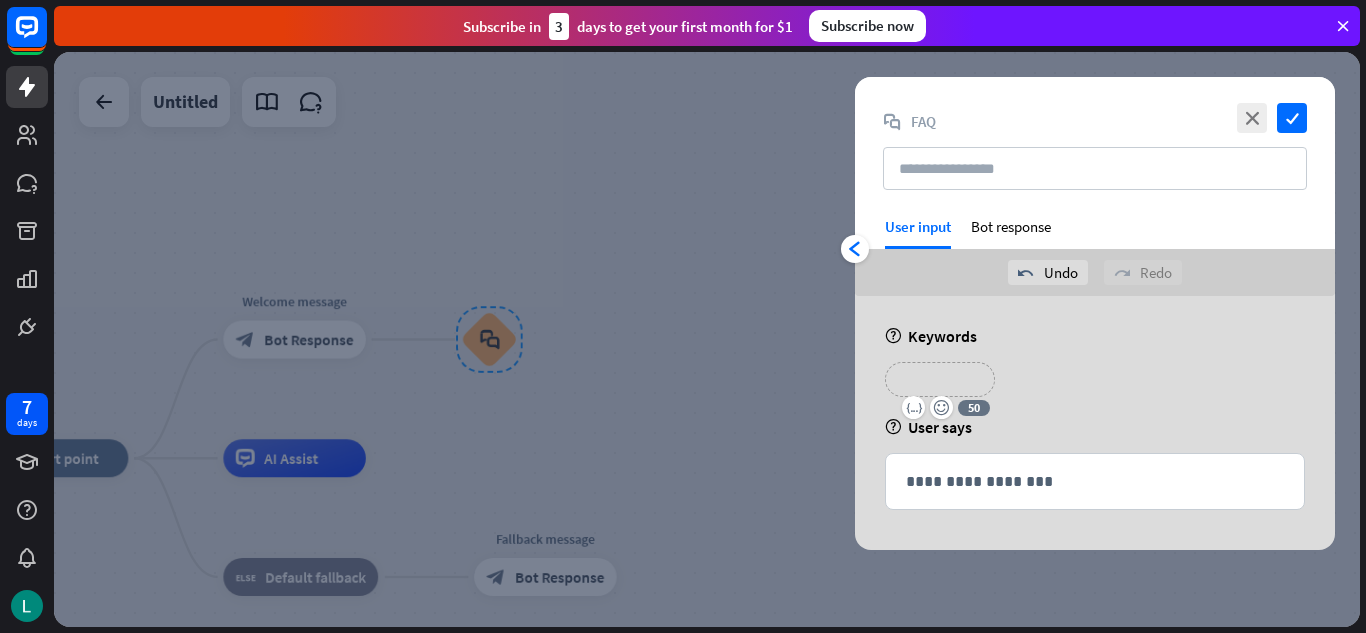 click on "**********" at bounding box center (940, 379) 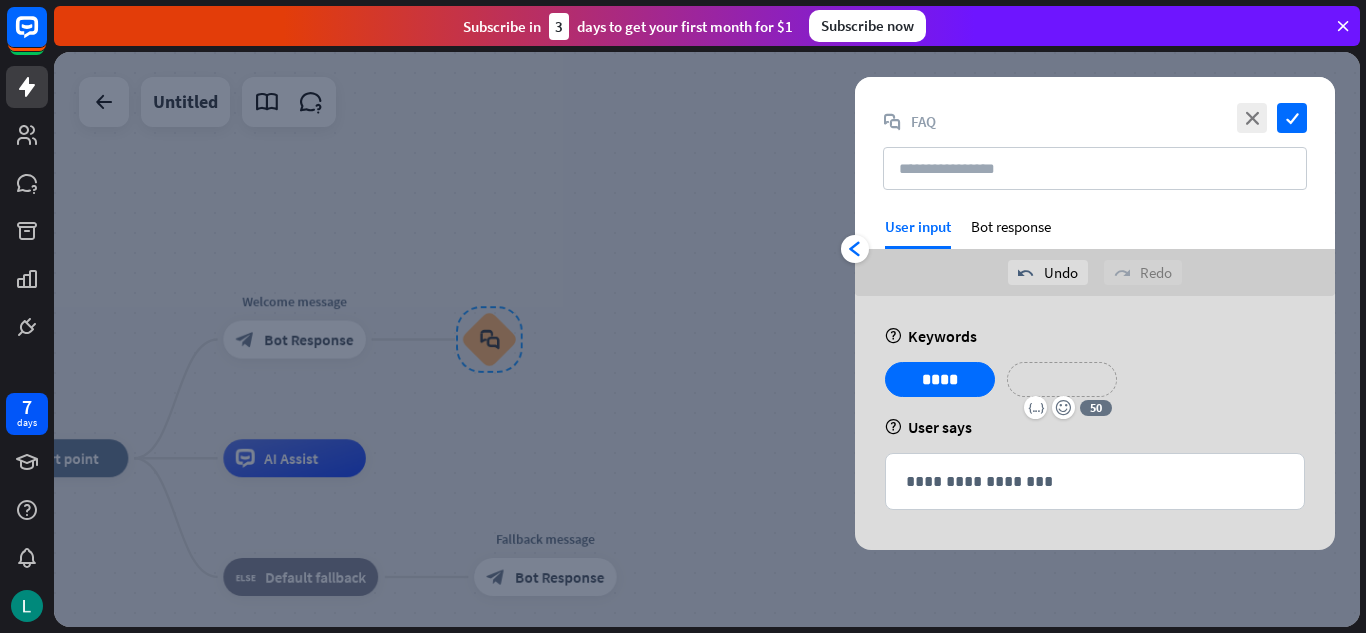 click on "**********" at bounding box center (1062, 379) 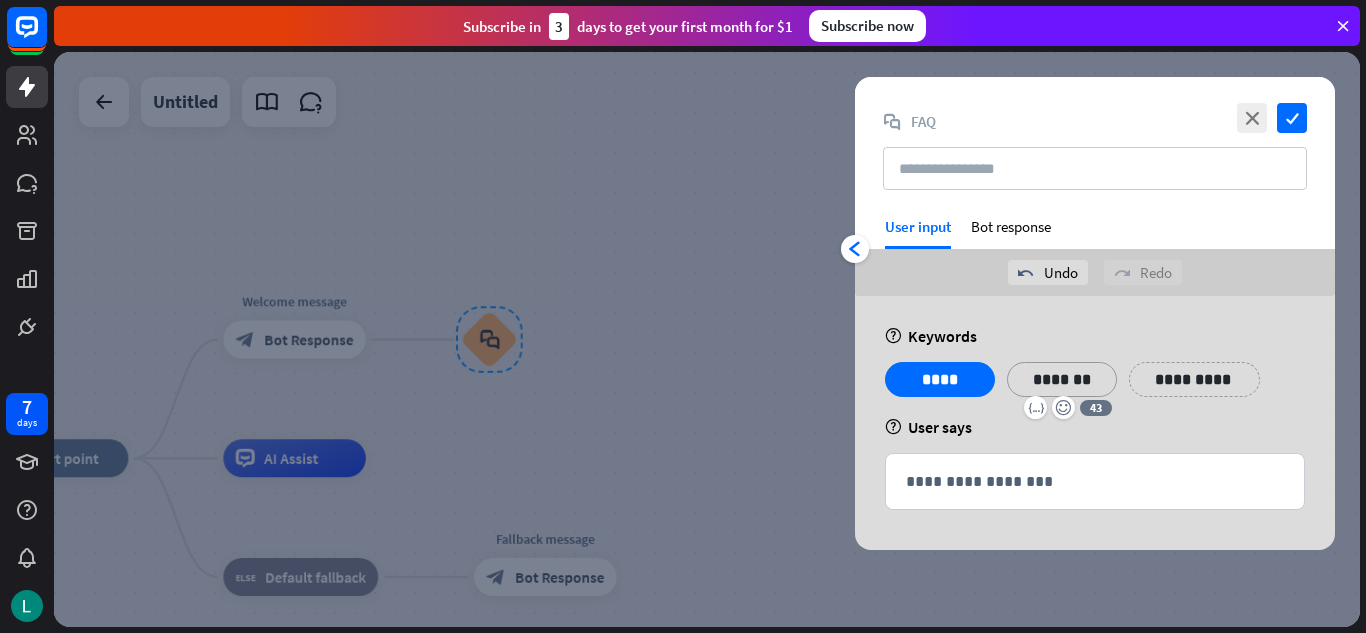 click on "**********" at bounding box center (1194, 379) 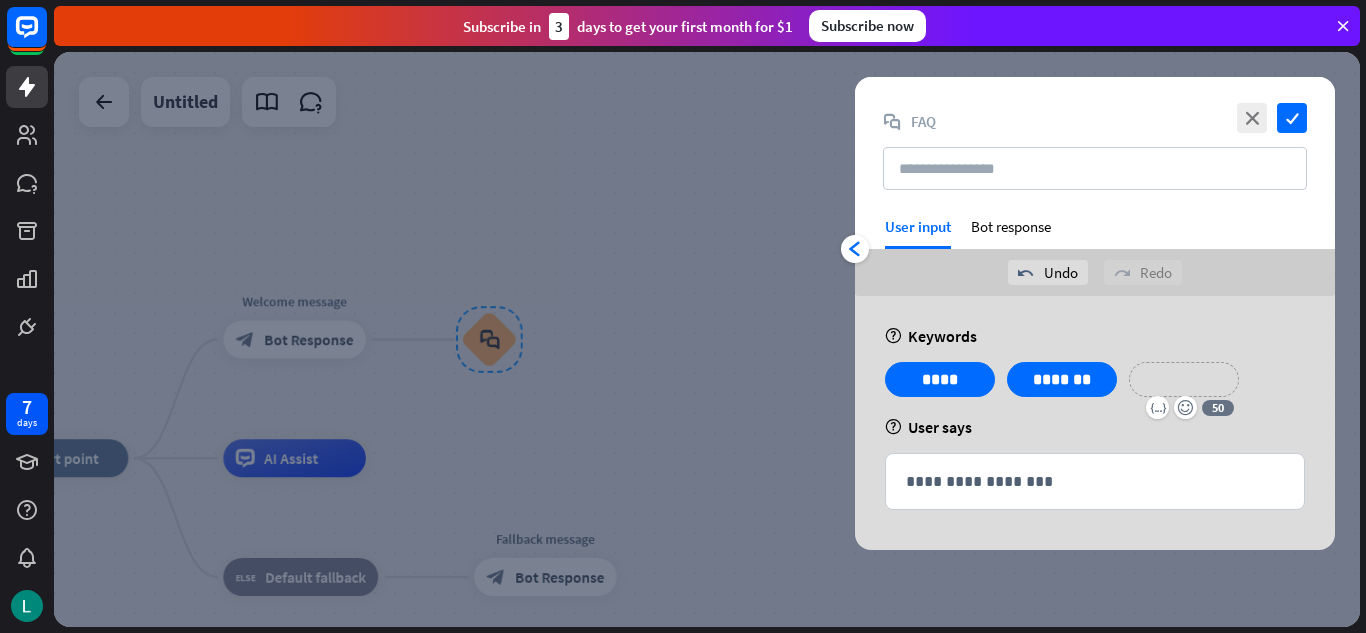 type 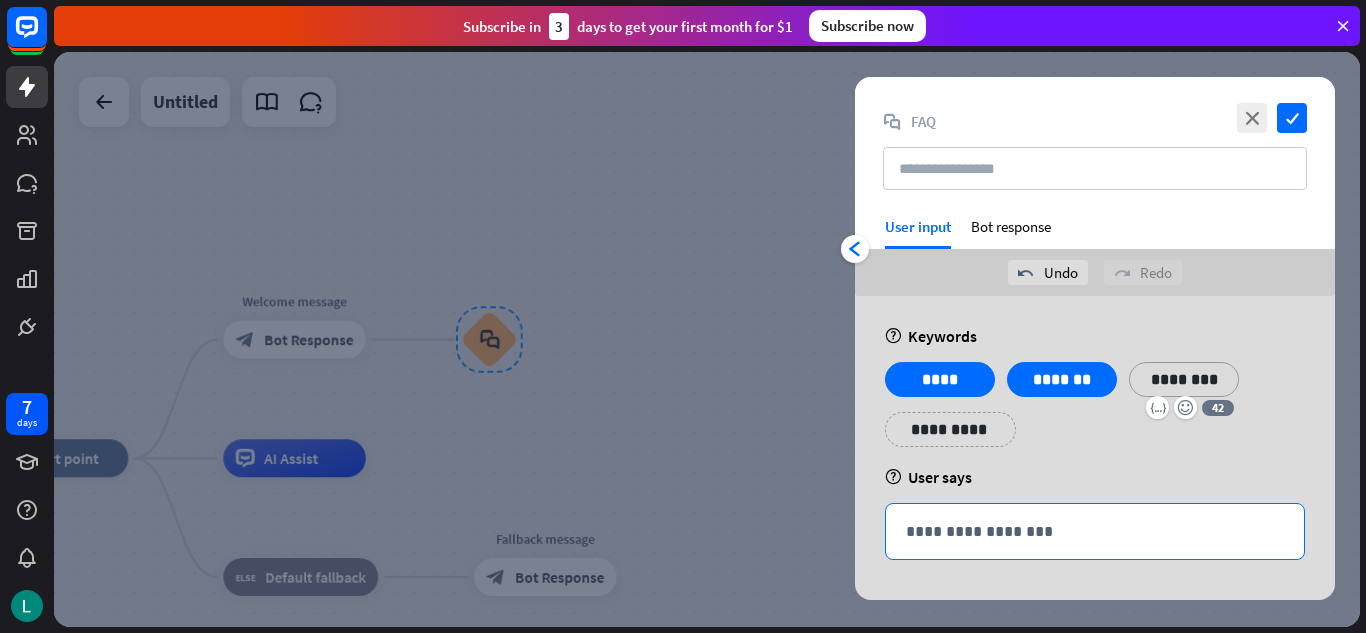 click on "**********" at bounding box center [1095, 531] 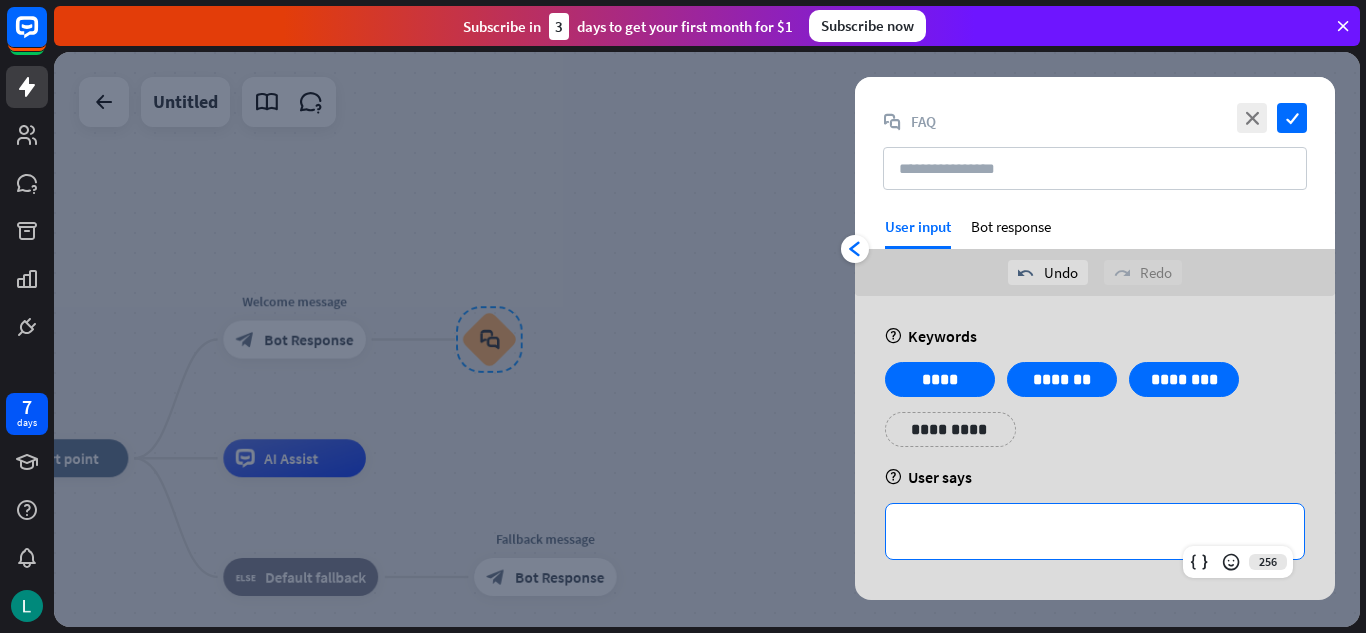 type 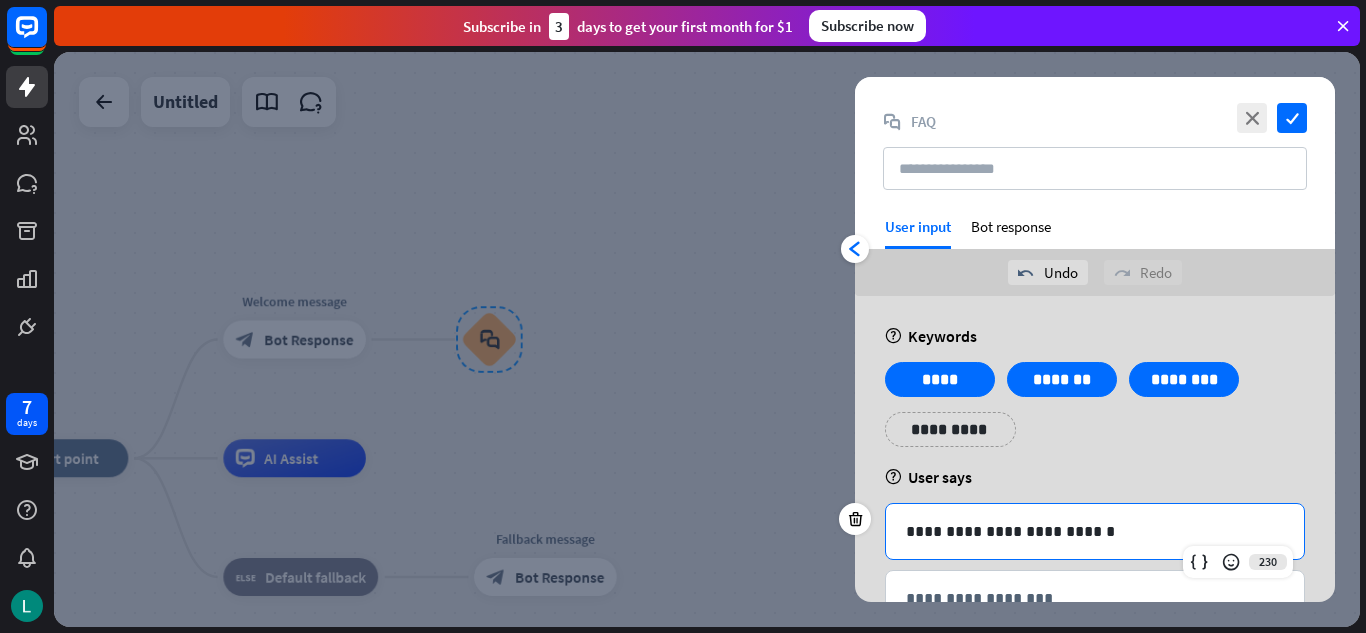 click on "**********" at bounding box center [1095, 531] 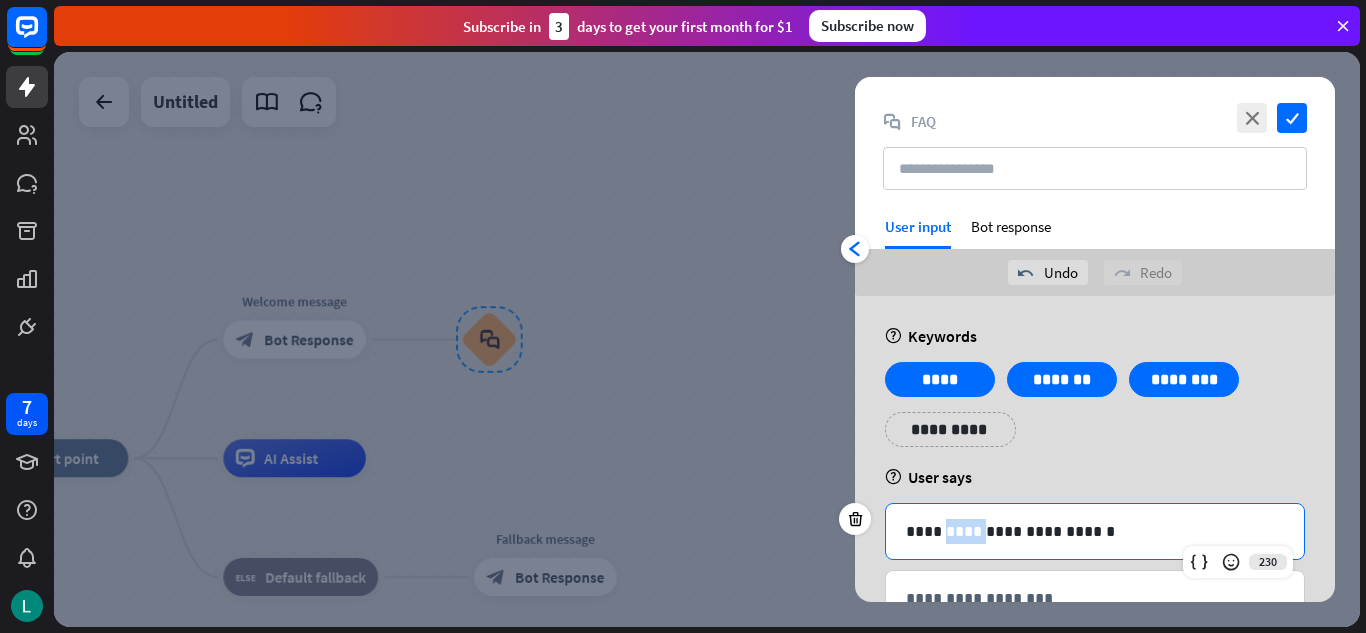 click on "**********" at bounding box center (1095, 531) 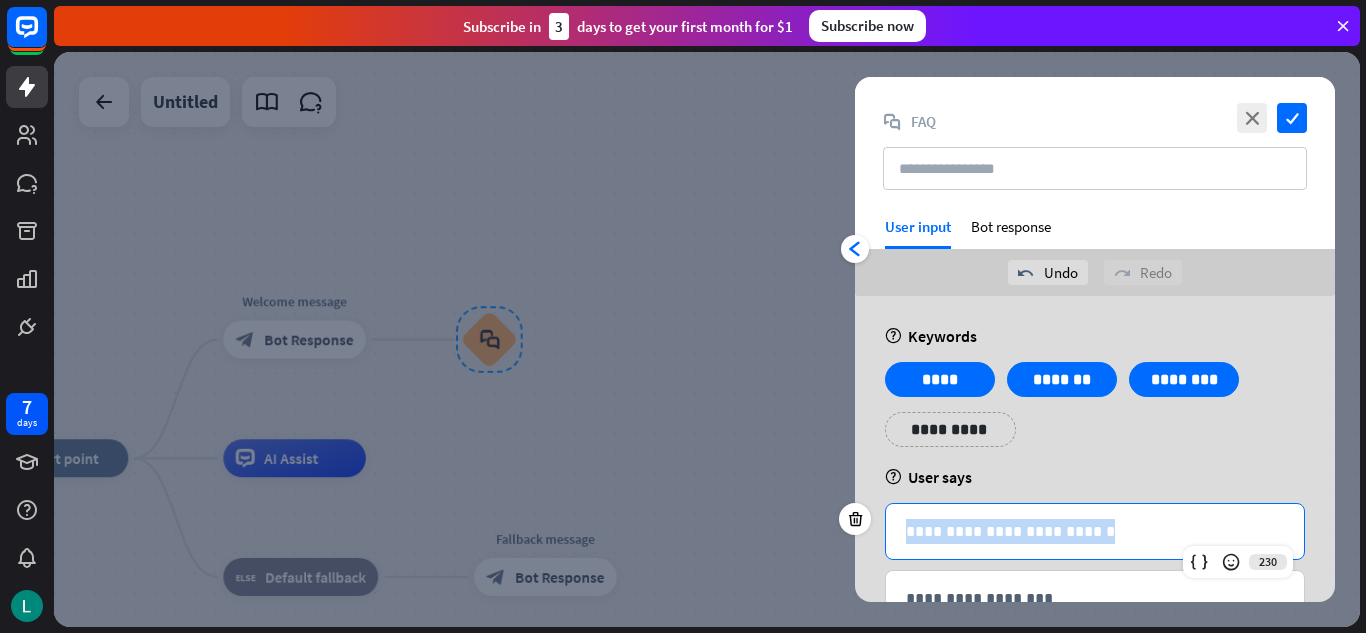 click on "**********" at bounding box center [1095, 531] 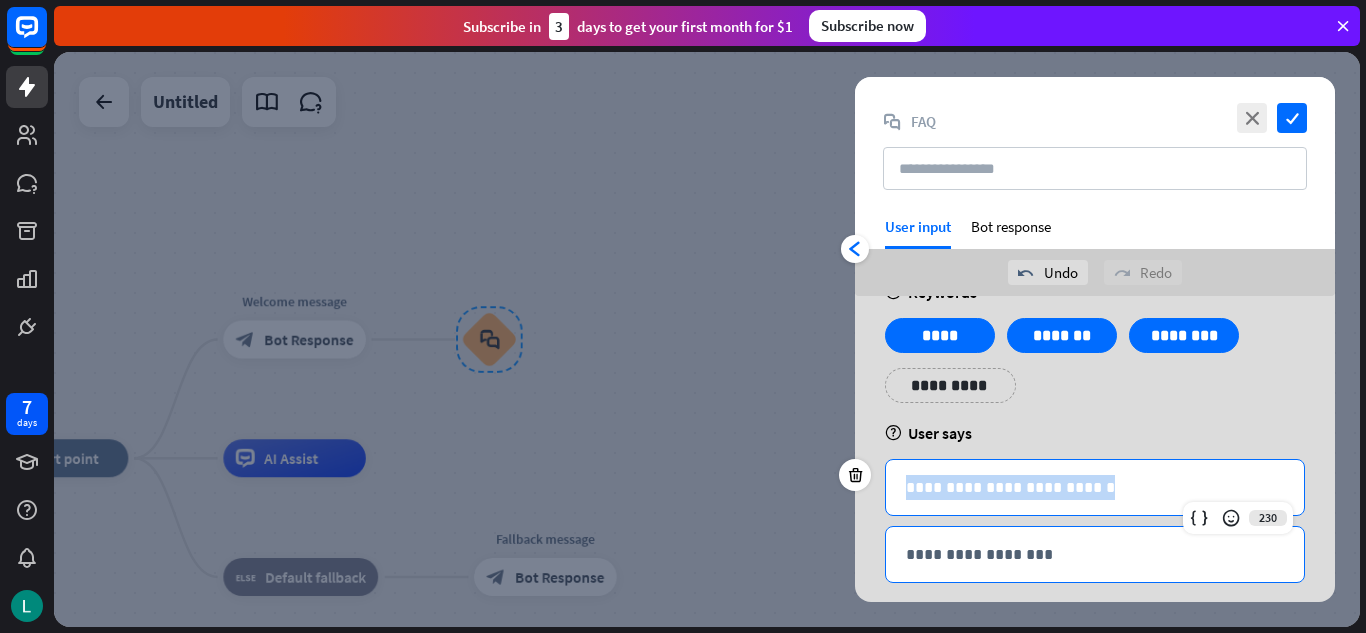 scroll, scrollTop: 65, scrollLeft: 0, axis: vertical 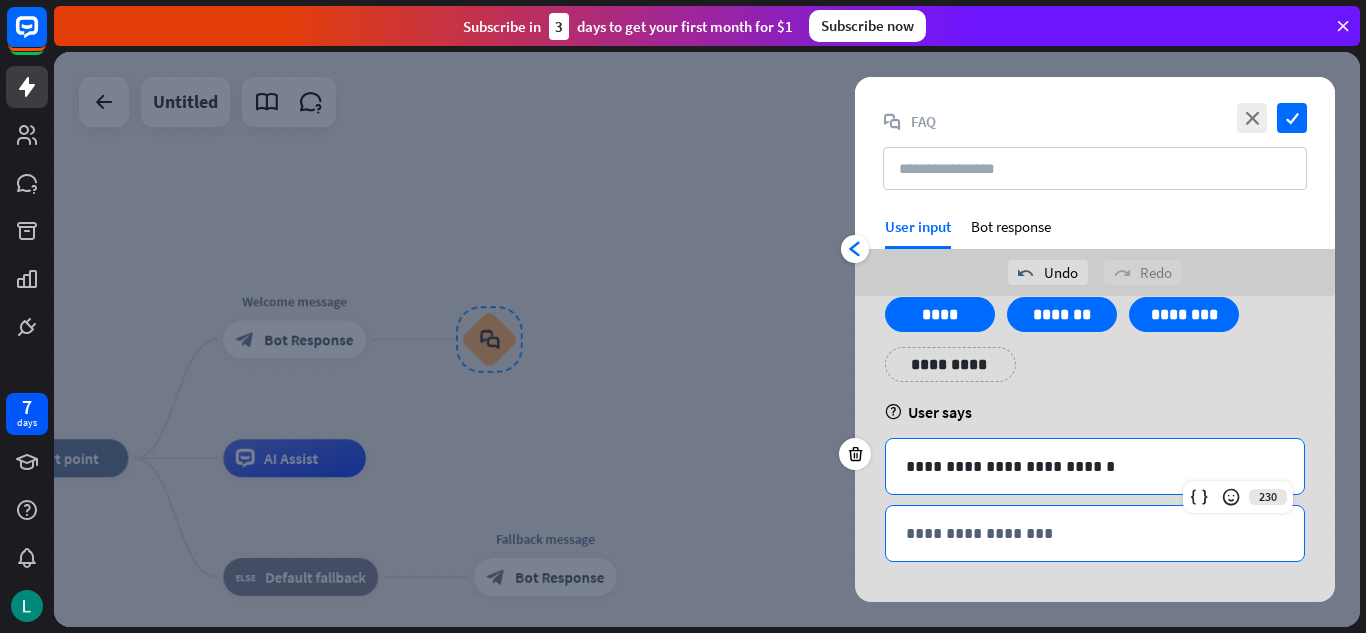 click on "**********" at bounding box center [1095, 533] 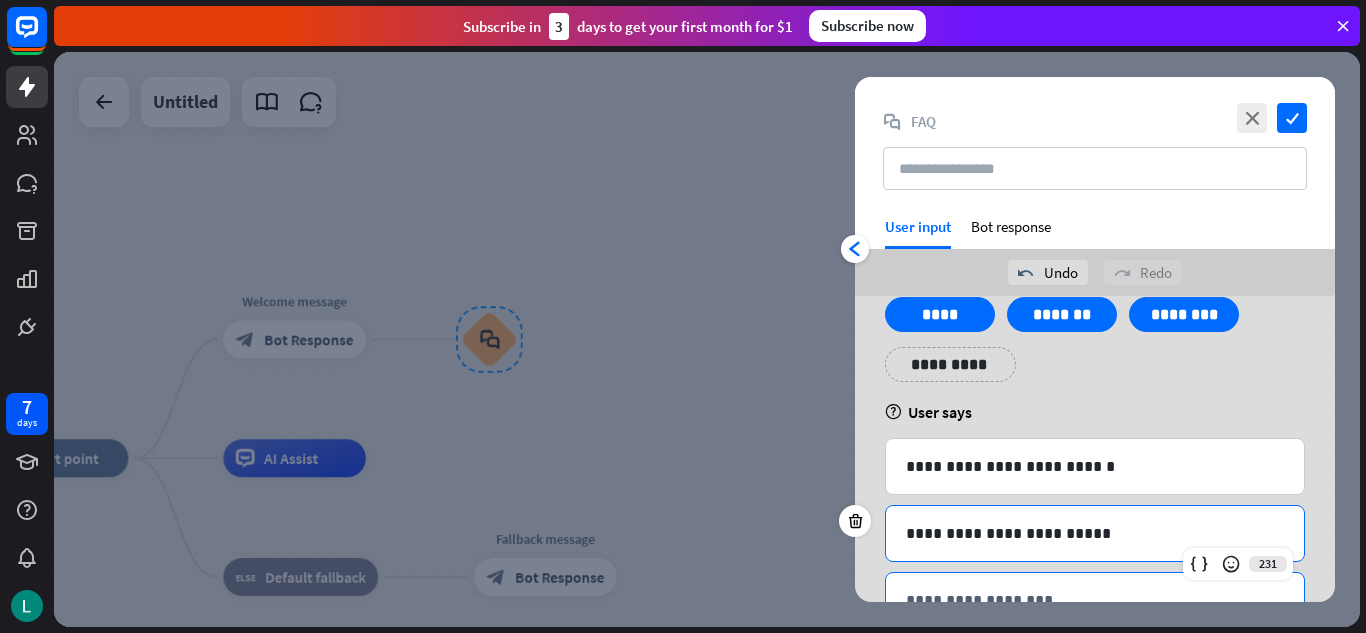 click on "**********" at bounding box center [1095, 600] 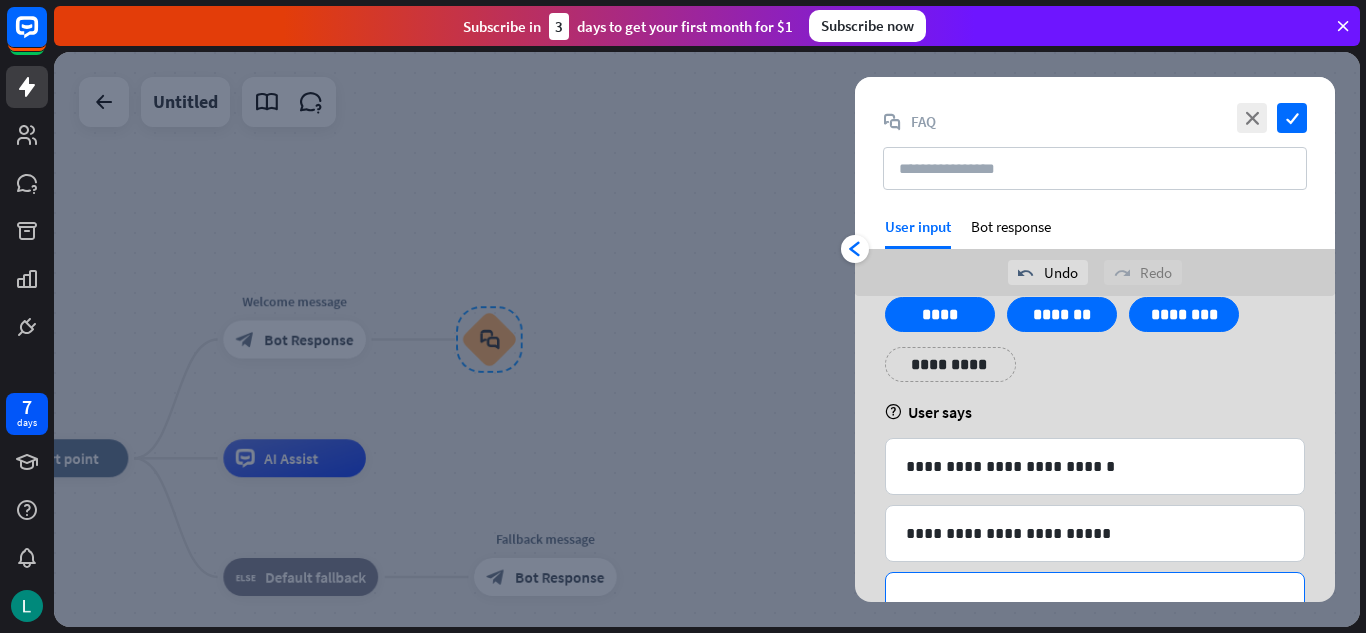 scroll, scrollTop: 78, scrollLeft: 0, axis: vertical 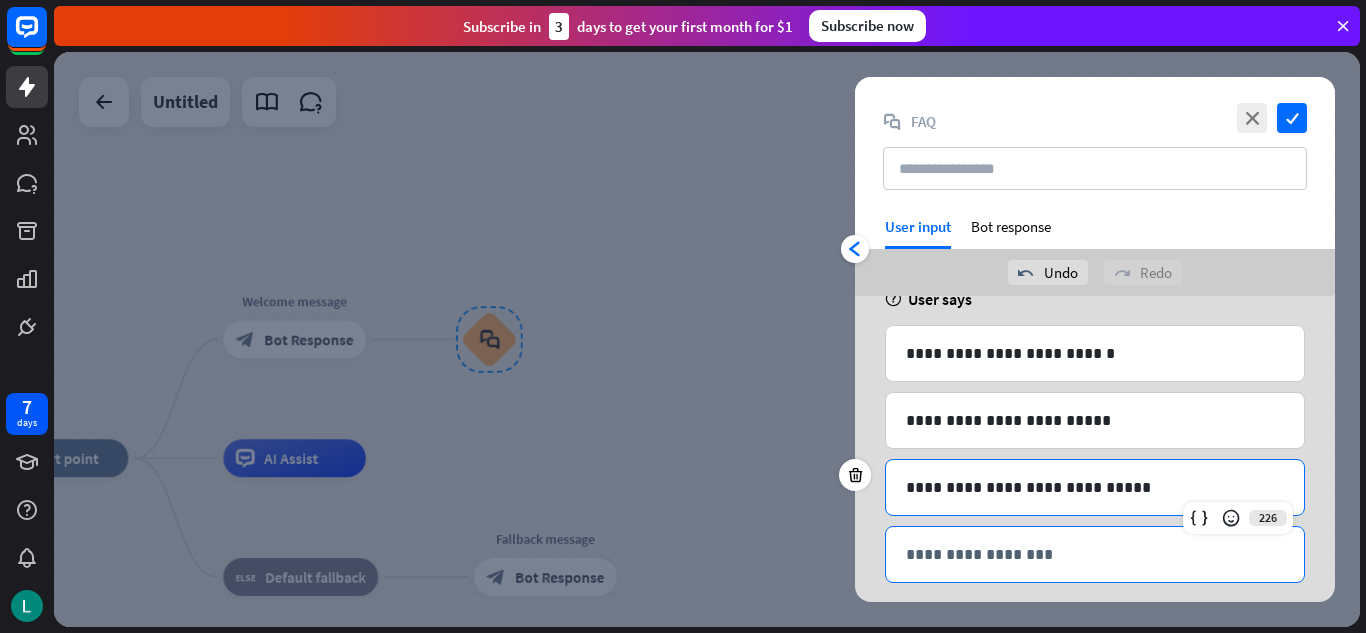 click on "**********" at bounding box center [1095, 554] 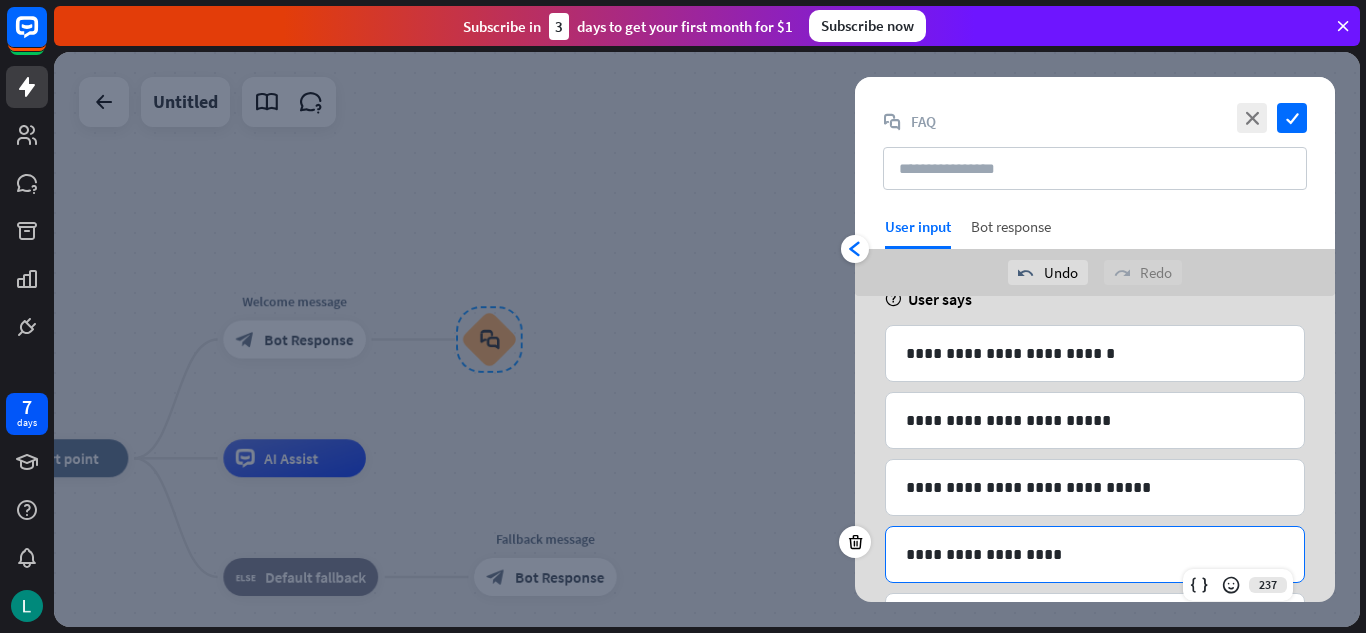 click on "Bot response" at bounding box center [1011, 233] 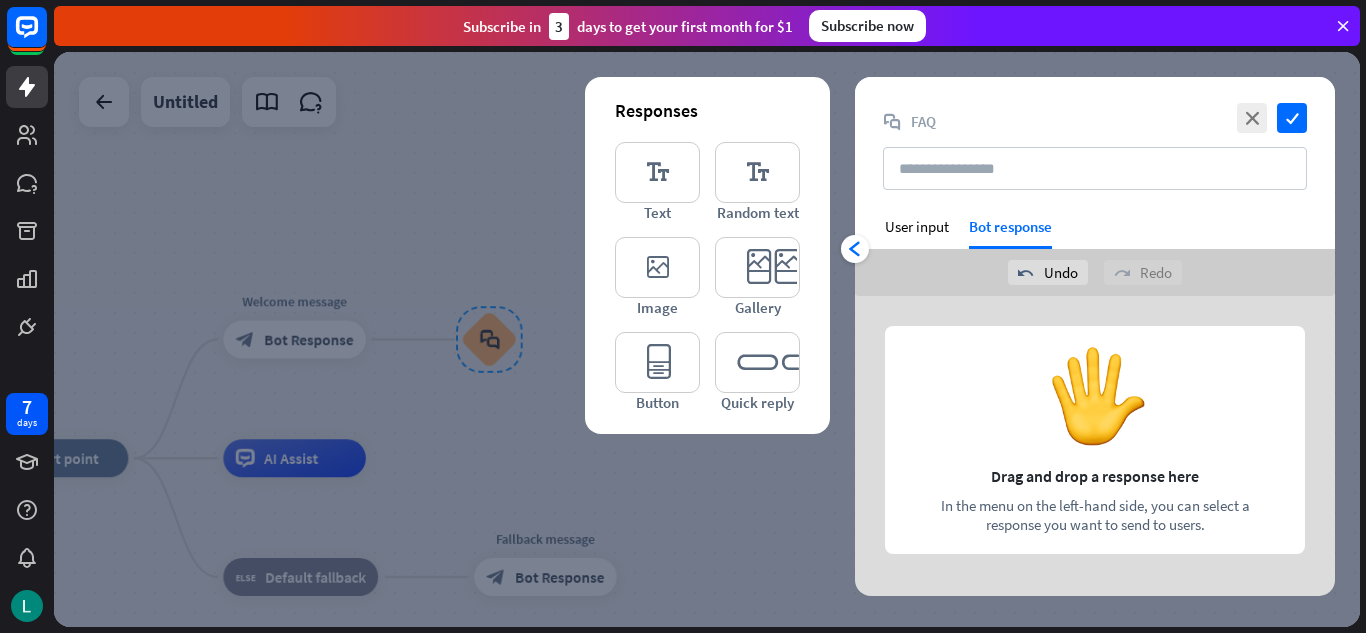 scroll, scrollTop: 0, scrollLeft: 0, axis: both 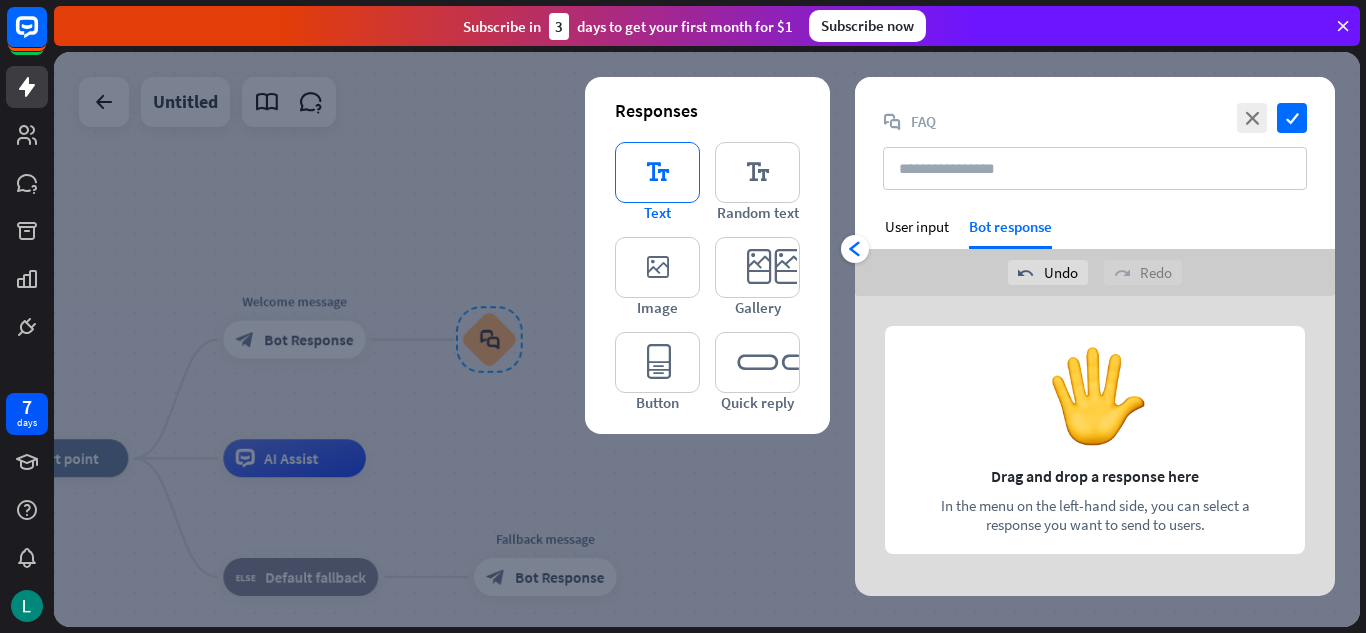 click on "editor_text" at bounding box center [657, 172] 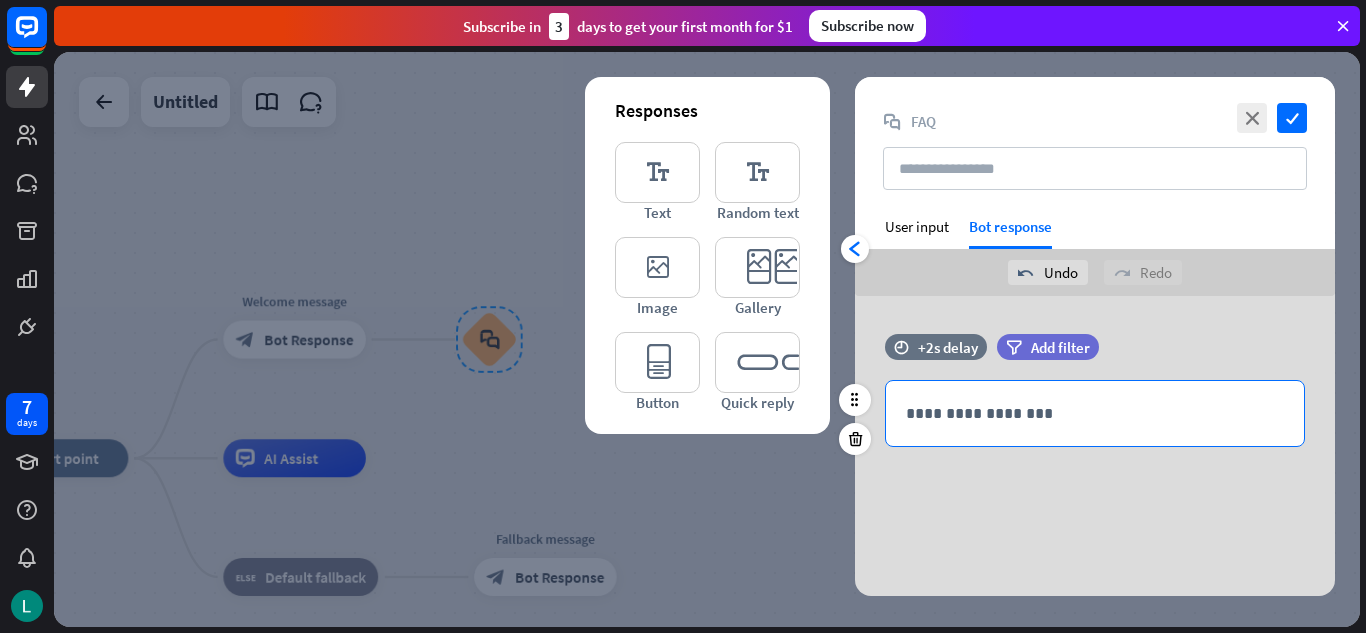 click on "**********" at bounding box center (1095, 413) 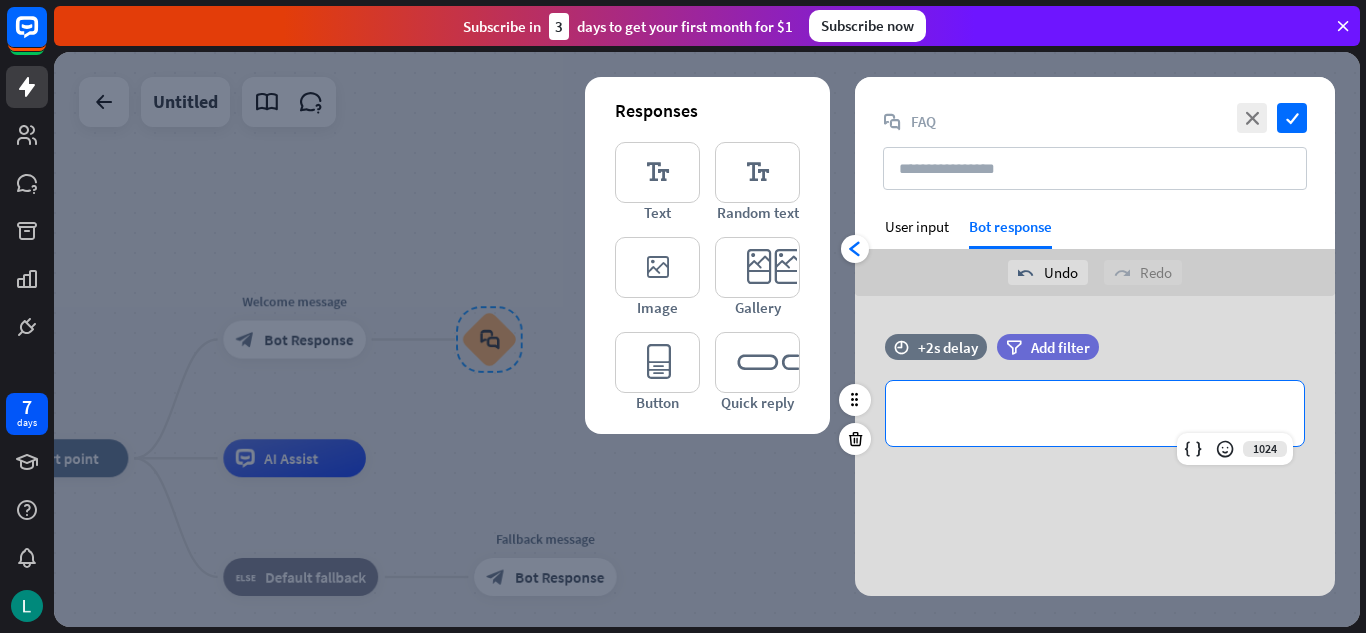 type 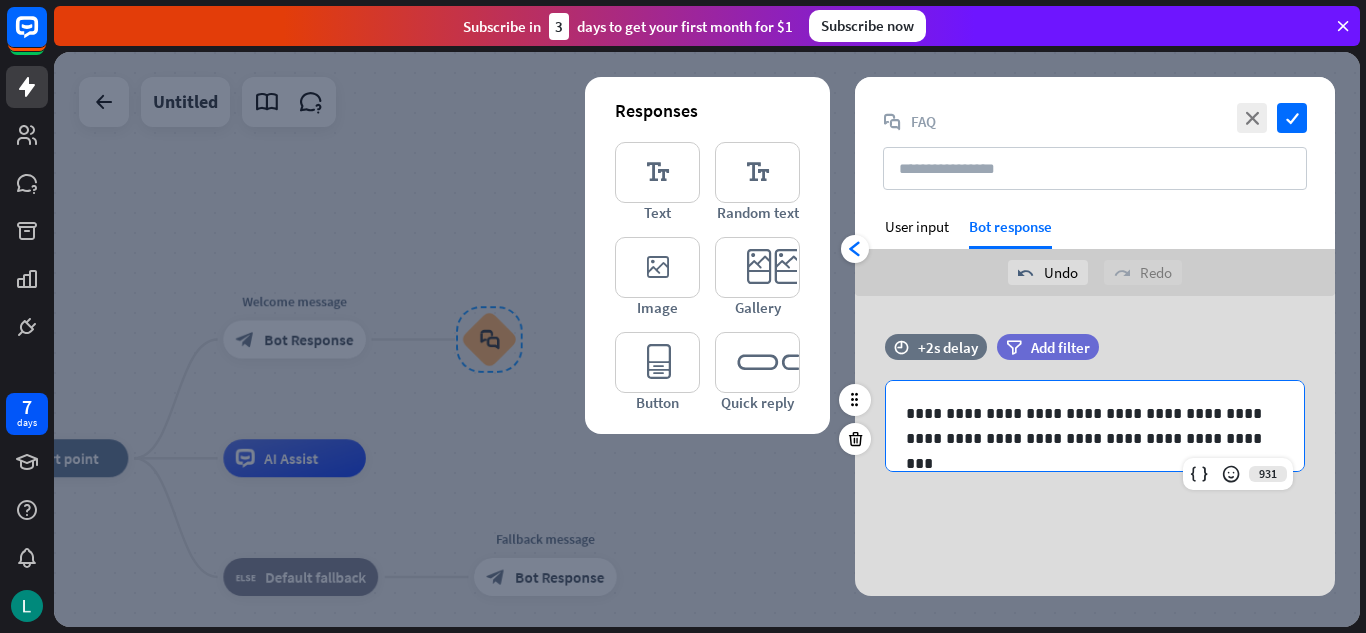 click on "**********" at bounding box center [1095, 426] 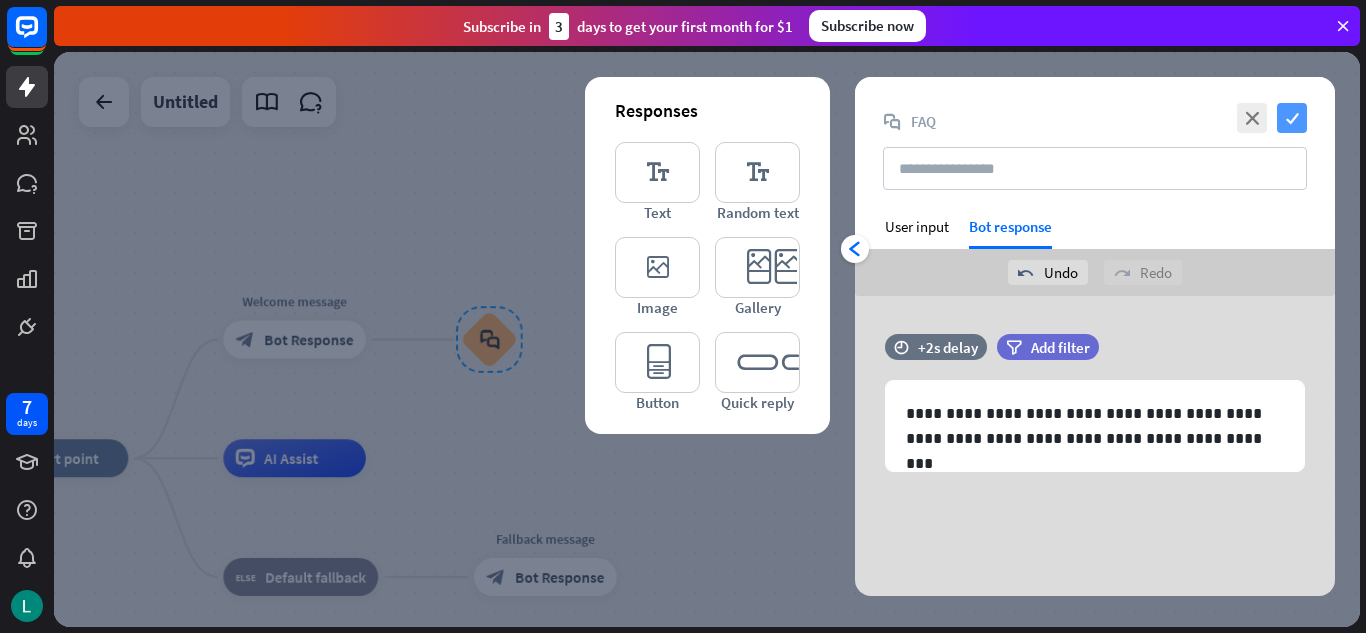 click on "check" at bounding box center [1292, 118] 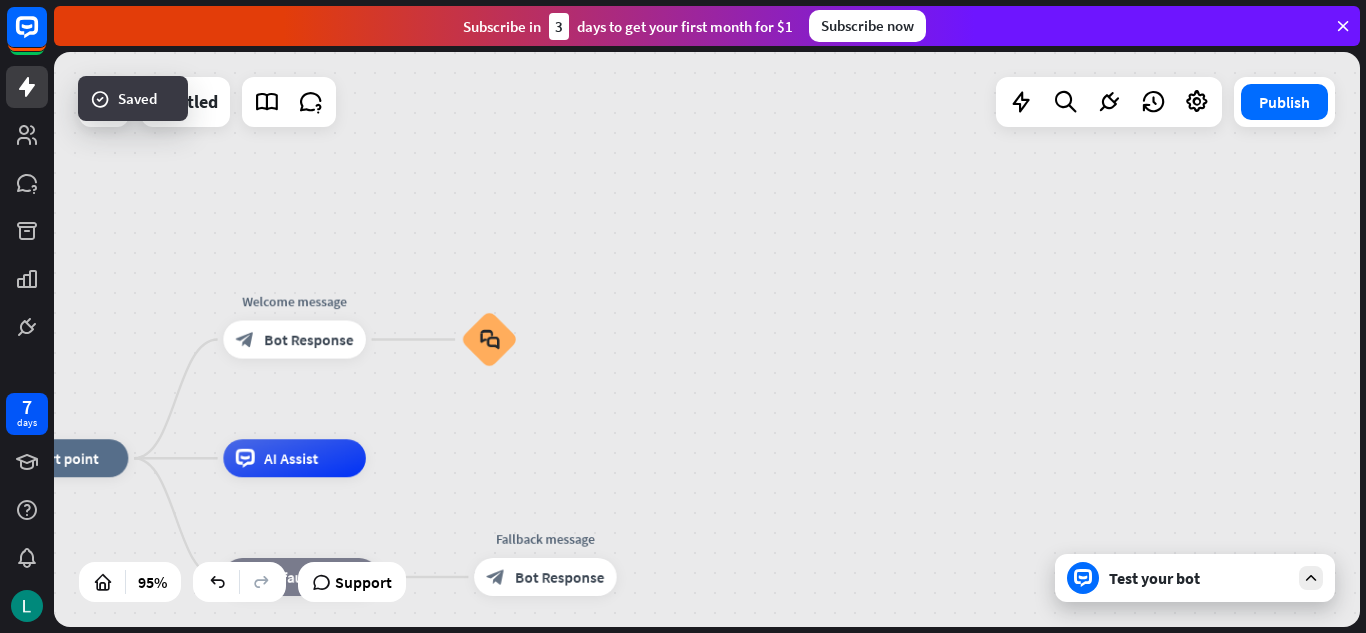click on "Test your bot" at bounding box center (1195, 578) 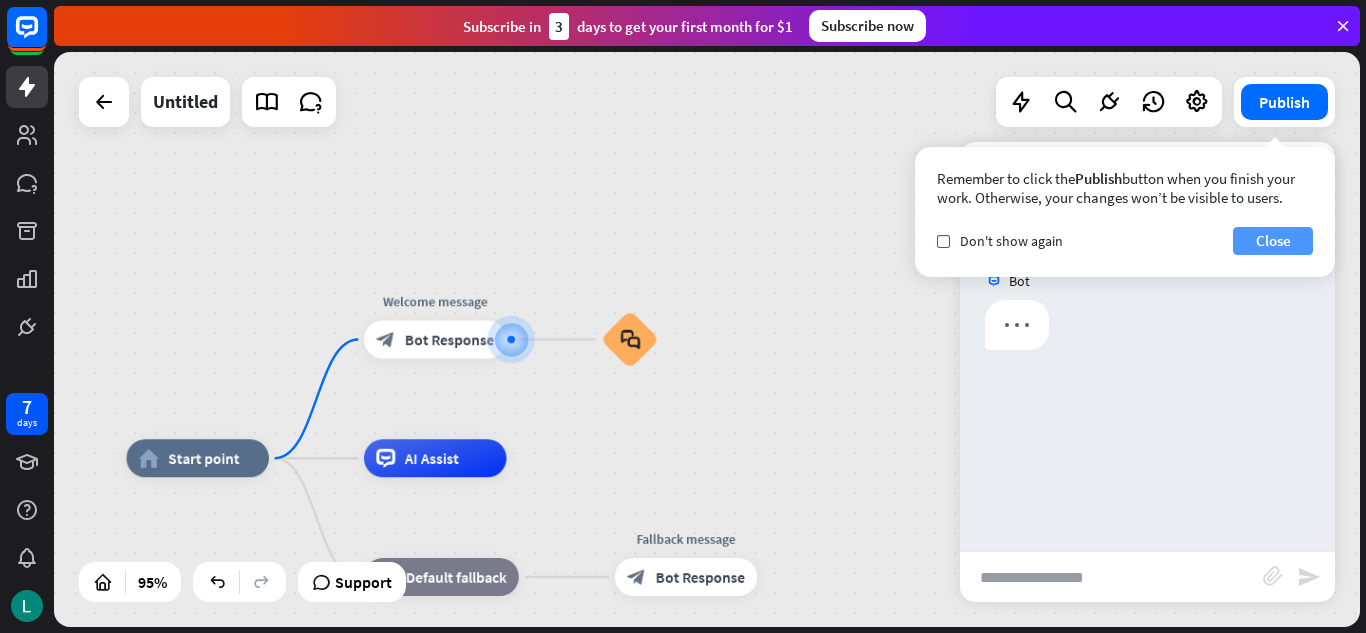 click on "Close" at bounding box center [1273, 241] 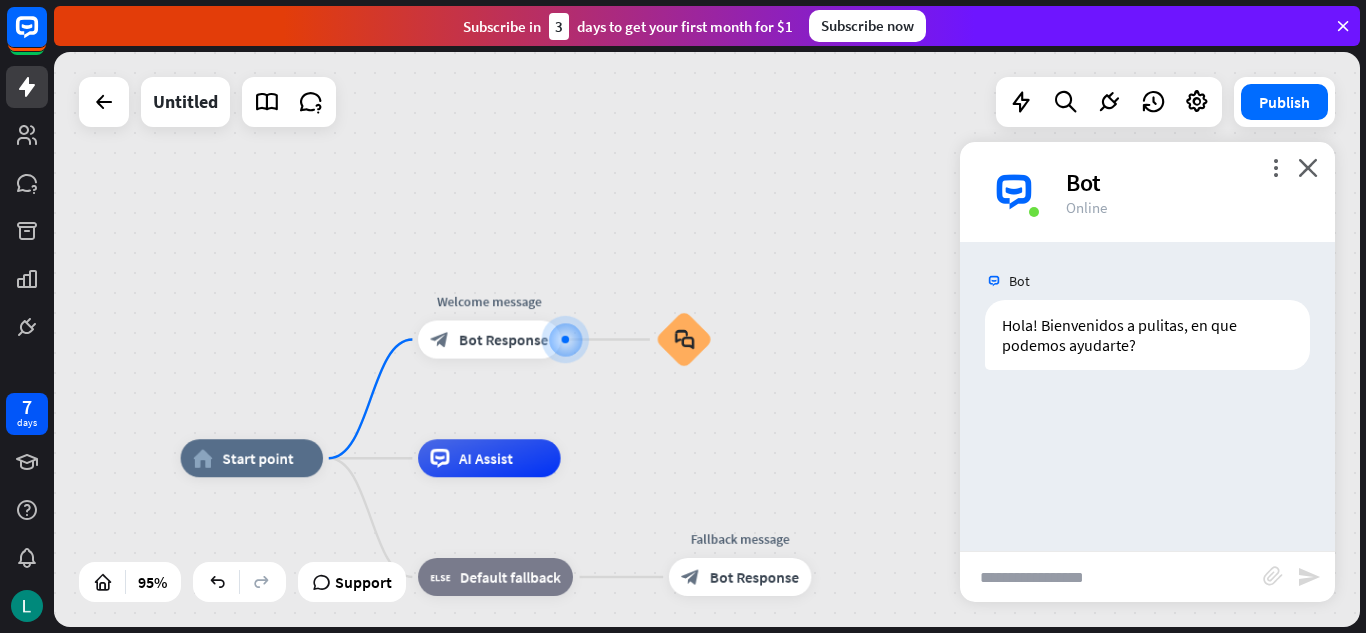 click at bounding box center (1111, 577) 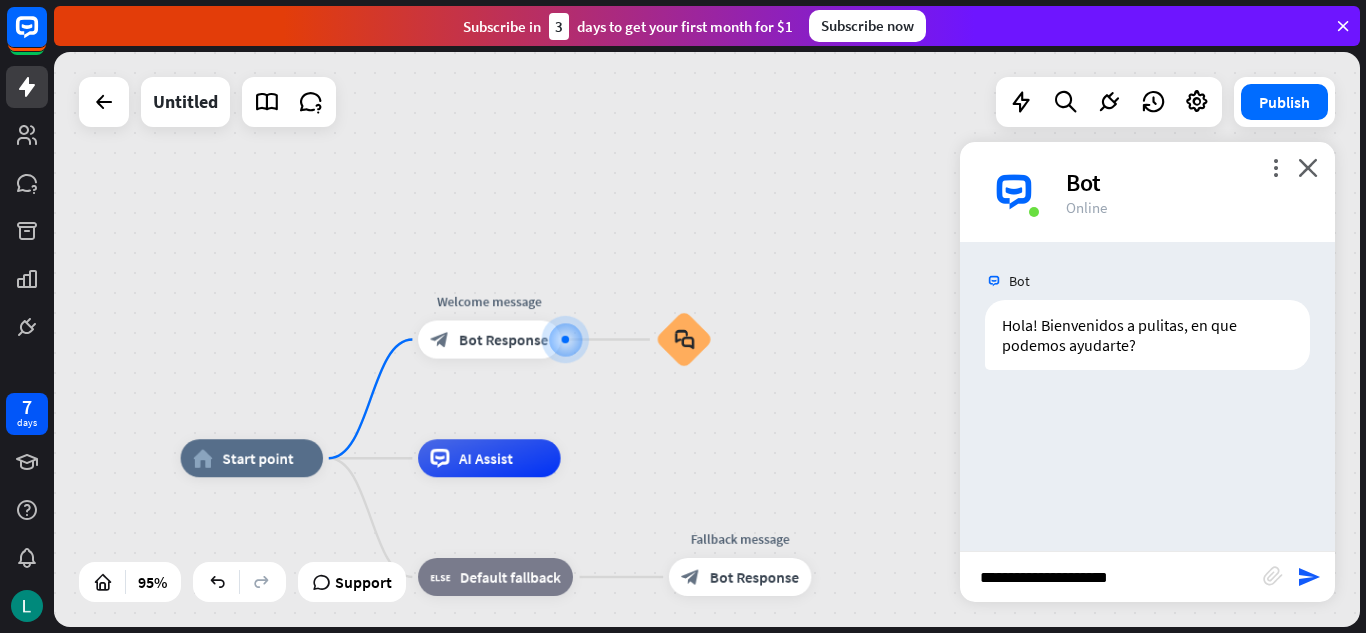 type on "**********" 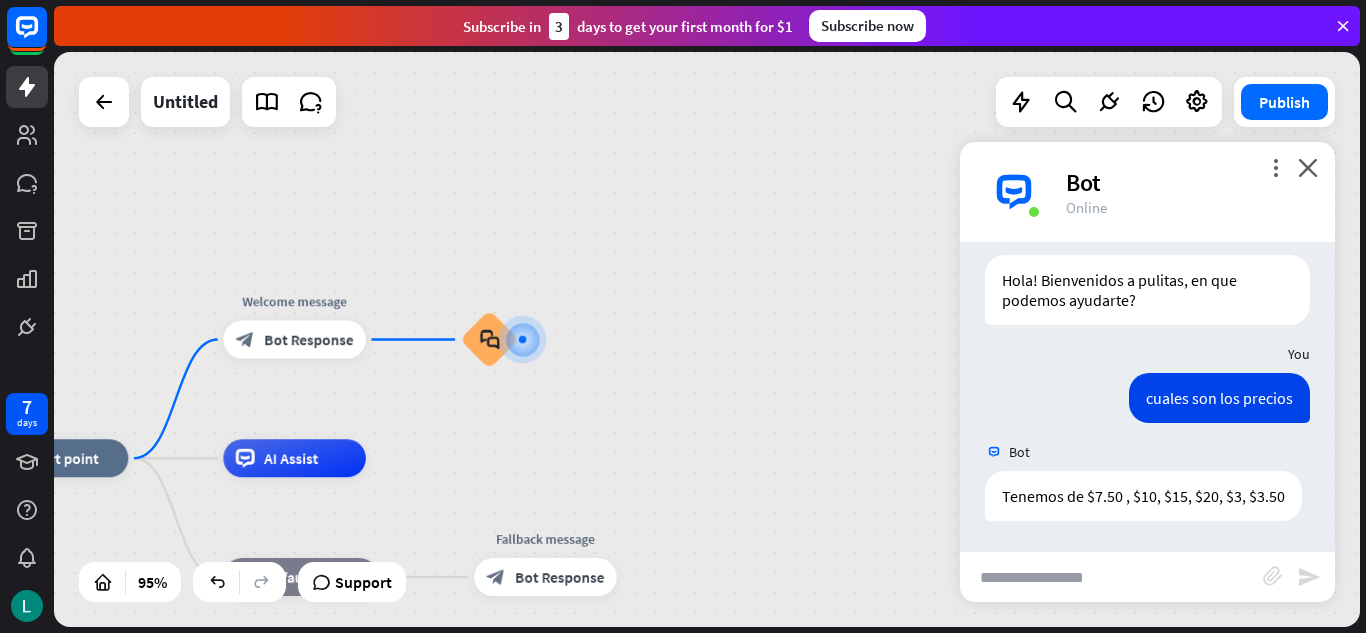 scroll, scrollTop: 65, scrollLeft: 0, axis: vertical 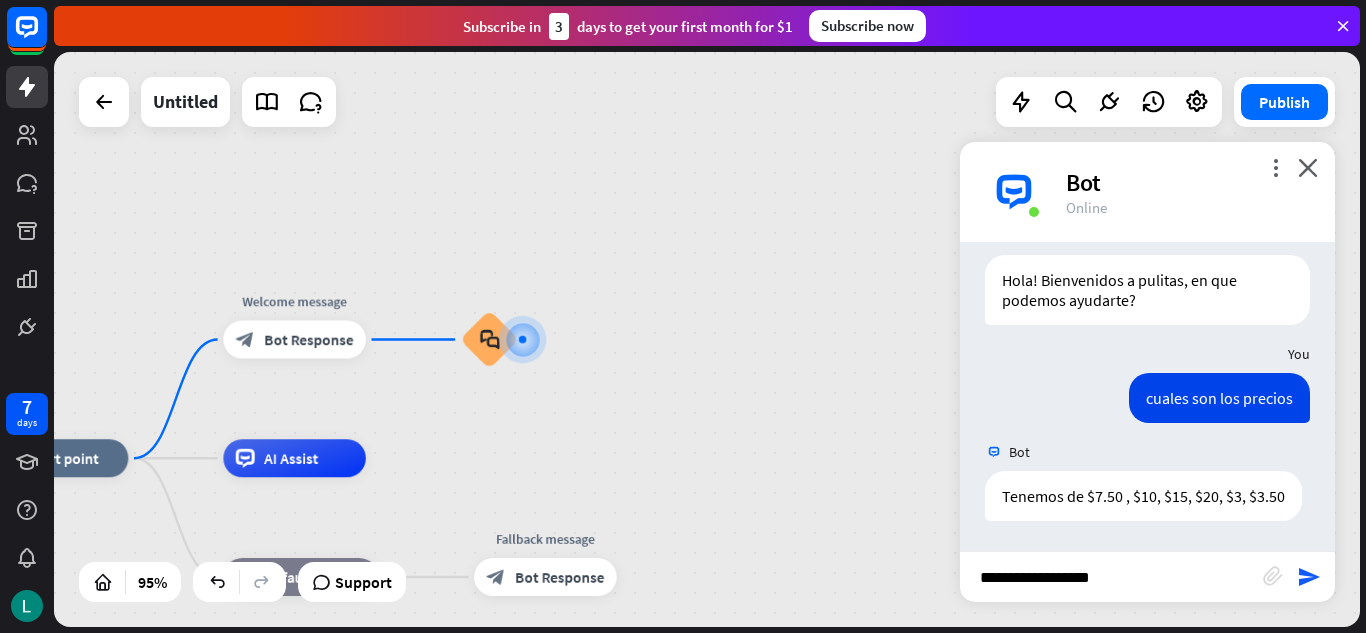 type on "**********" 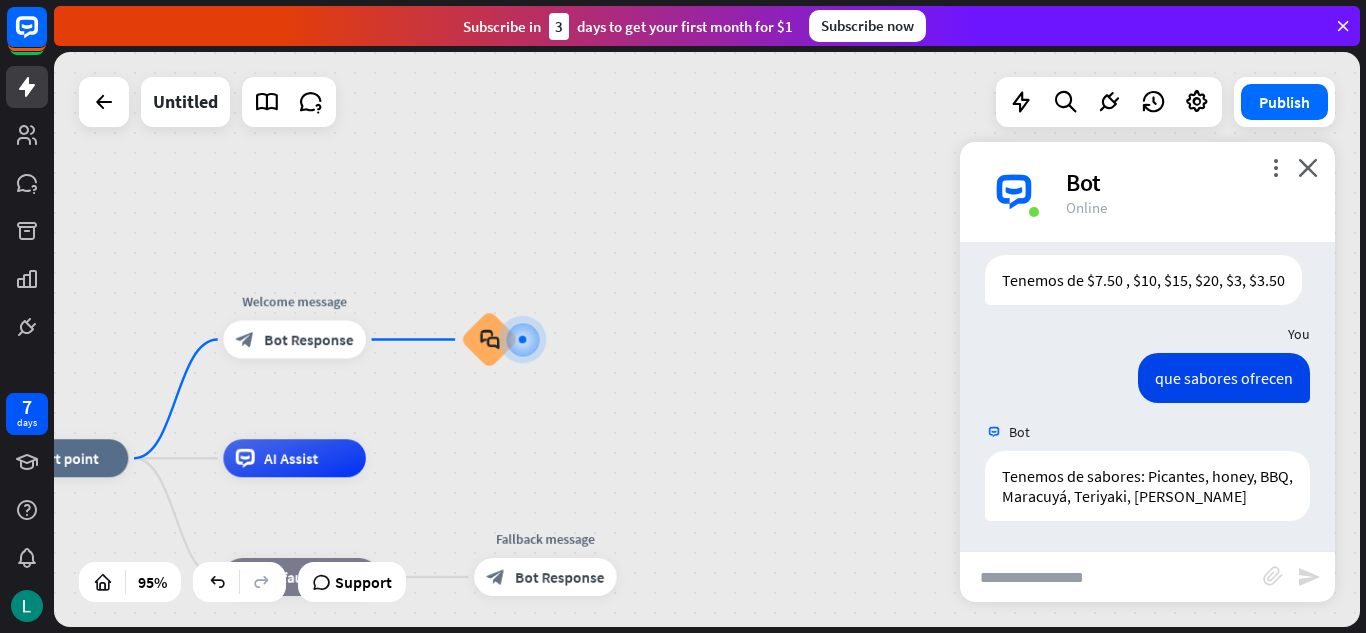 scroll, scrollTop: 281, scrollLeft: 0, axis: vertical 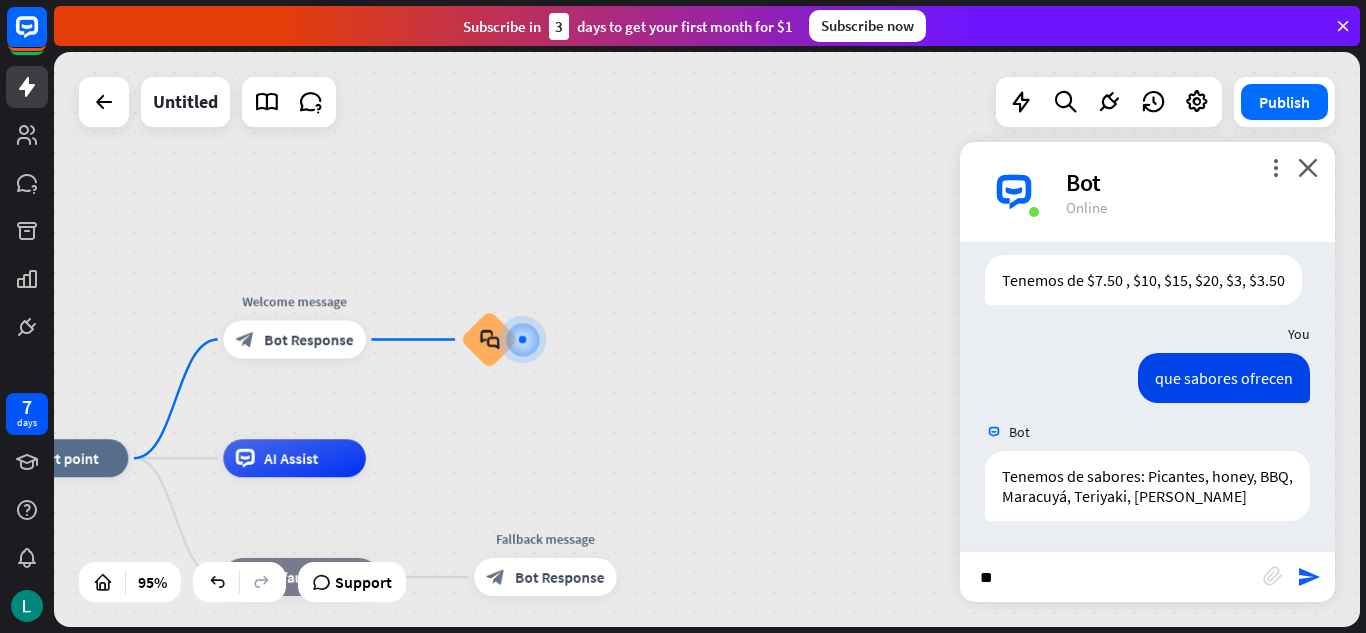 type on "*" 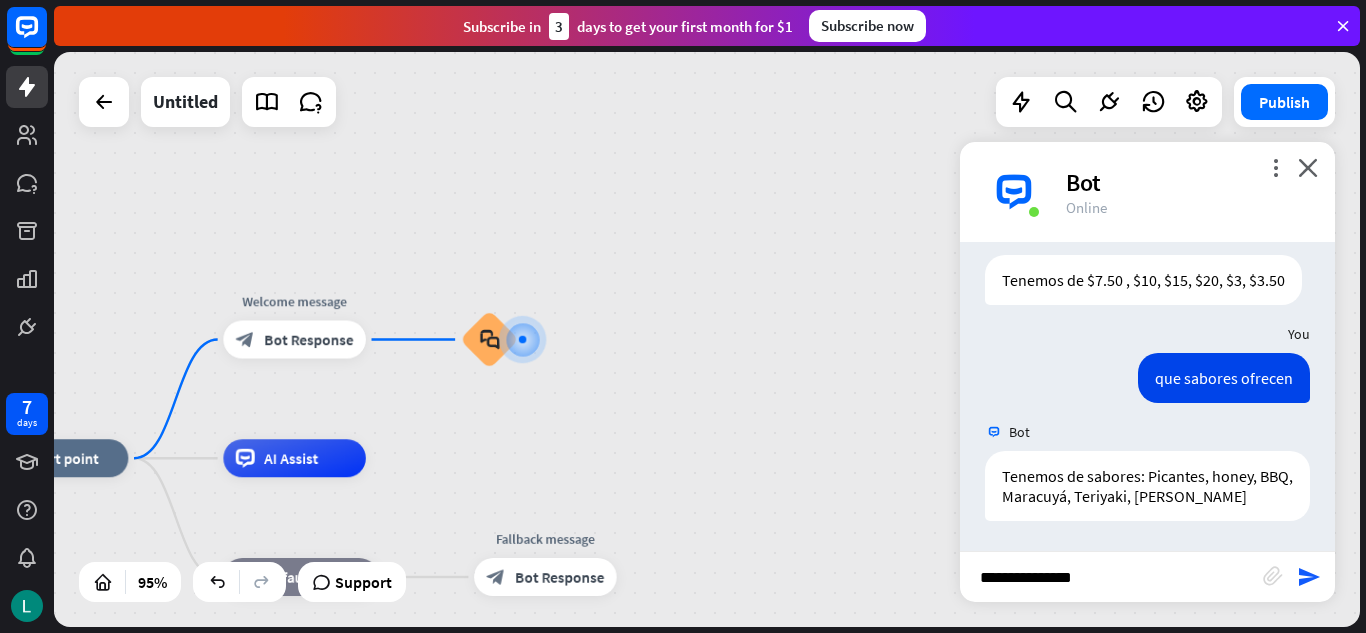 type on "**********" 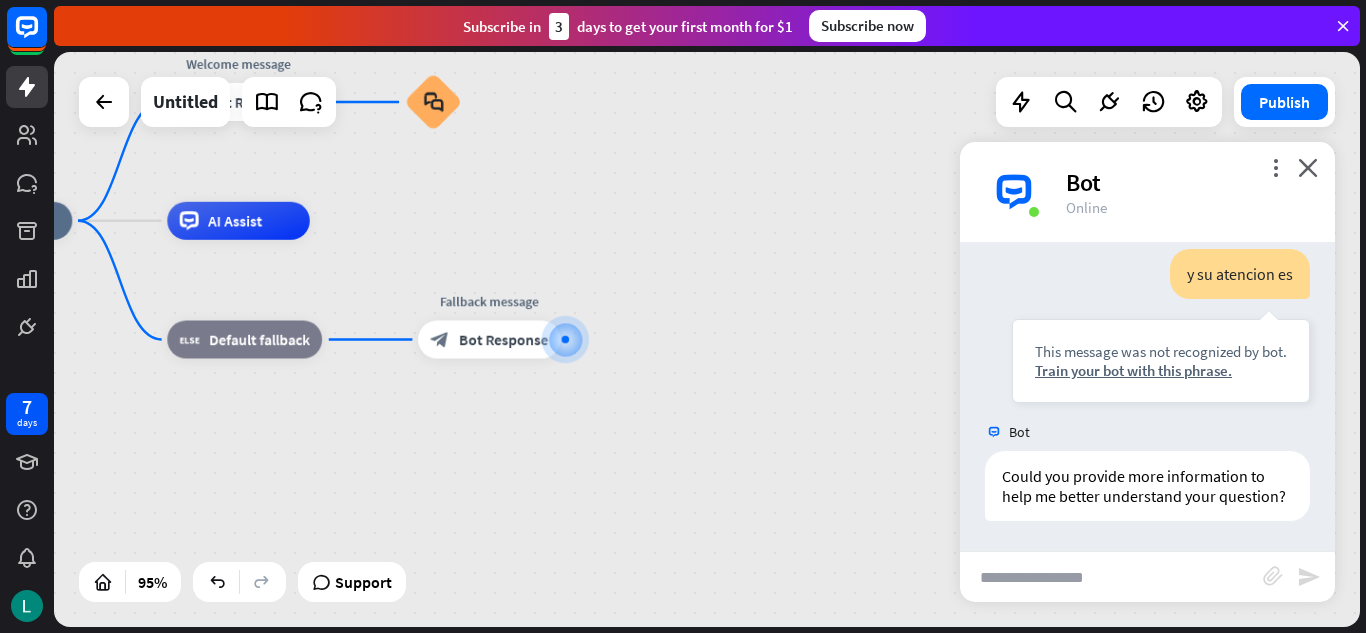 scroll, scrollTop: 621, scrollLeft: 0, axis: vertical 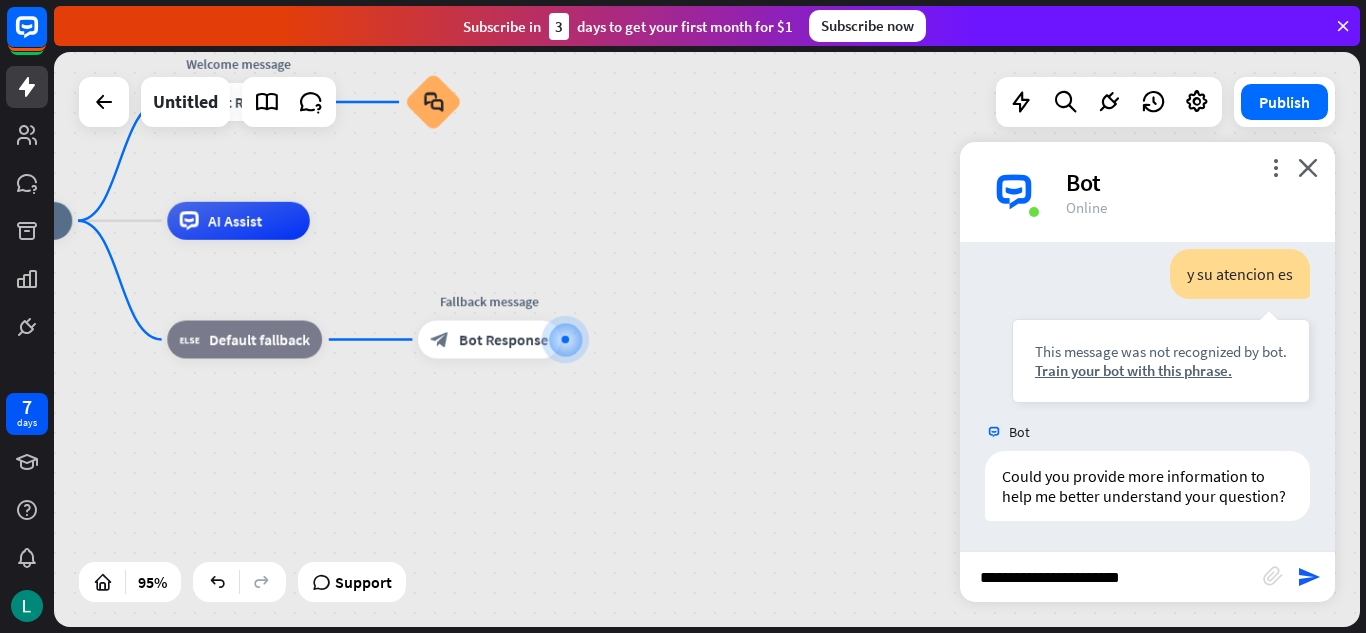 type on "**********" 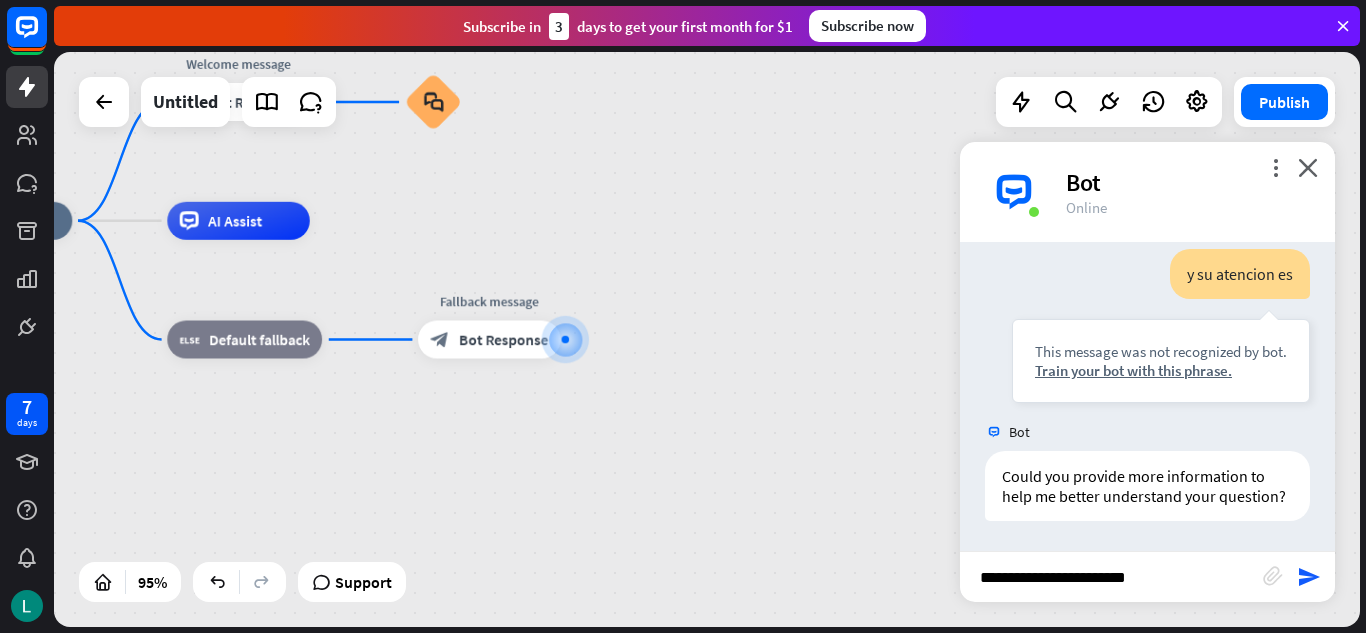 type 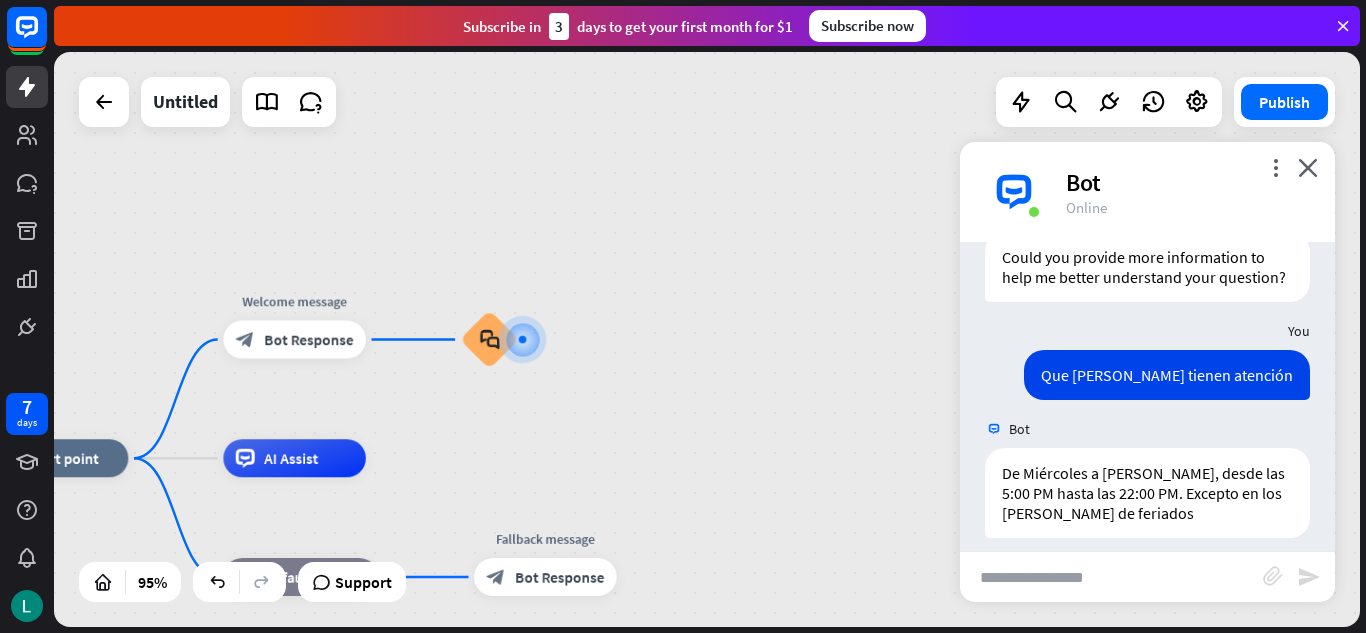 scroll, scrollTop: 857, scrollLeft: 0, axis: vertical 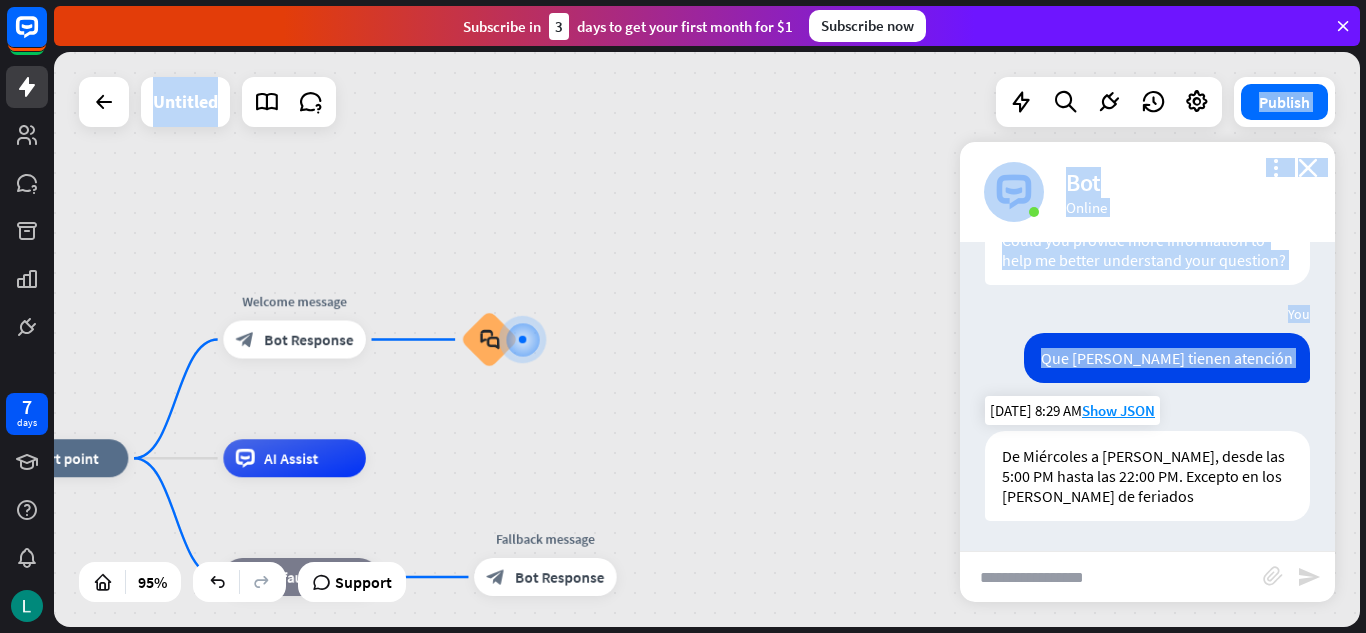 drag, startPoint x: 1002, startPoint y: 456, endPoint x: 1268, endPoint y: 508, distance: 271.03506 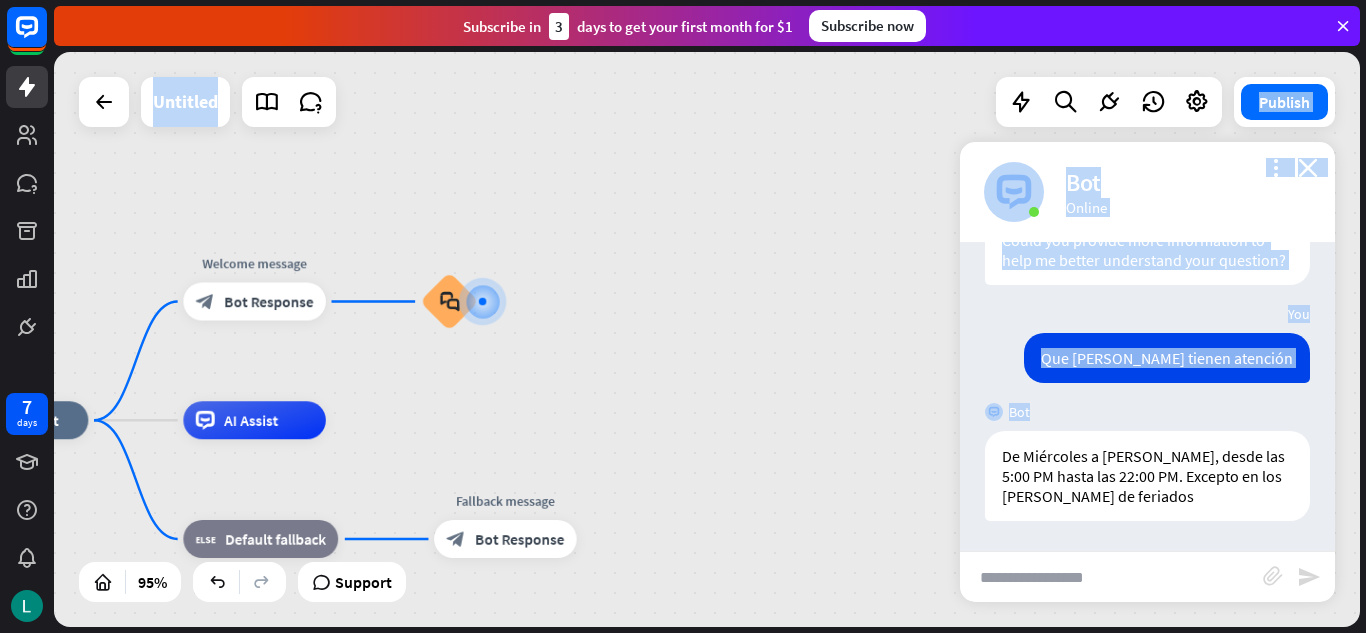 click on "Bot" at bounding box center (1147, 412) 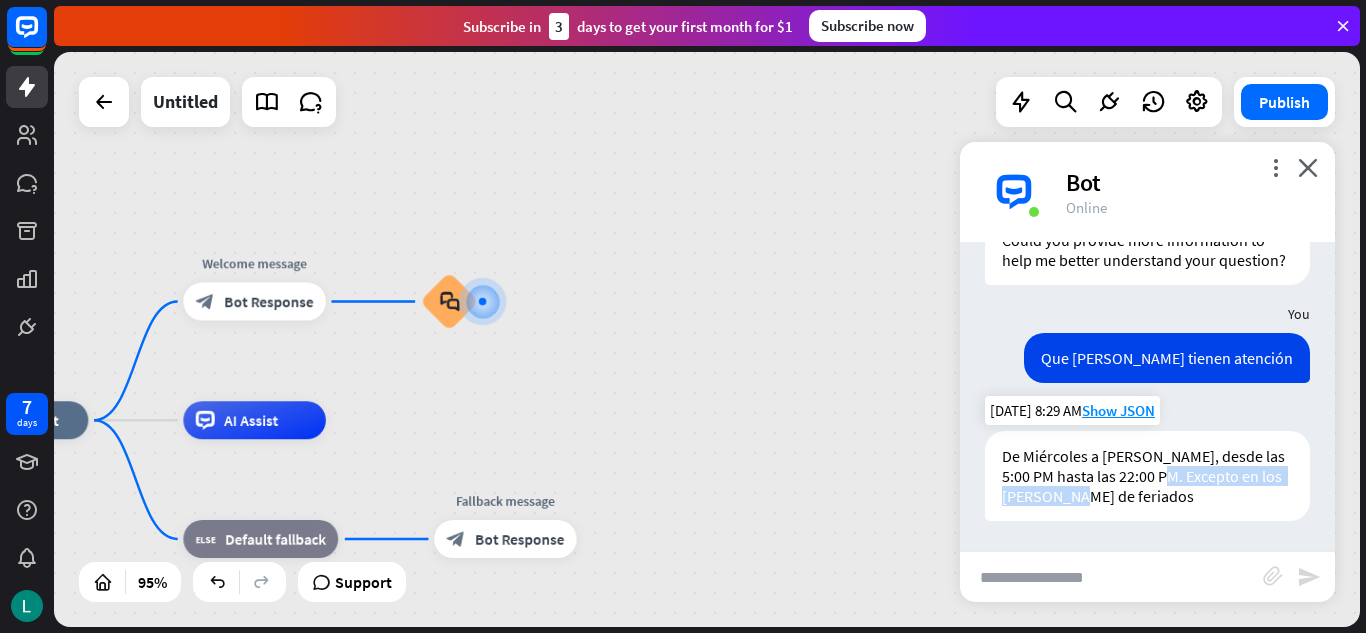 drag, startPoint x: 1179, startPoint y: 471, endPoint x: 1171, endPoint y: 497, distance: 27.202942 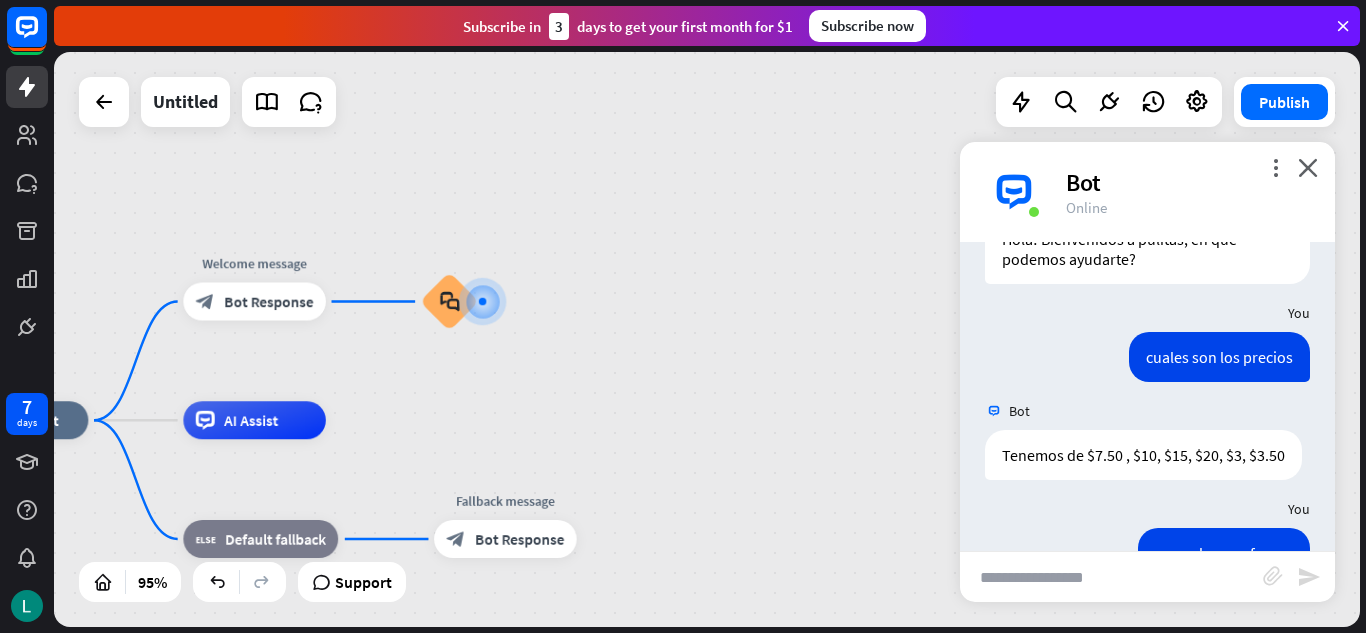 scroll, scrollTop: 0, scrollLeft: 0, axis: both 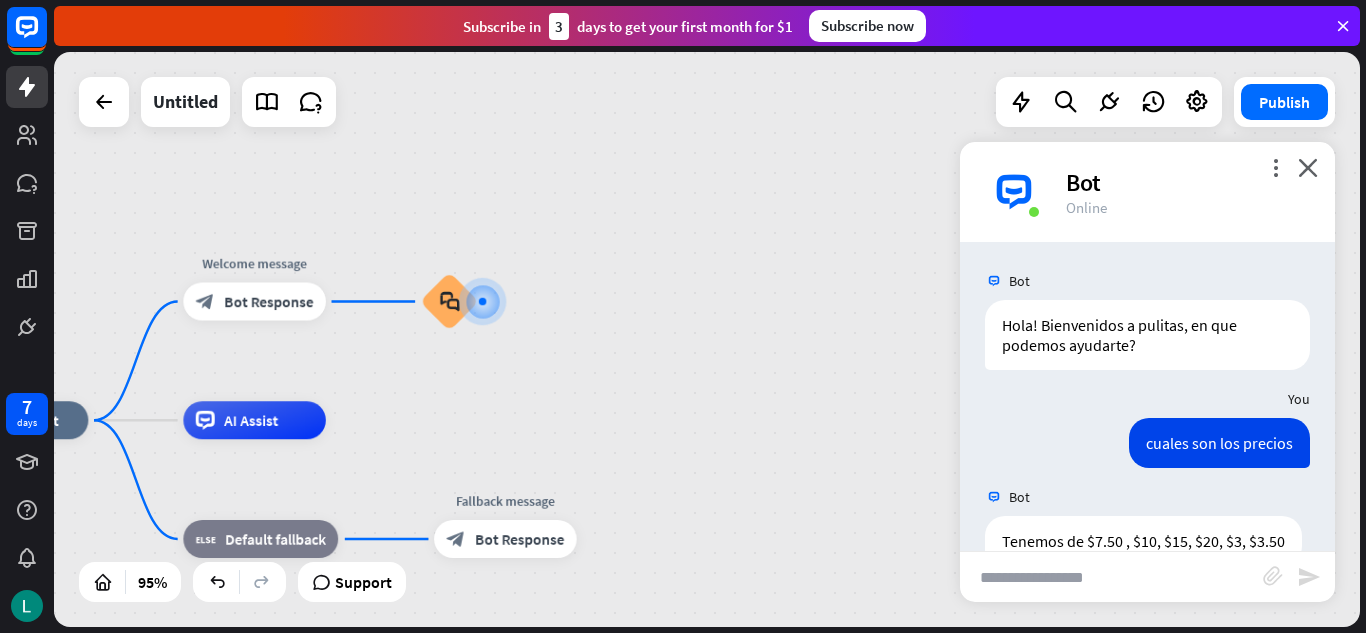 click on "Bot" at bounding box center (1188, 182) 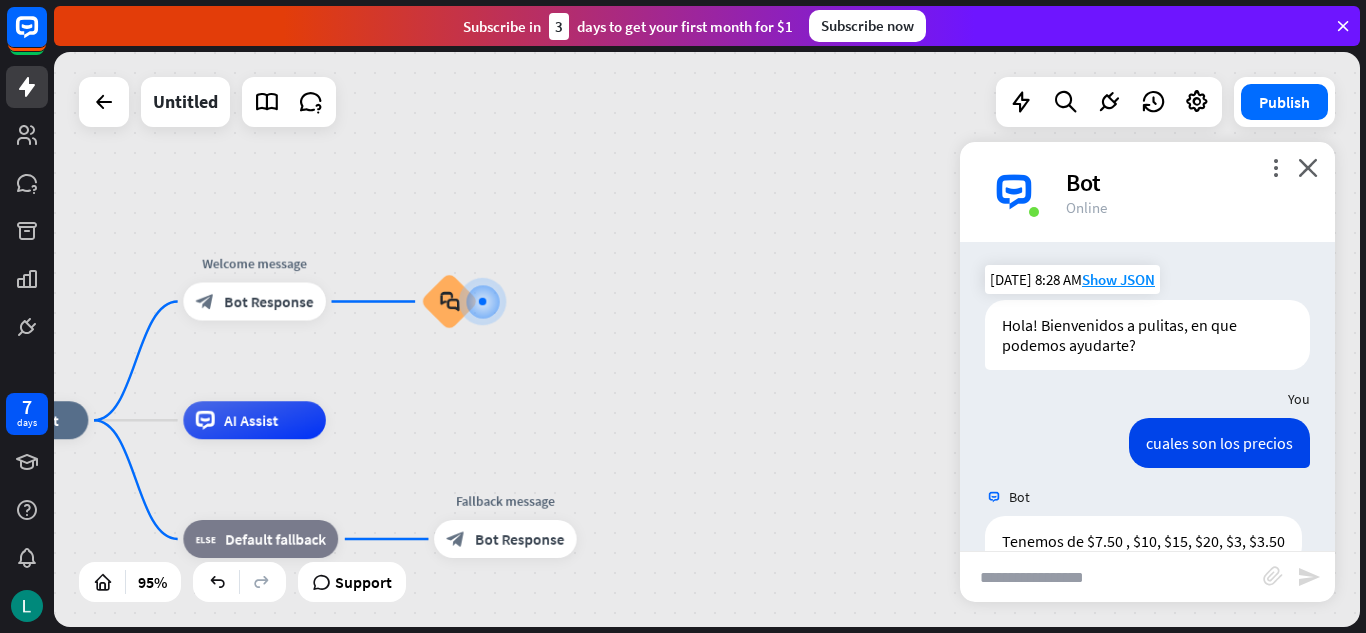 scroll, scrollTop: 100, scrollLeft: 0, axis: vertical 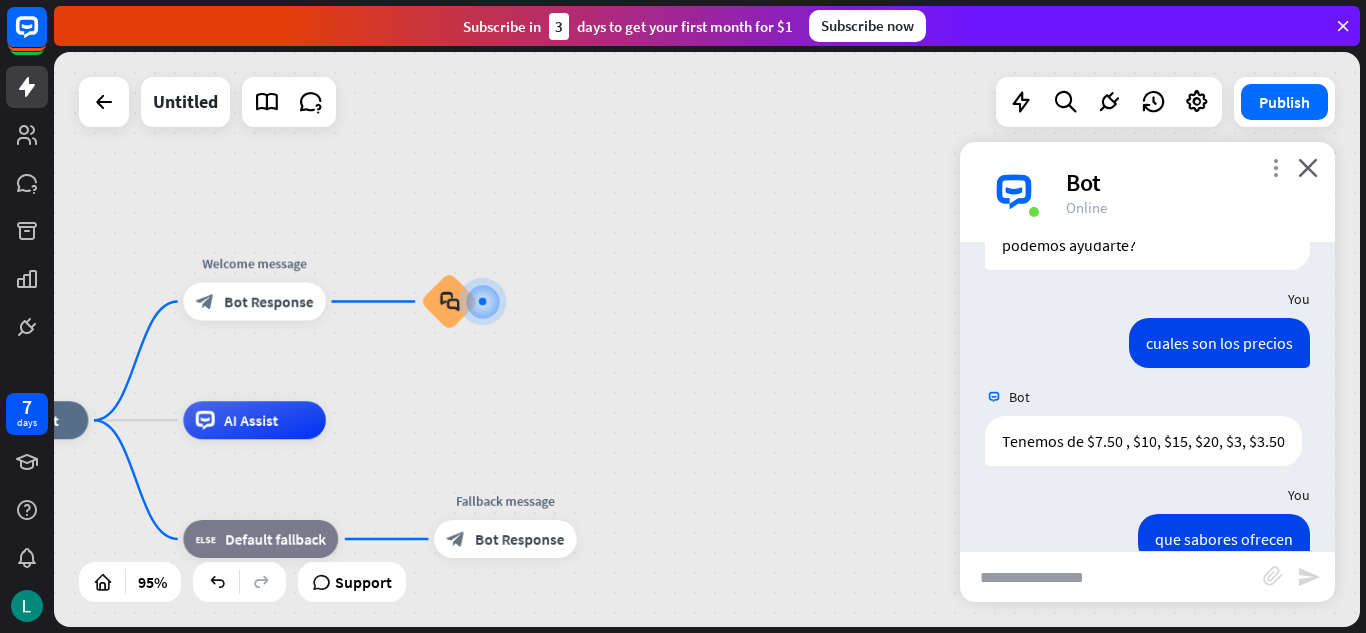 click on "more_vert" at bounding box center [1275, 167] 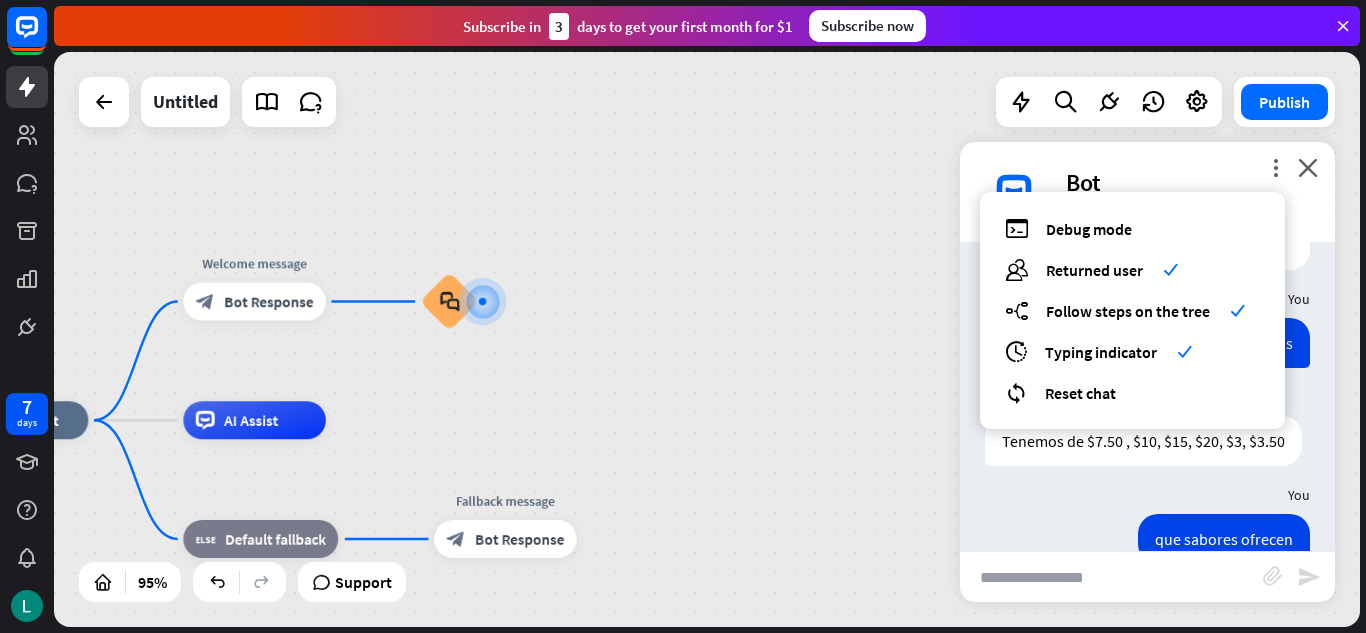 click on "Bot" at bounding box center (1188, 182) 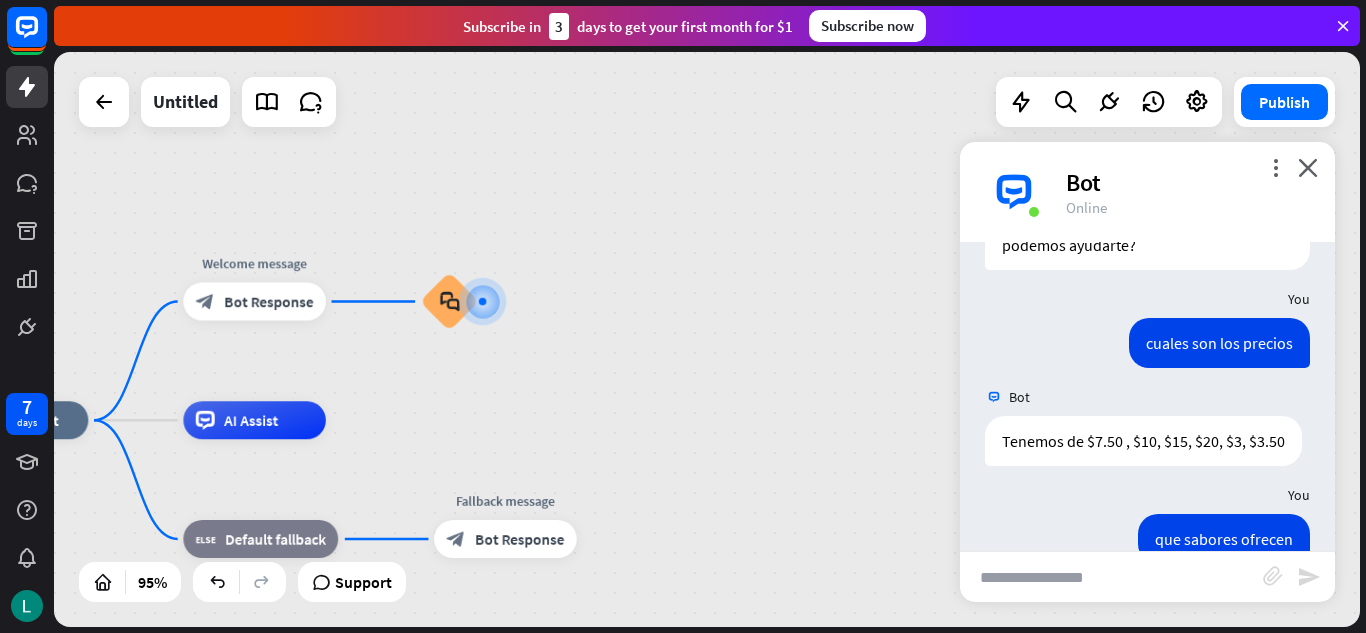 click on "more_vert
debug   Debug mode     users   Returned user   check   builder_tree   Follow steps on the tree   check   archives   Typing indicator   check   reset_chat   Reset chat
close
Bot
Online" at bounding box center [1147, 192] 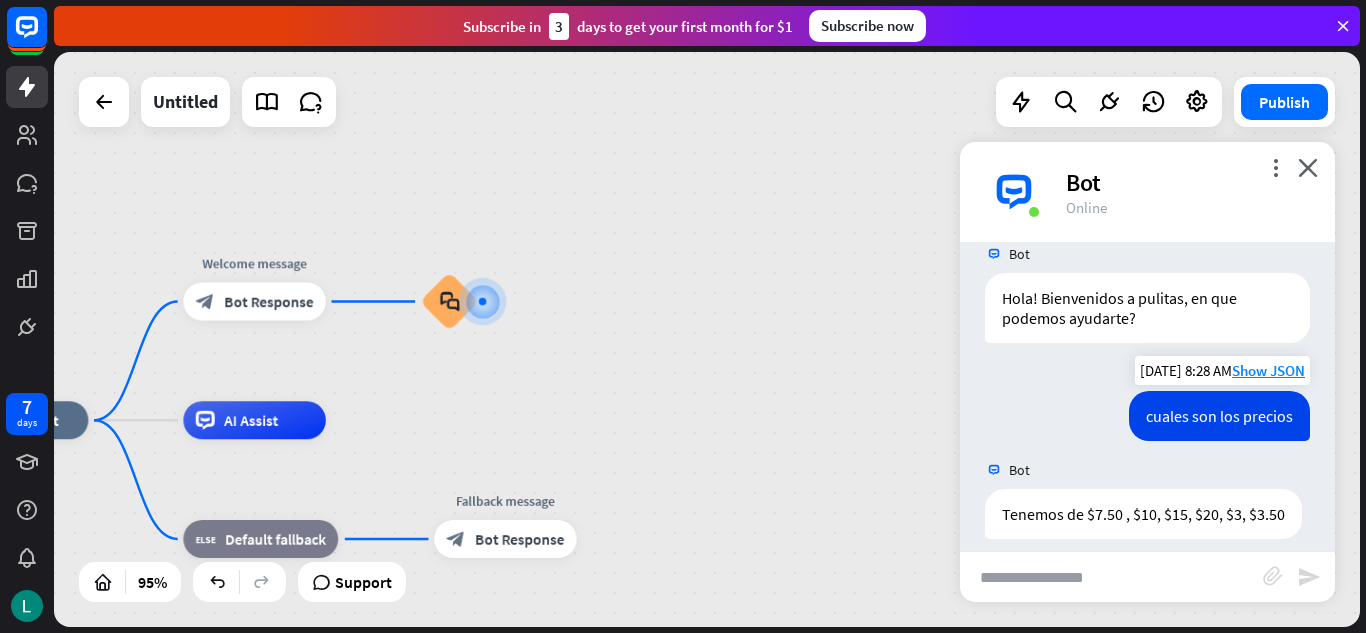 scroll, scrollTop: 0, scrollLeft: 0, axis: both 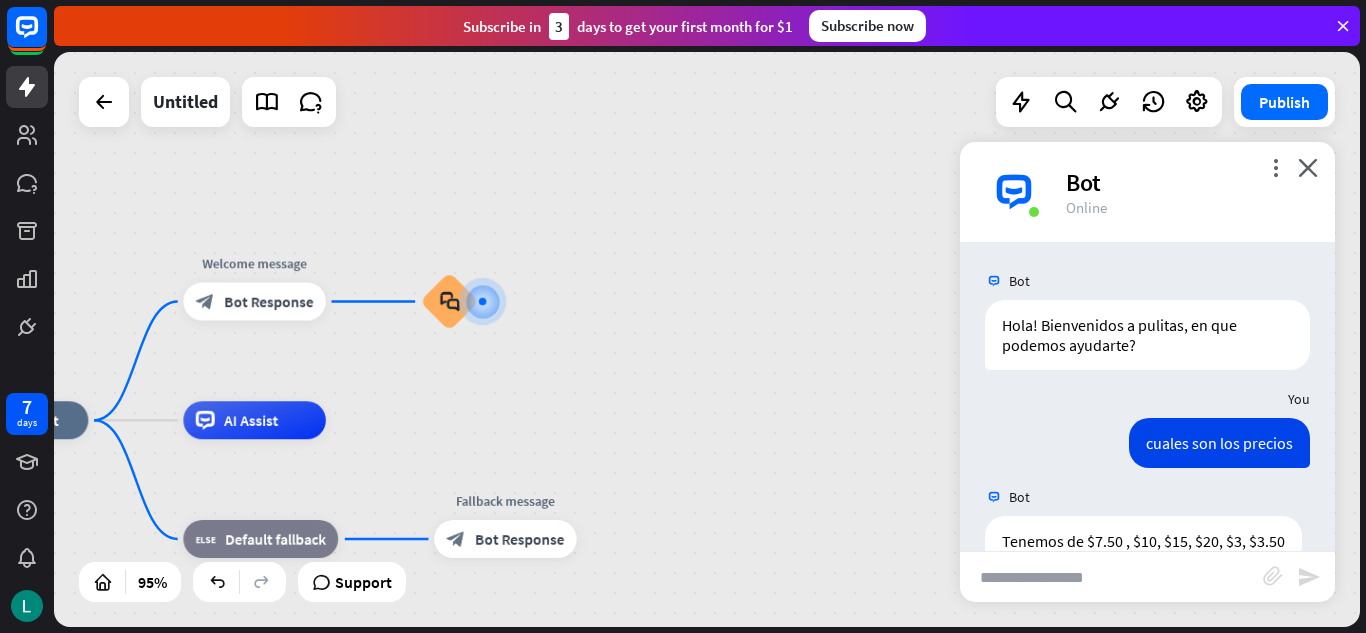 drag, startPoint x: 1056, startPoint y: 186, endPoint x: 1087, endPoint y: 174, distance: 33.24154 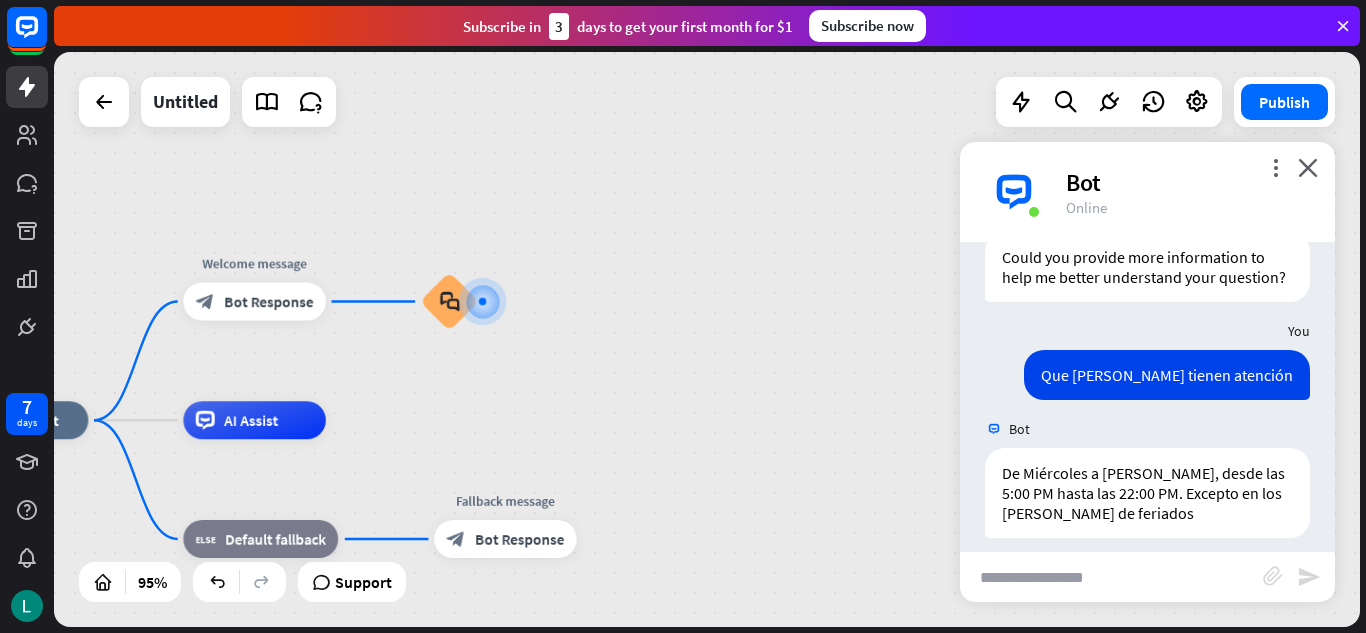 scroll, scrollTop: 857, scrollLeft: 0, axis: vertical 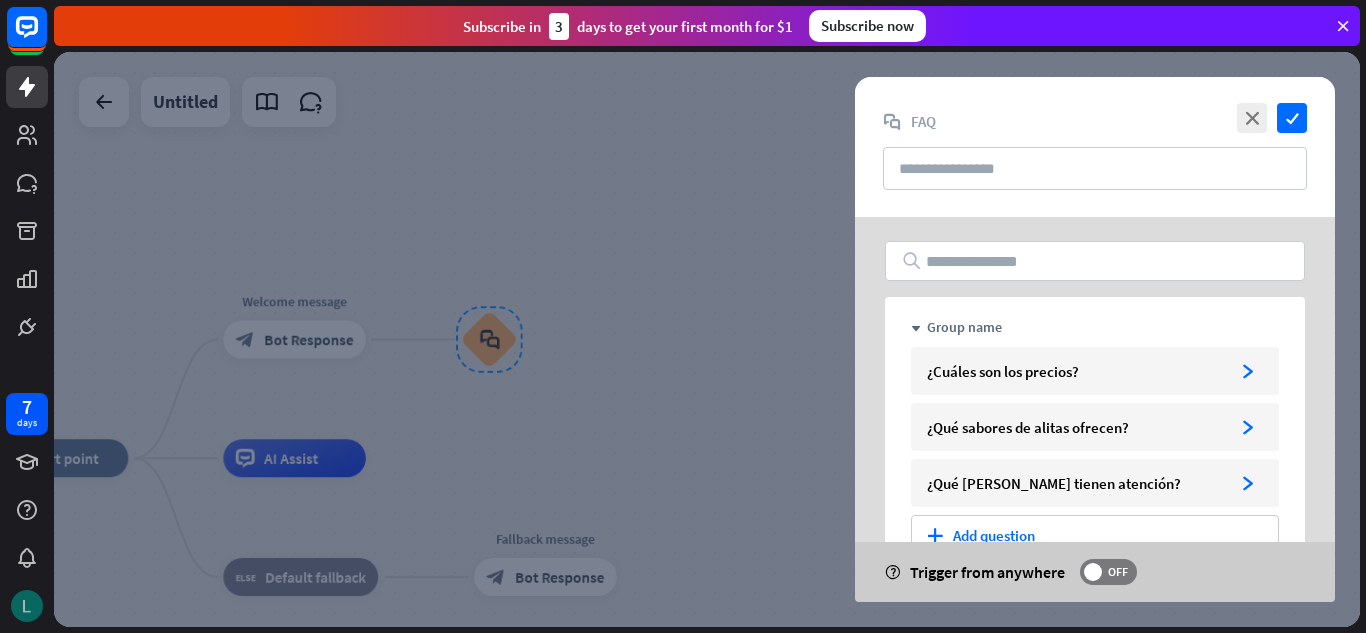 click at bounding box center [27, 606] 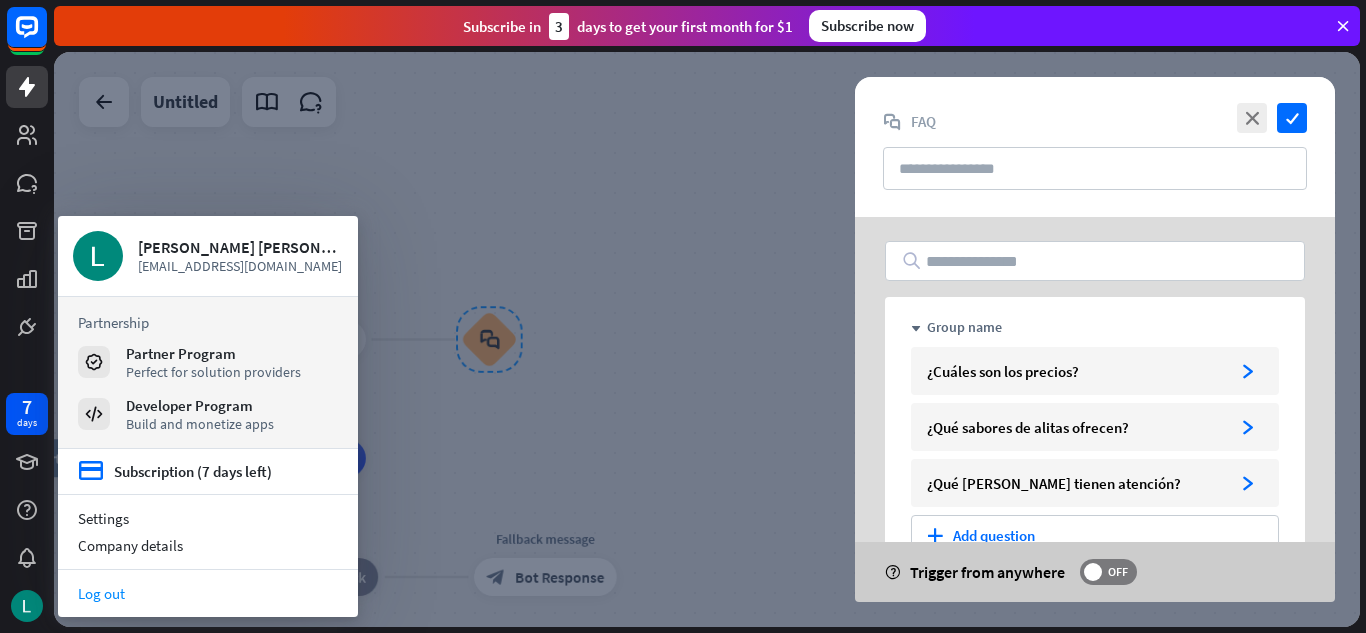 click on "Log out" at bounding box center (208, 593) 